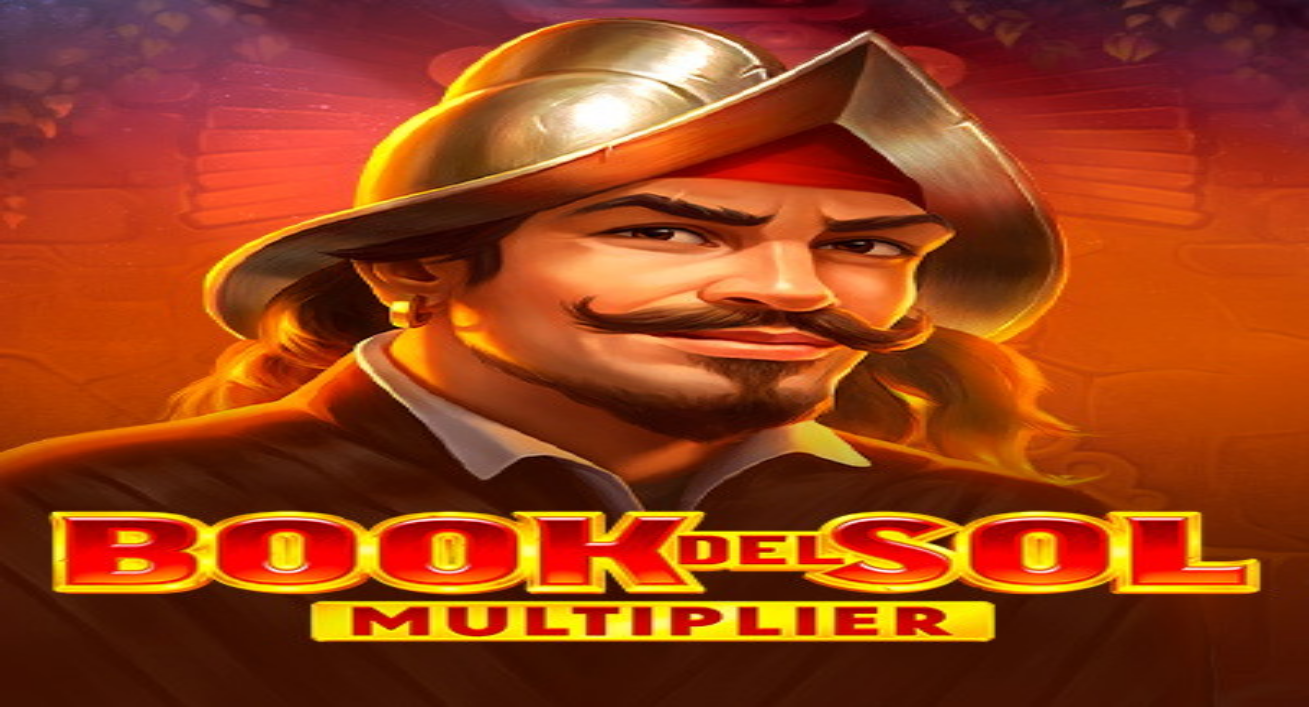 scroll, scrollTop: 0, scrollLeft: 0, axis: both 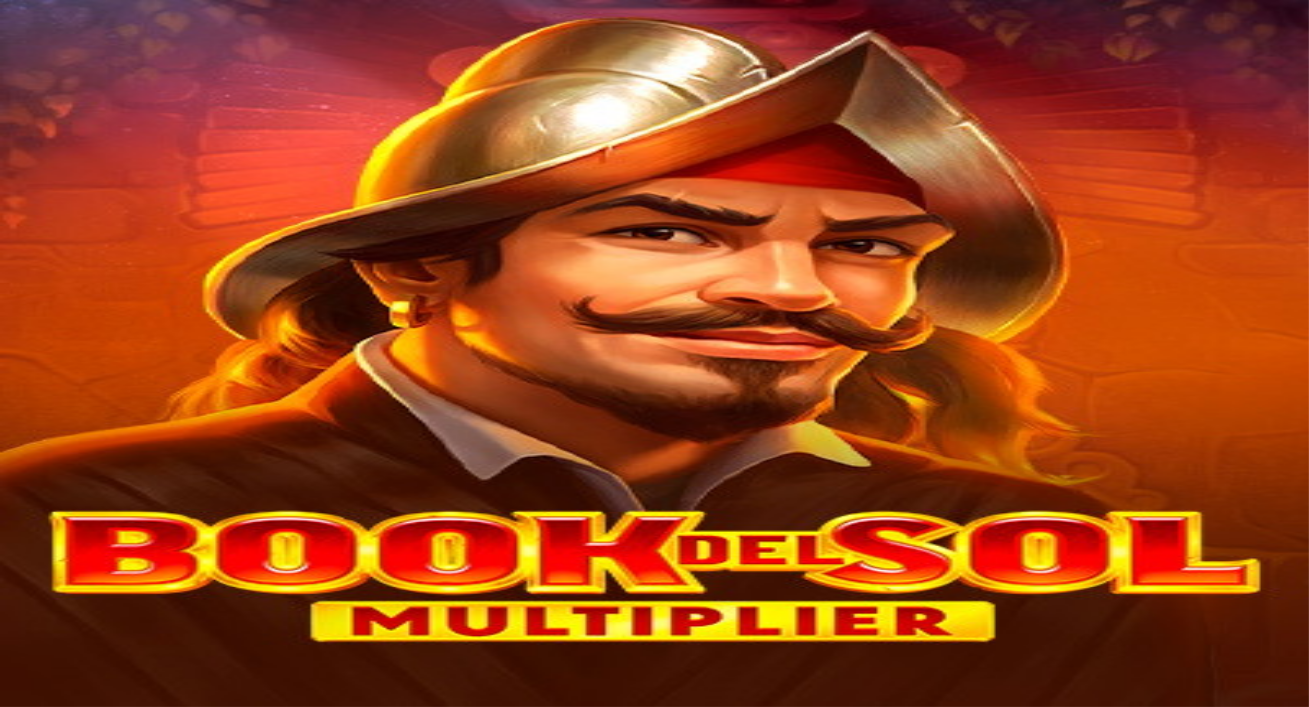 click on "Ymmärrän" at bounding box center [151, 682] 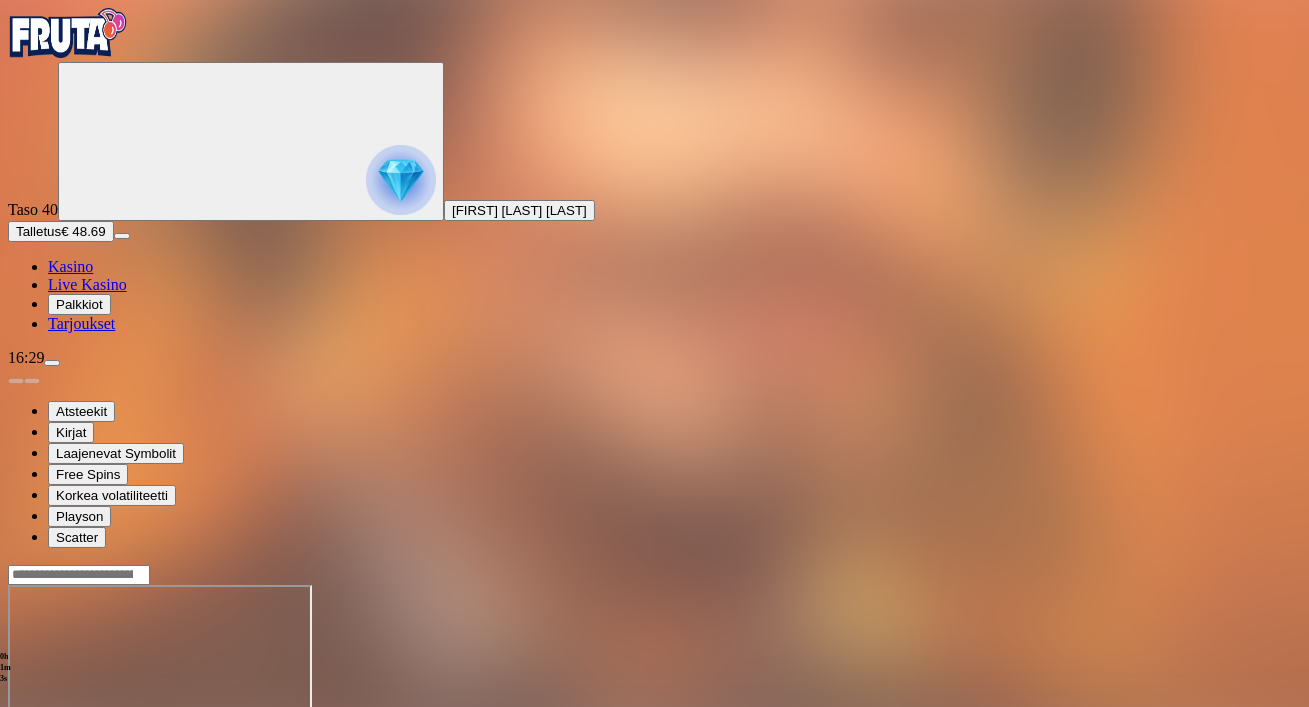 click at bounding box center (48, 757) 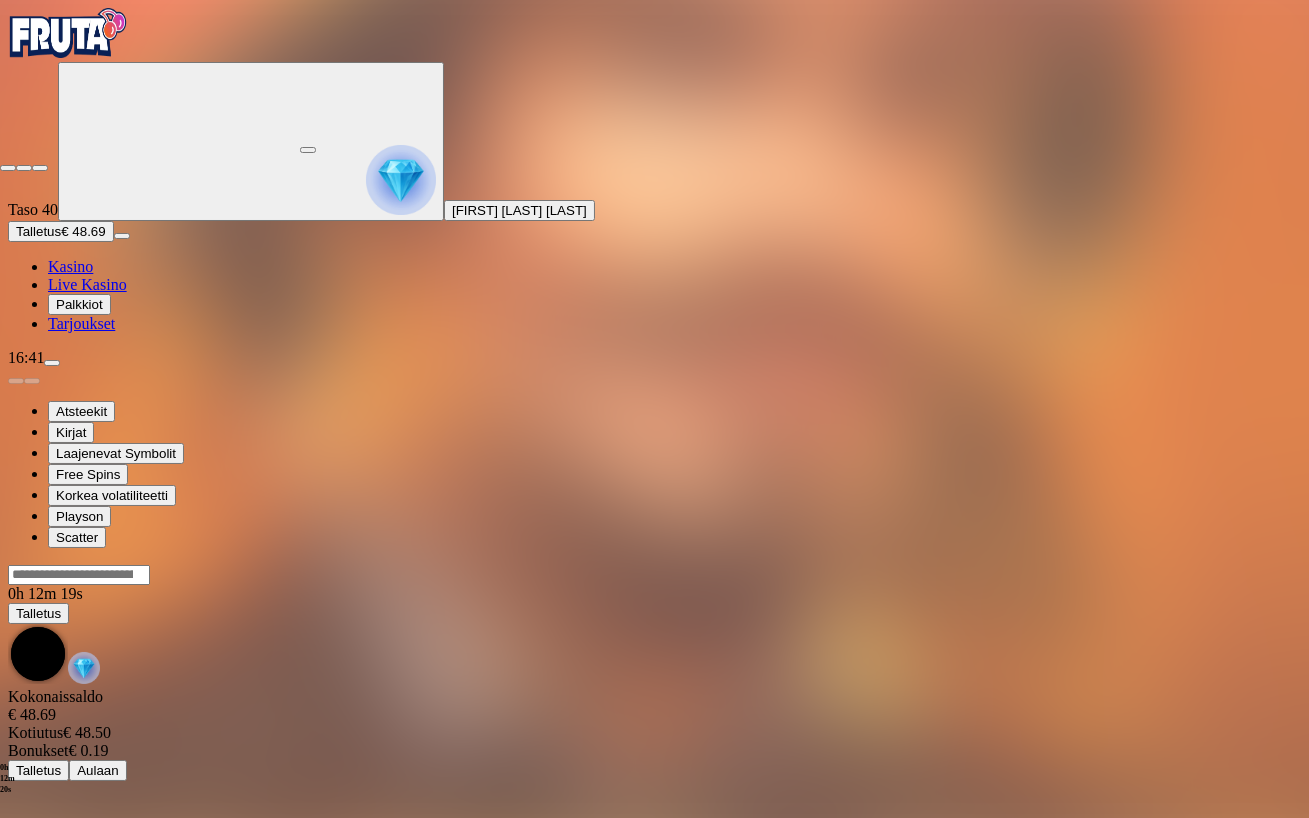 click at bounding box center [40, 168] 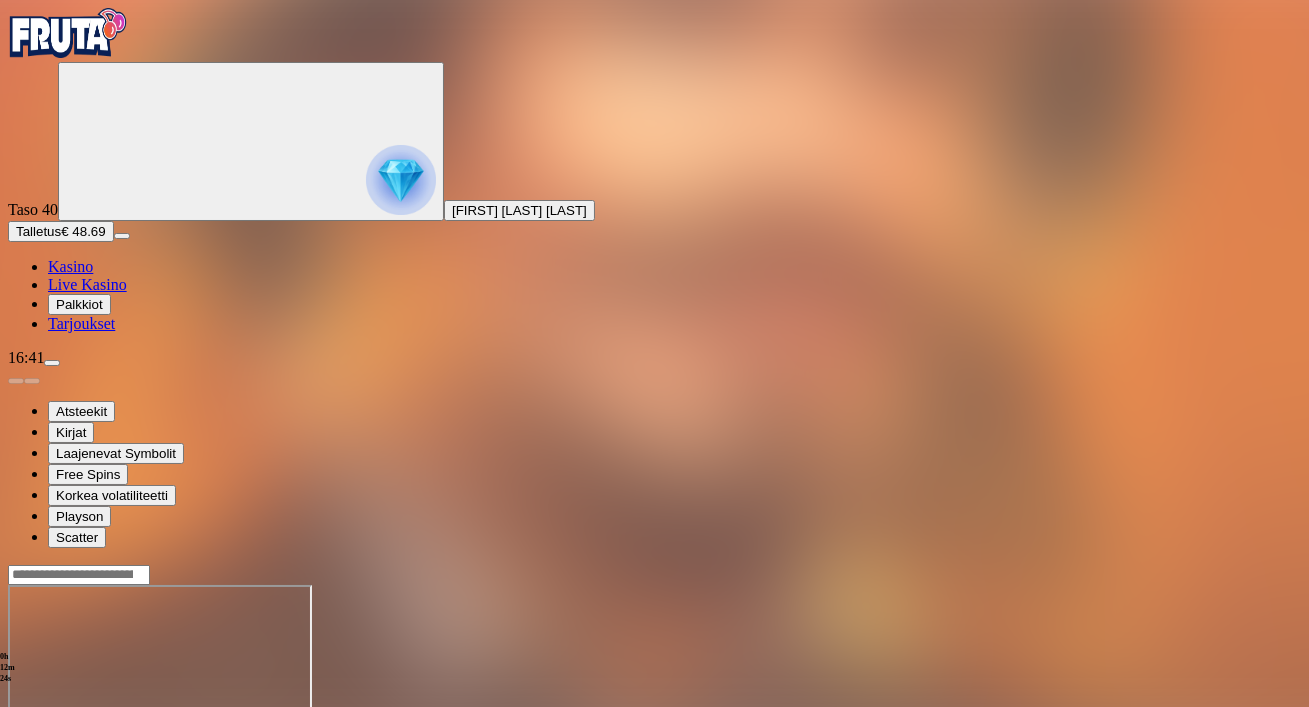 click at bounding box center [48, 757] 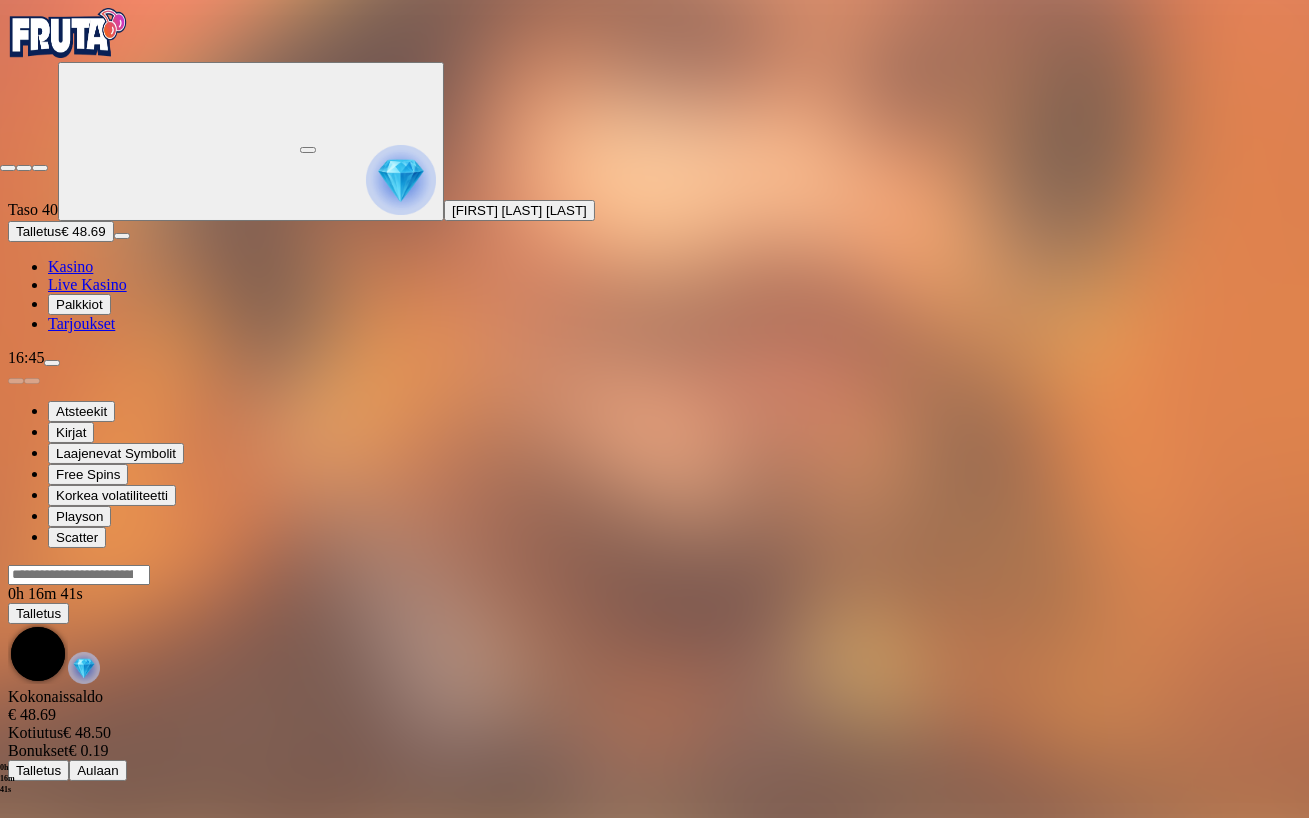 click at bounding box center (40, 168) 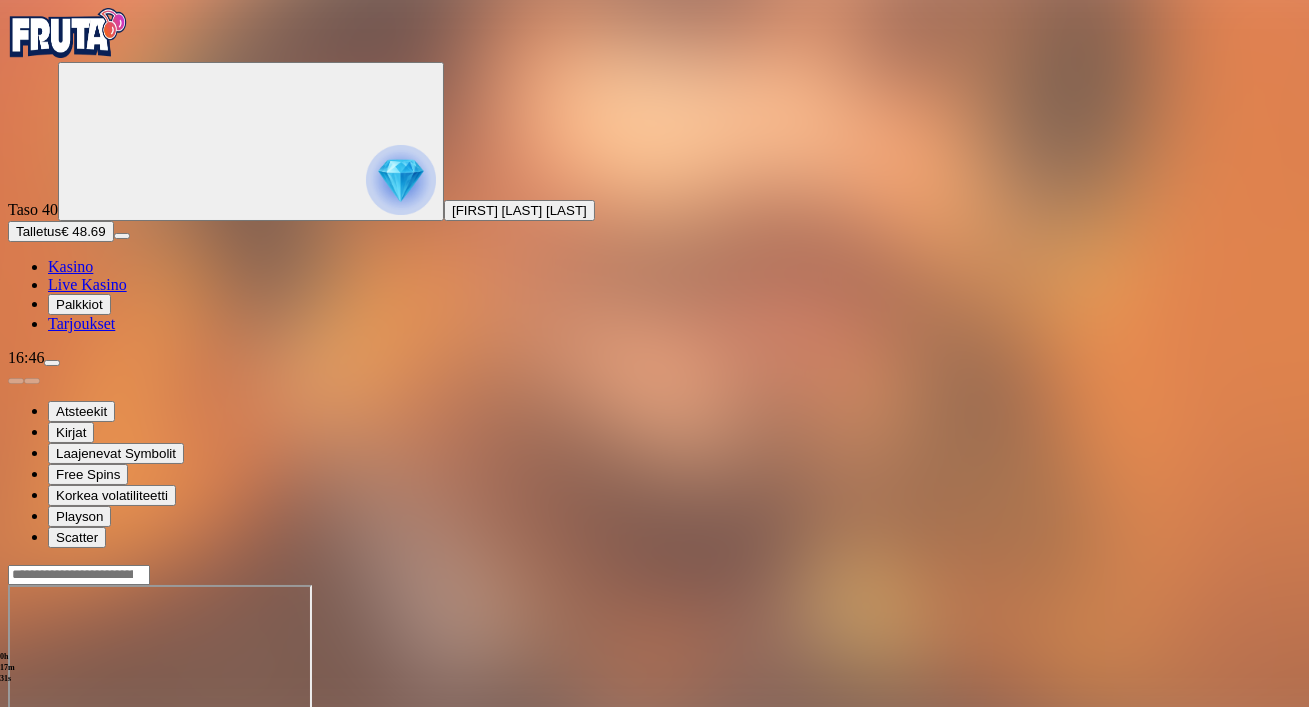 click at bounding box center (48, 757) 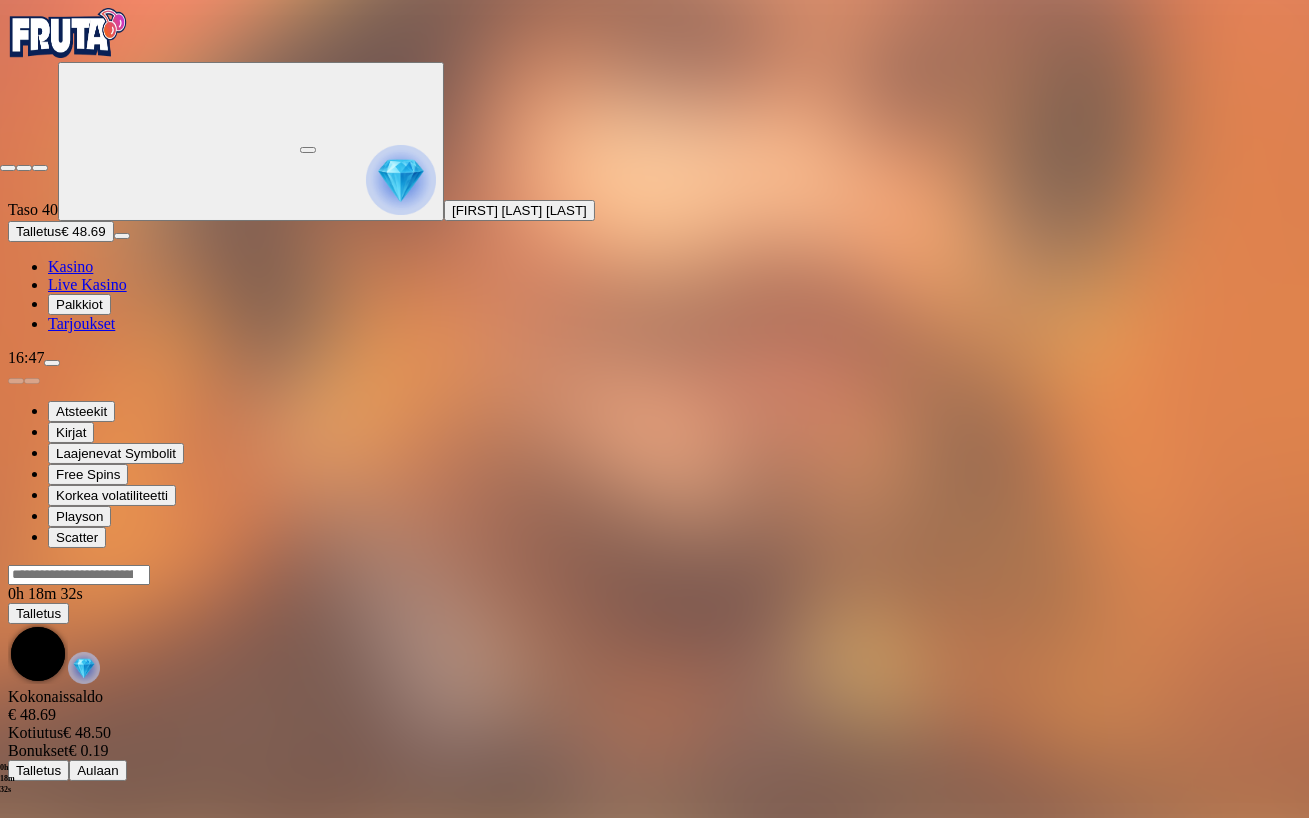 click at bounding box center [40, 168] 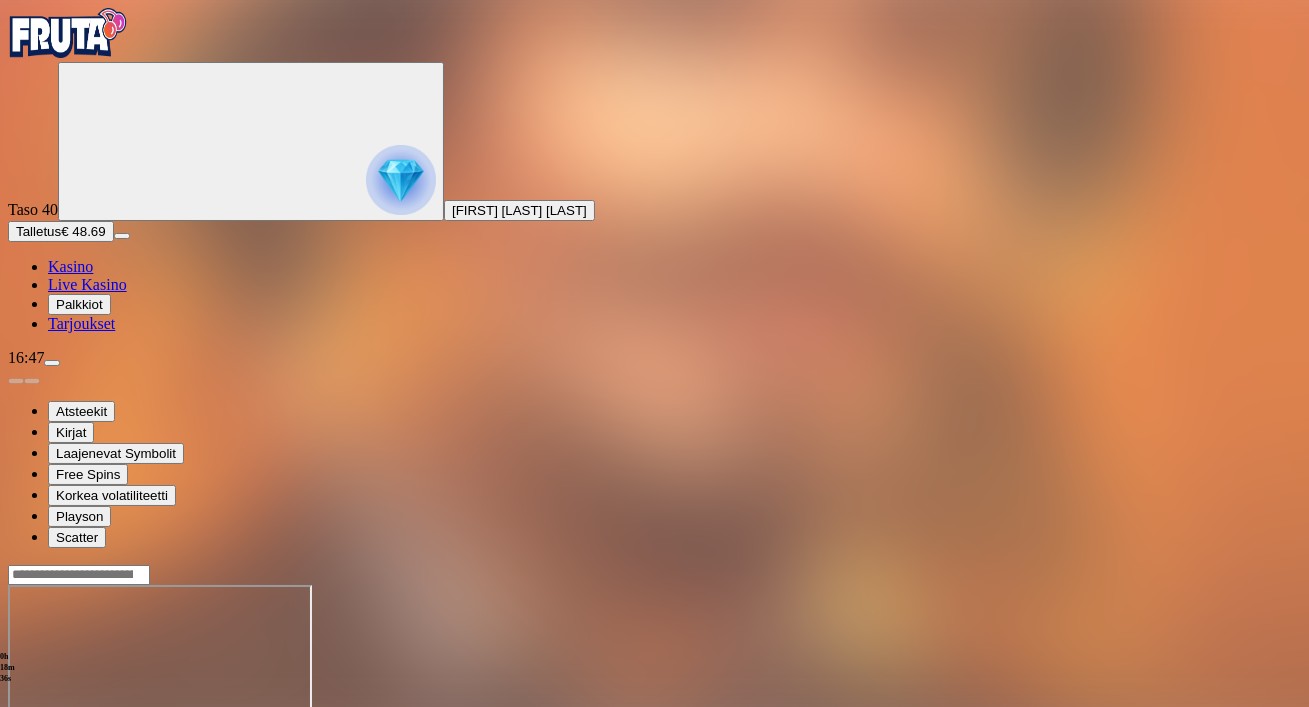 click at bounding box center [401, 180] 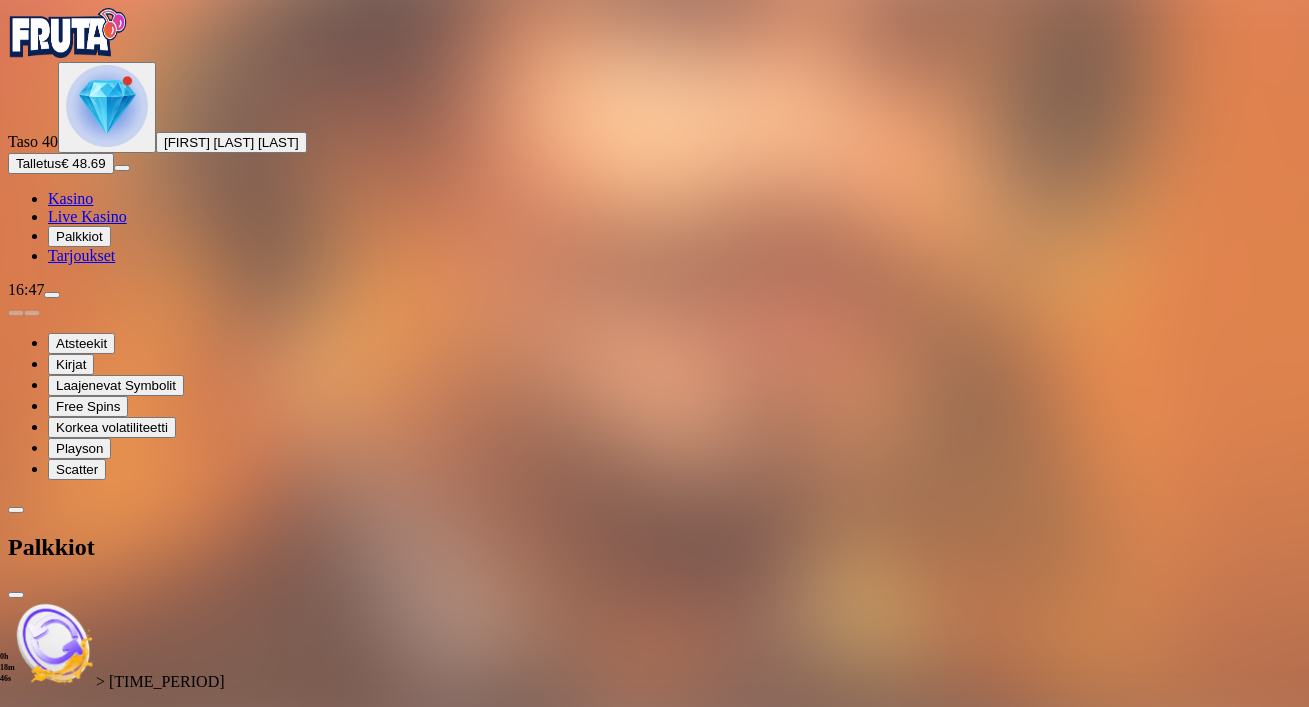 type 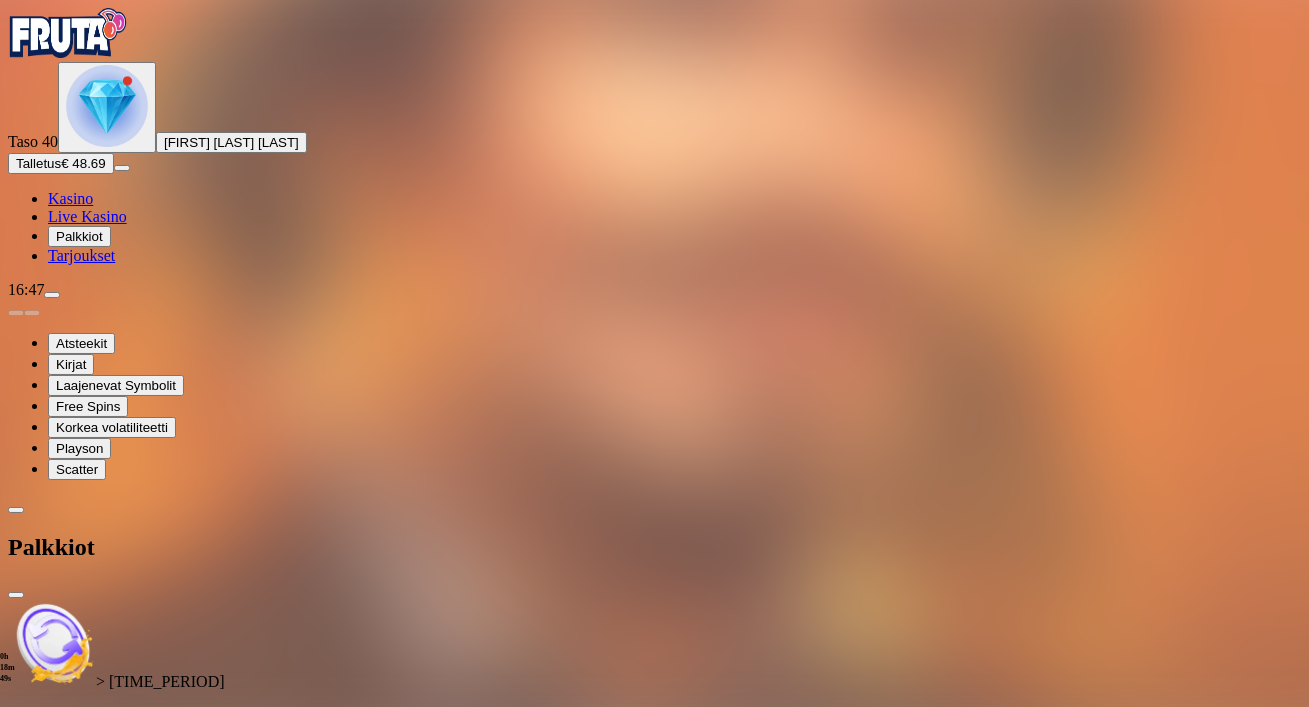 click on "> 30 päivää Talletusbonus Talleta € 50 tai enemmän
Saat 100% jopa € 500 asti Lunasta tarjous 8h 11m 20s Talletuksella etuja Talleta € 250 tai enemmän
Saat 40 ilmaiskierrosta (€ 1) Lunasta tarjous 8h 11m 20s Talletuksella etuja Talleta € 150 tai enemmän
Saat 20 ilmaiskierrosta (€ 1) Lunasta tarjous 8h 11m 20s Talletuksella etuja Talleta € 50 tai enemmän
Saat 15 ilmaiskierrosta (€ 0.5) Lunasta tarjous 8h 11m 20s Talletuksella etuja Talleta € 20 tai enemmän
Saat 10 ilmaiskierrosta (€ 0.2) Lunasta tarjous Taso 40 Avaa seuraava palkkiosi Avaa palkinto Taso 41 Fruit Up   ja nappaat seuraavan palkkion" at bounding box center [654, 1437] 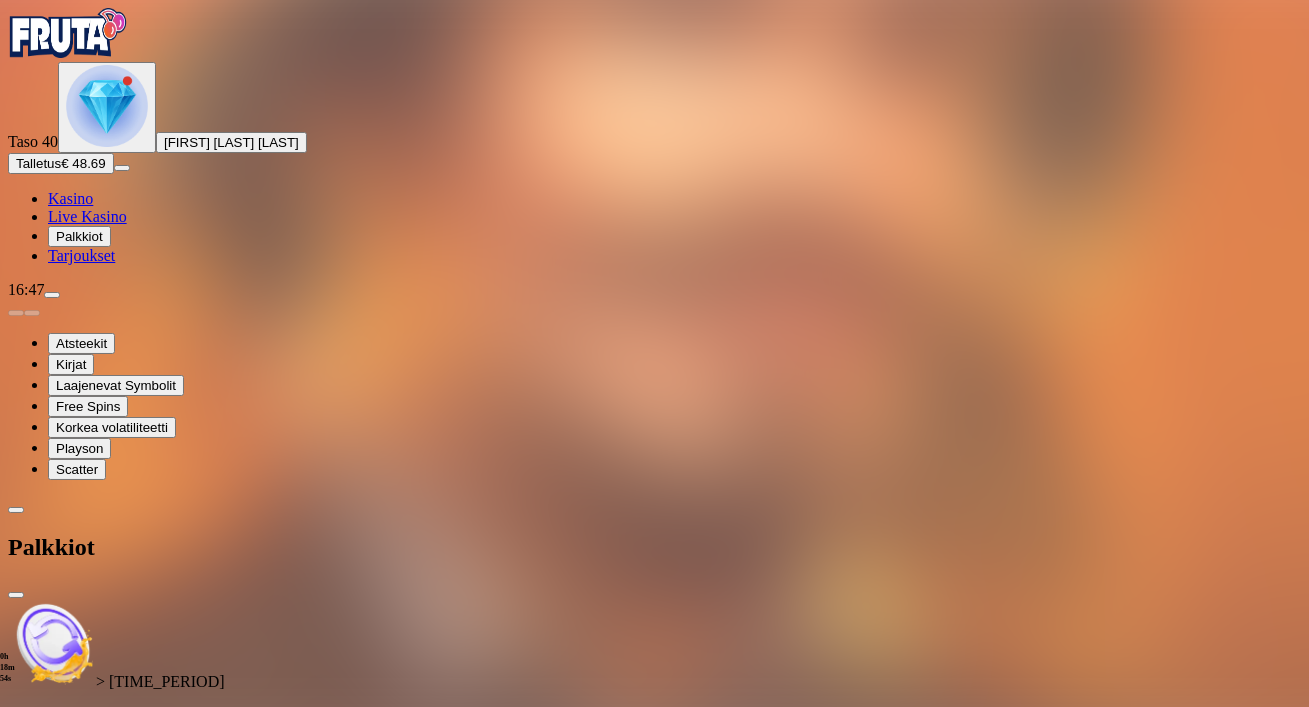 scroll, scrollTop: 807, scrollLeft: 0, axis: vertical 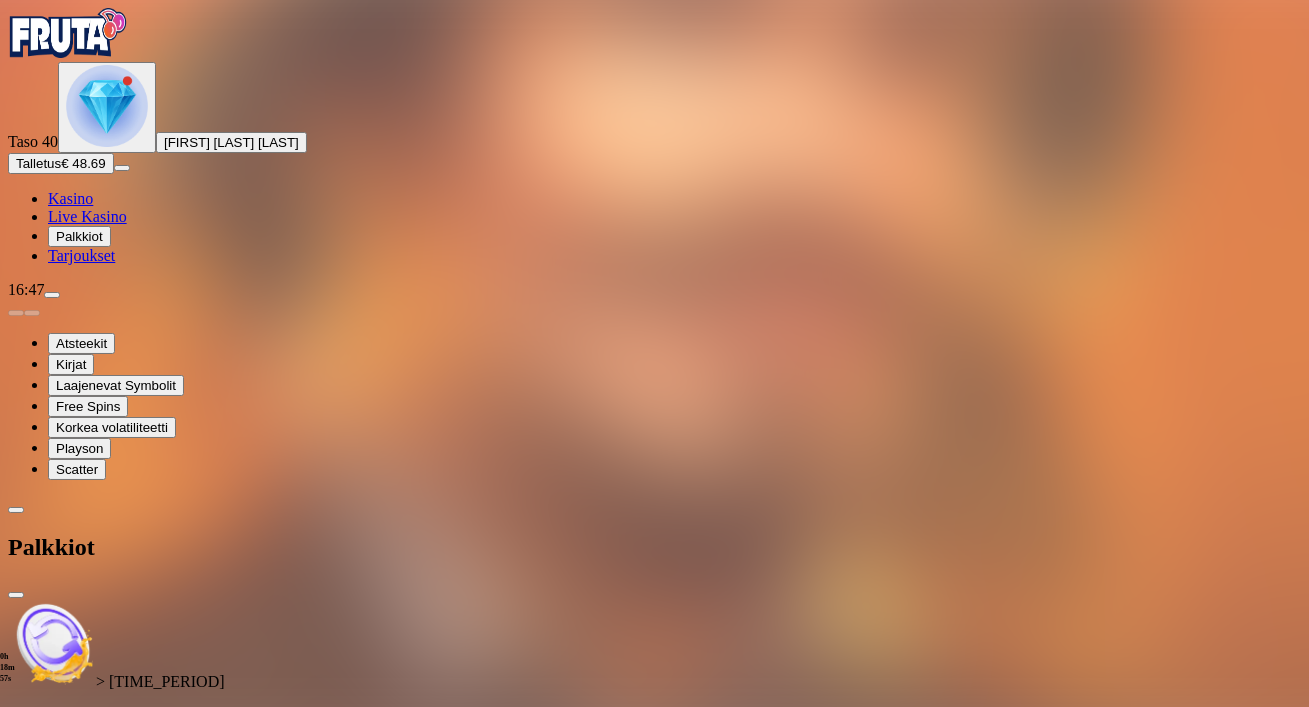 click at bounding box center (112, 2080) 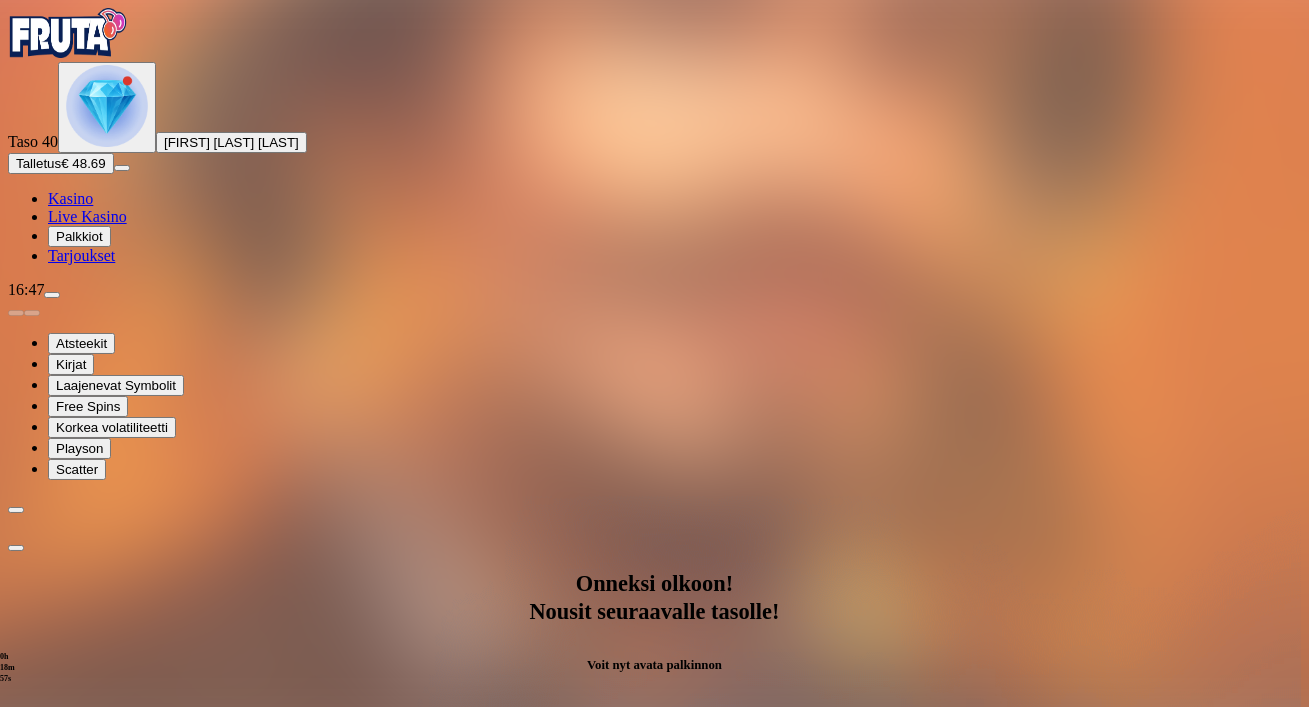 scroll, scrollTop: 0, scrollLeft: 0, axis: both 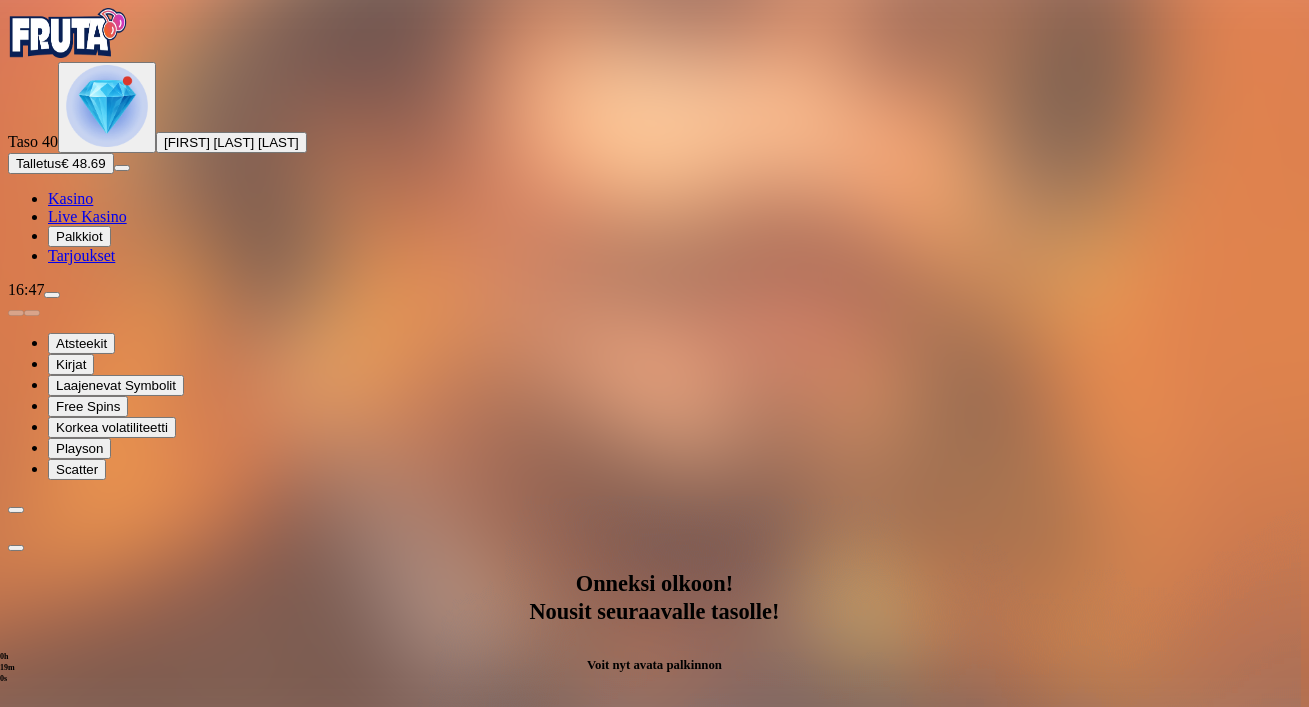 click on "Avaa palkinto" at bounding box center [655, 992] 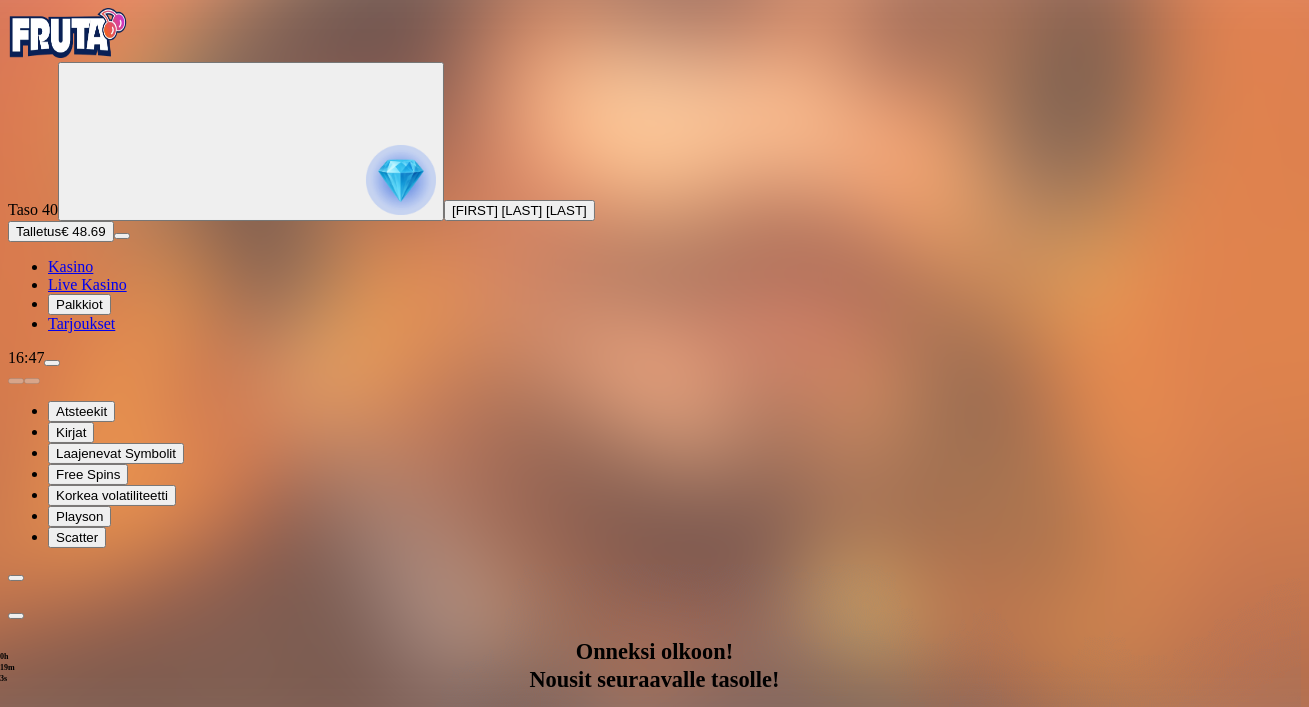 click at bounding box center [88, 1264] 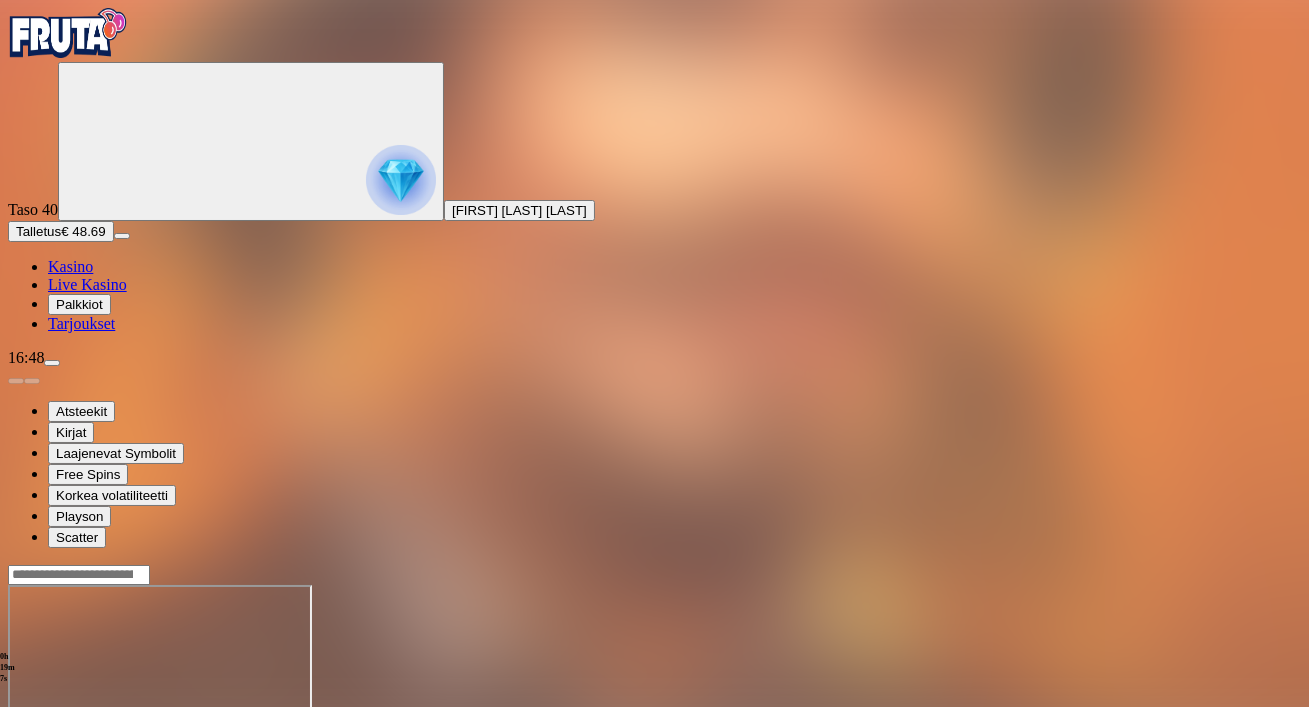 click at bounding box center (48, 757) 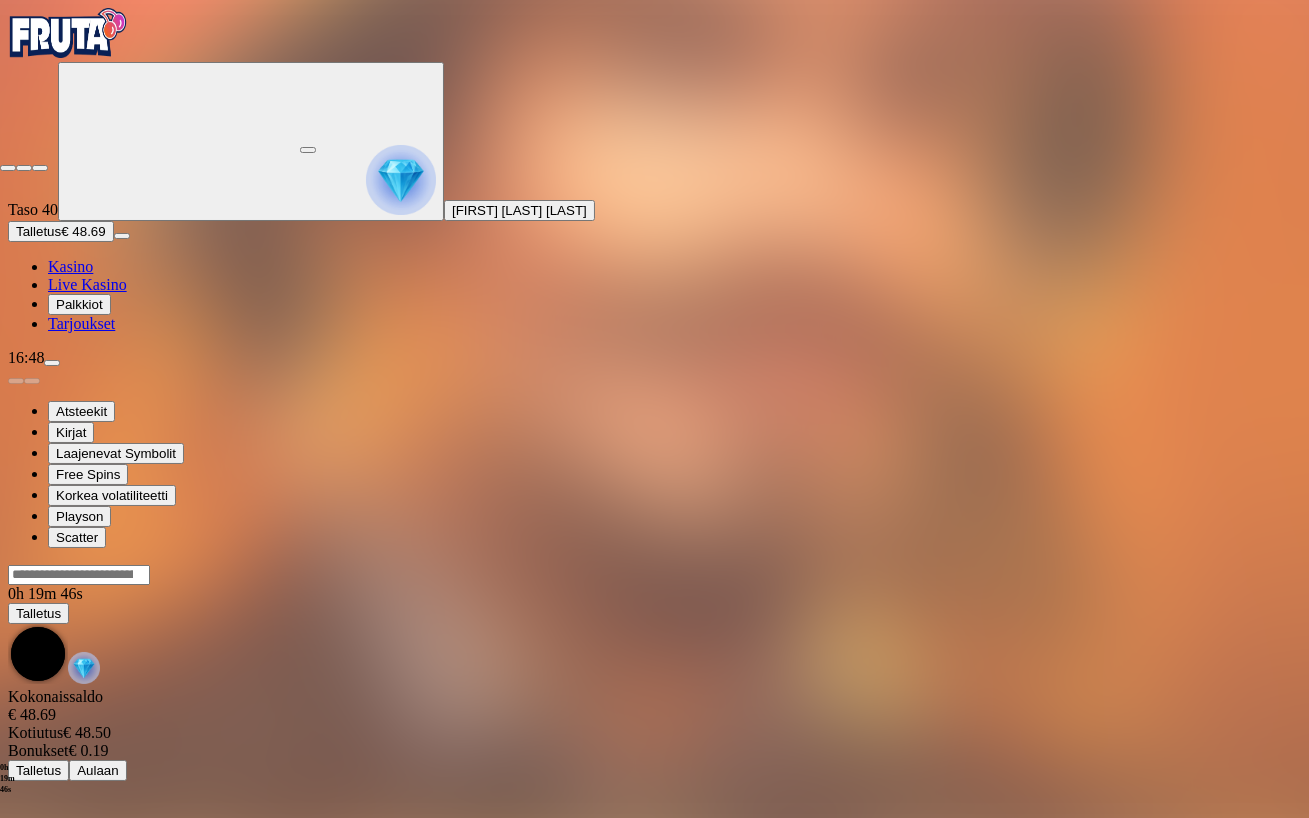 click at bounding box center (40, 168) 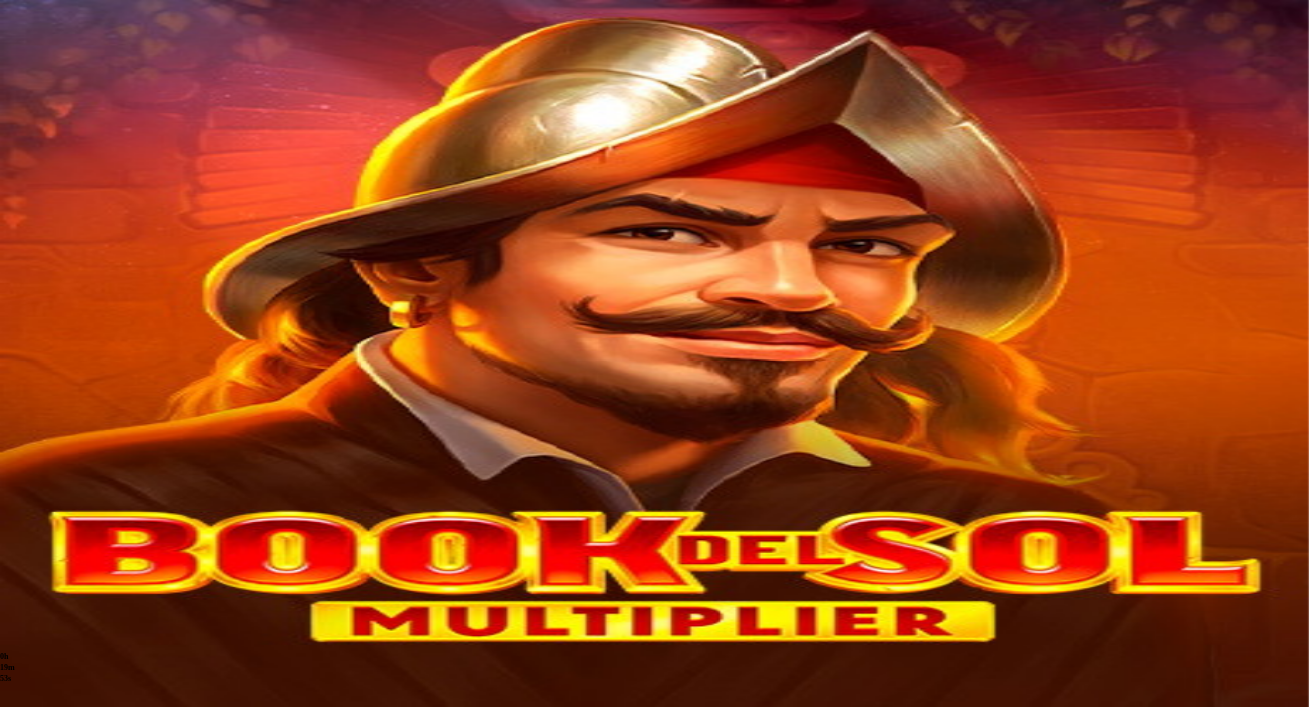 scroll, scrollTop: 0, scrollLeft: 0, axis: both 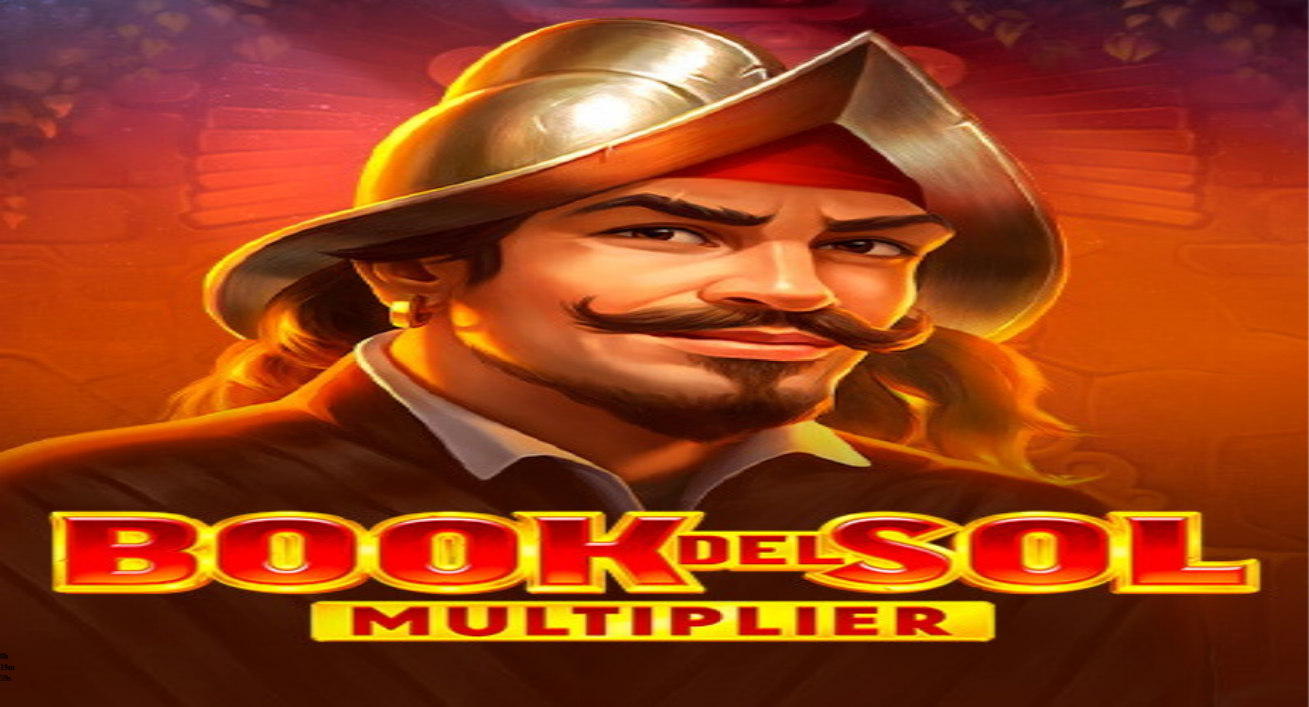 click at bounding box center (48, 757) 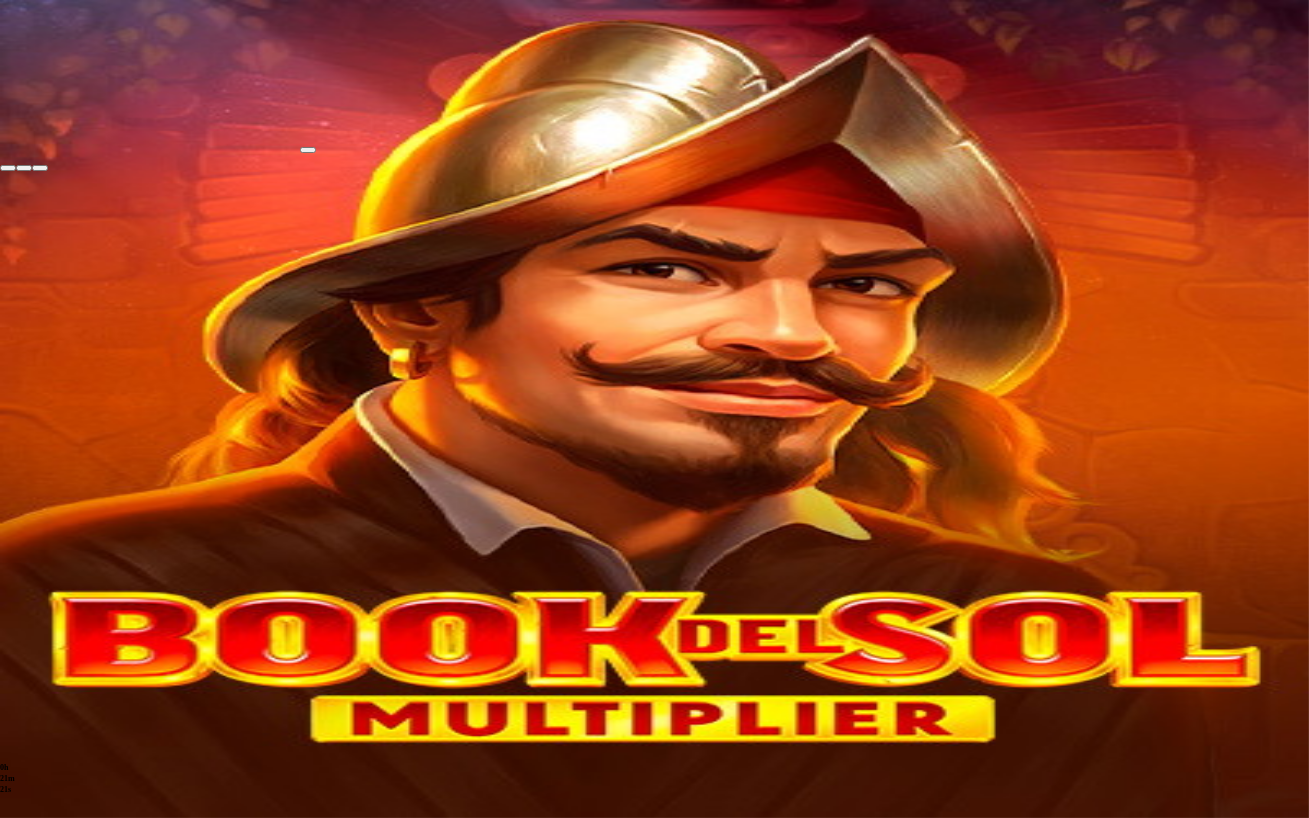 click at bounding box center (40, 168) 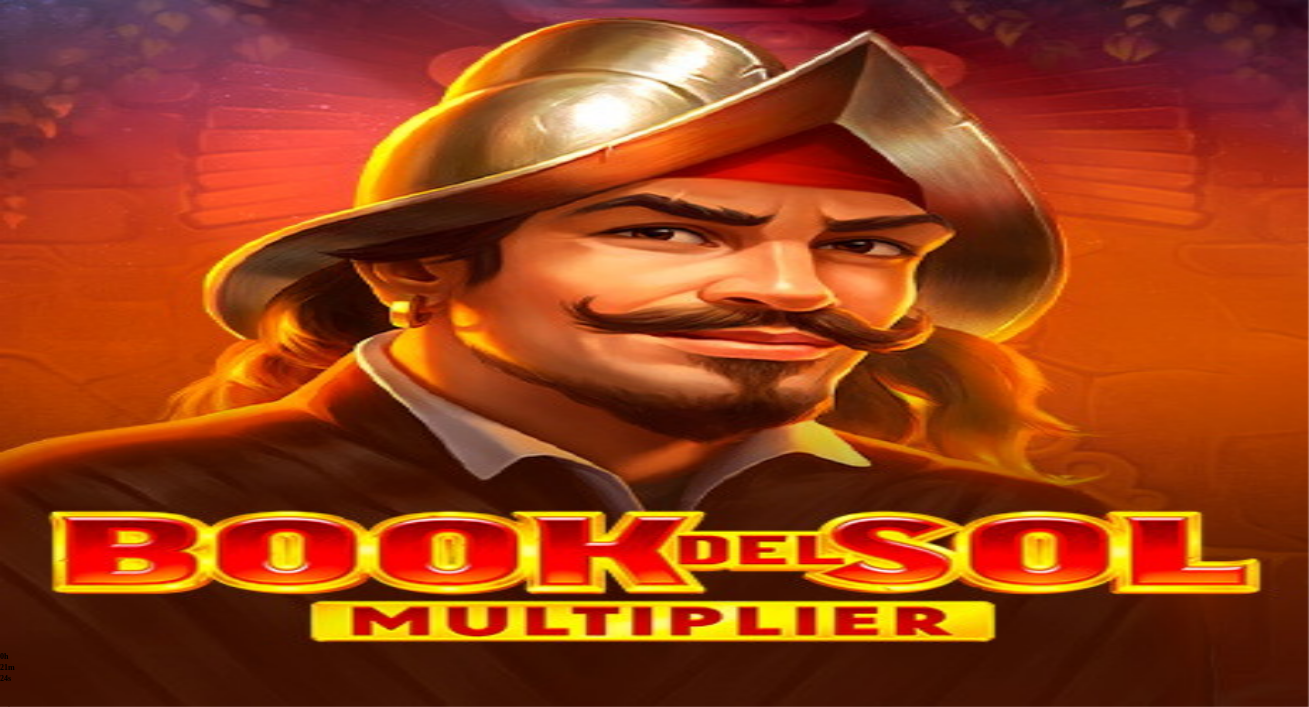 click on "Talletus" at bounding box center (38, 231) 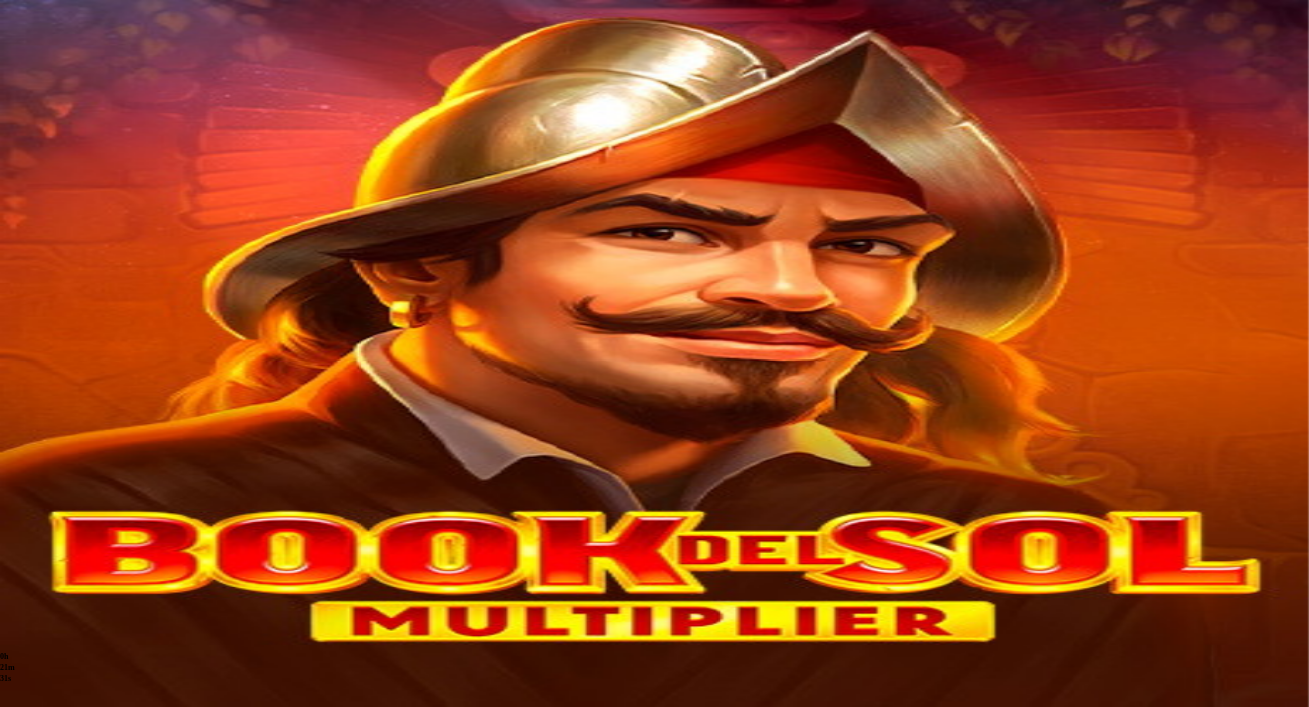 click on "***" at bounding box center [79, 2336] 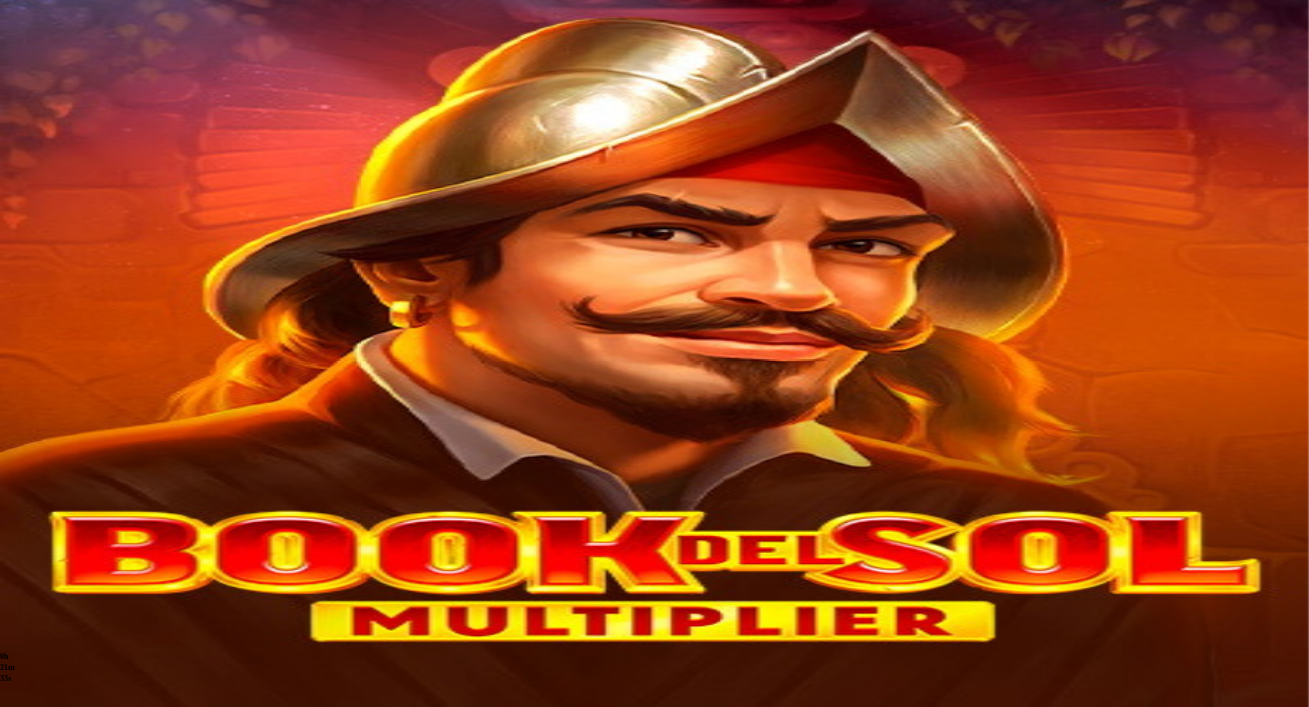 type on "*" 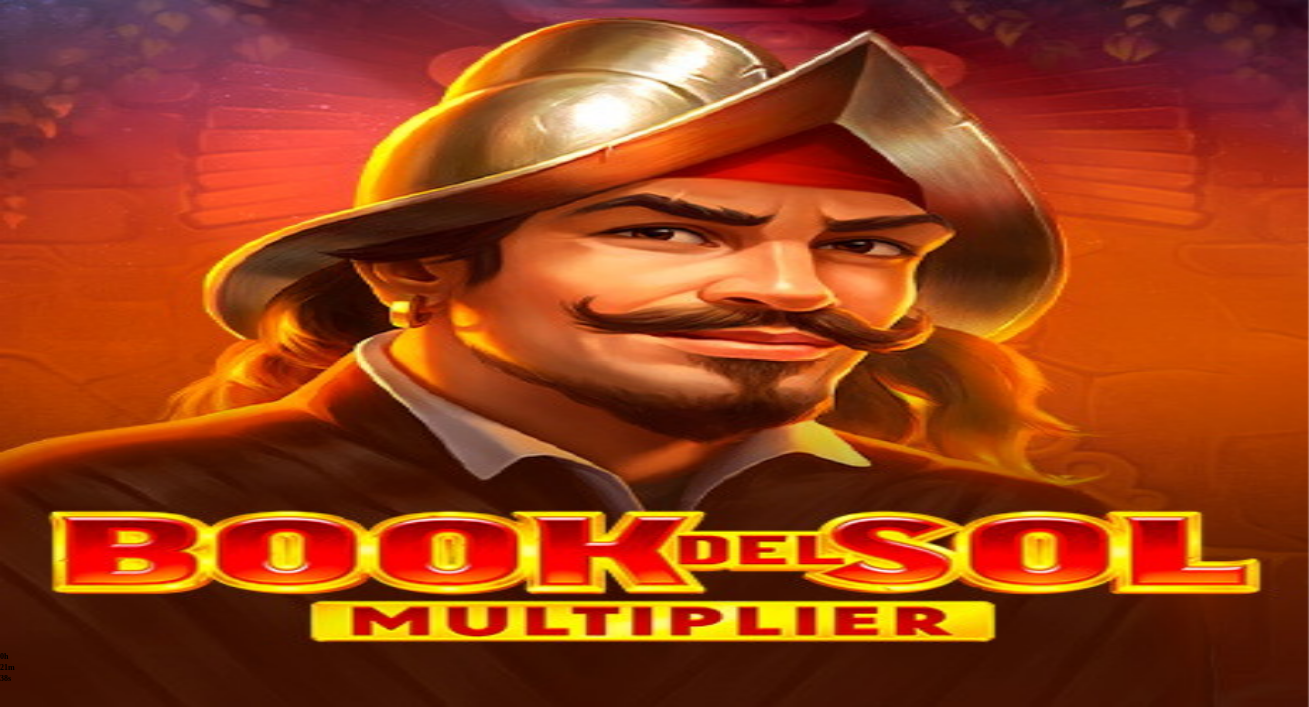 type on "**" 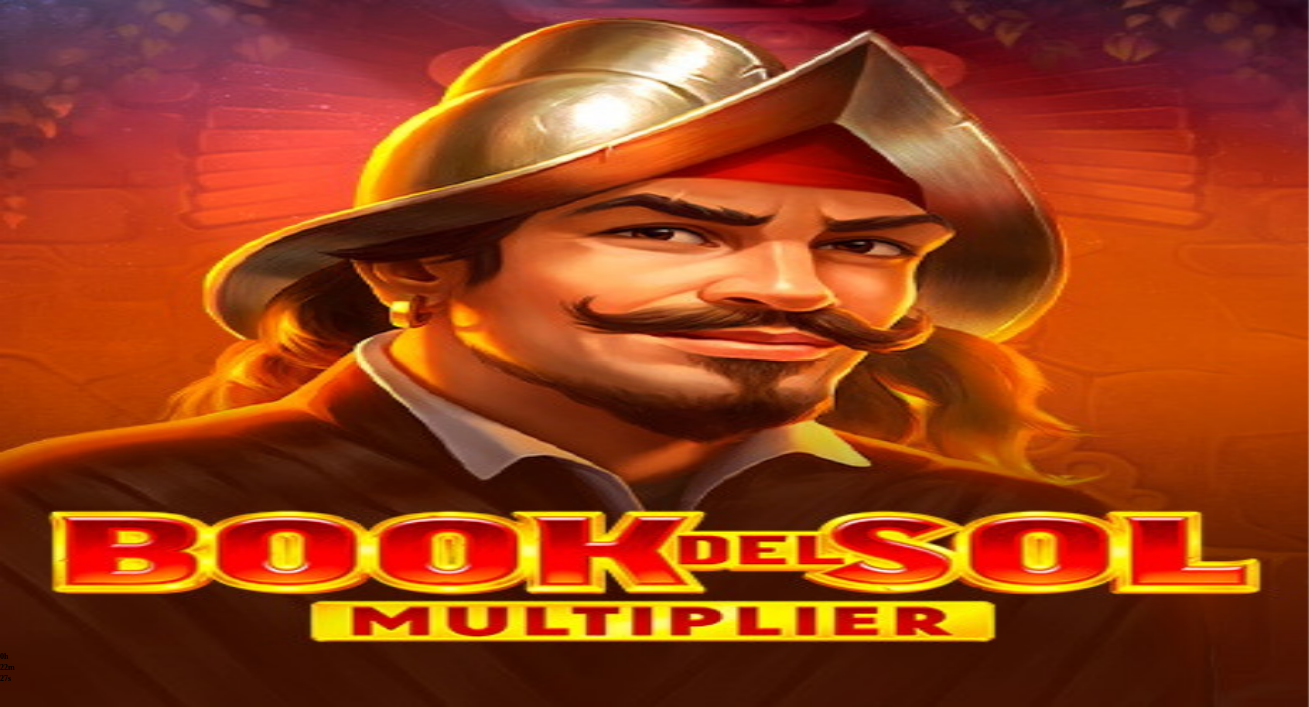 click at bounding box center [48, 757] 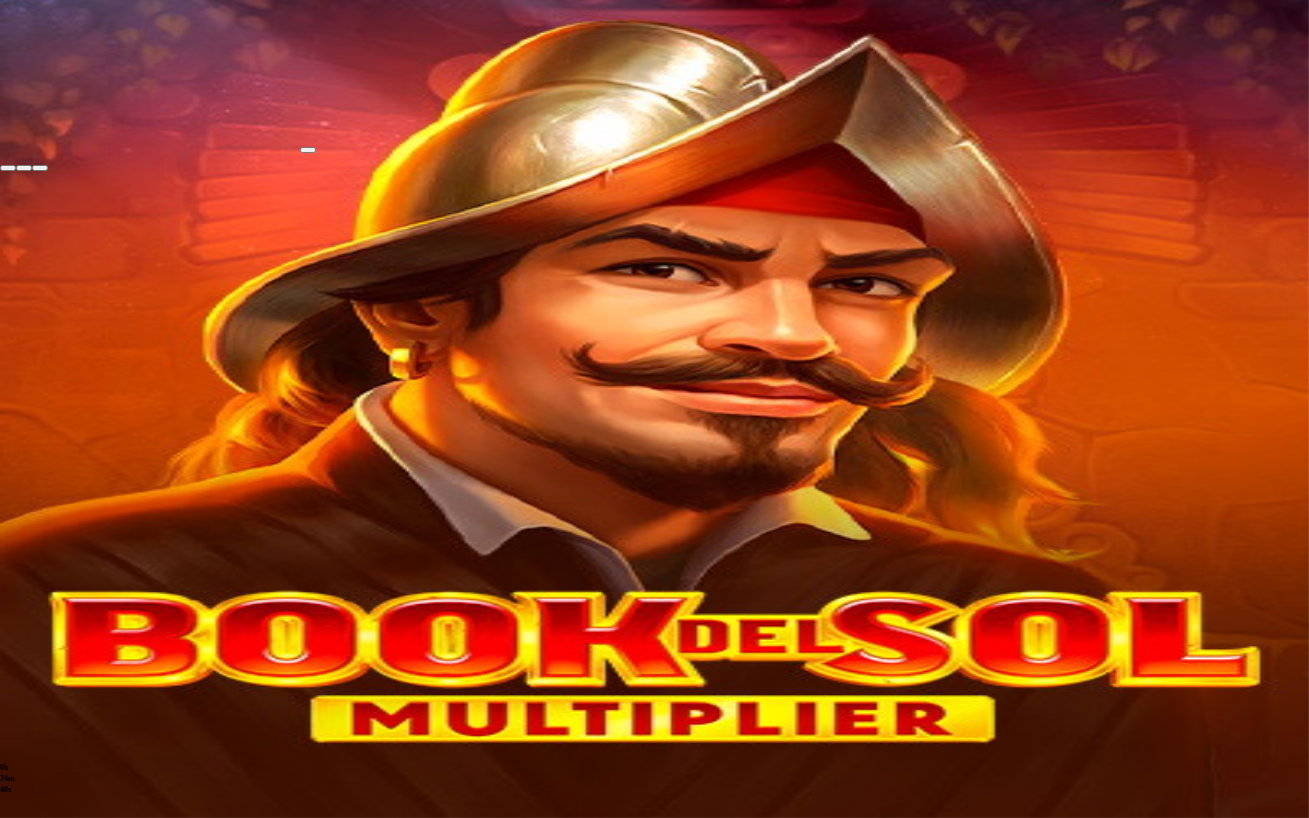 click at bounding box center (40, 168) 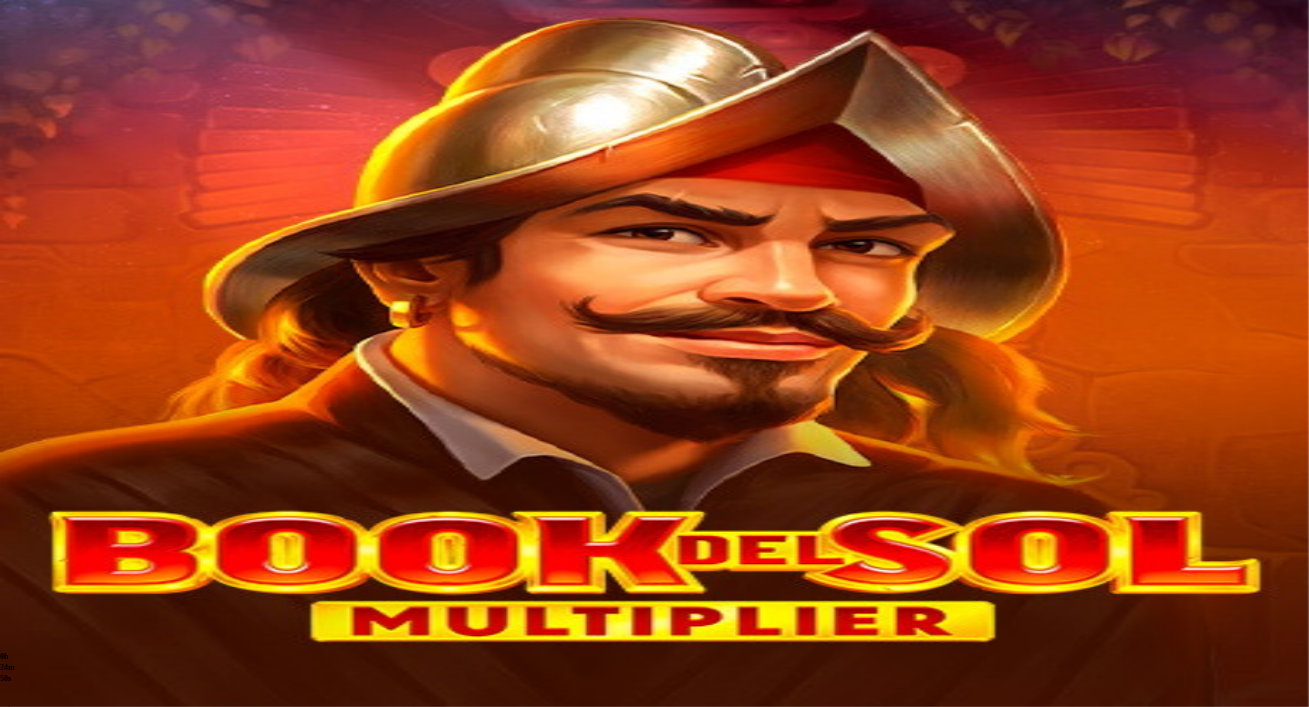 click on "Talletus" at bounding box center (38, 231) 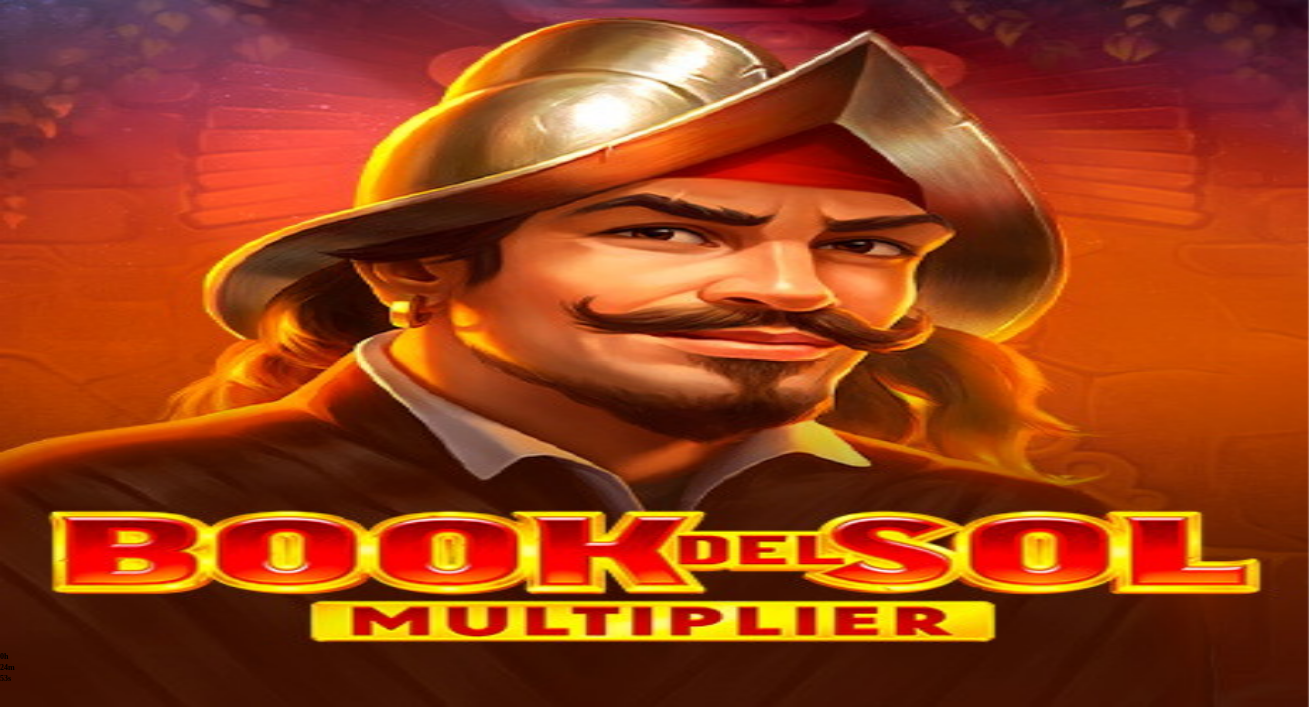 click on "***" at bounding box center (79, 2336) 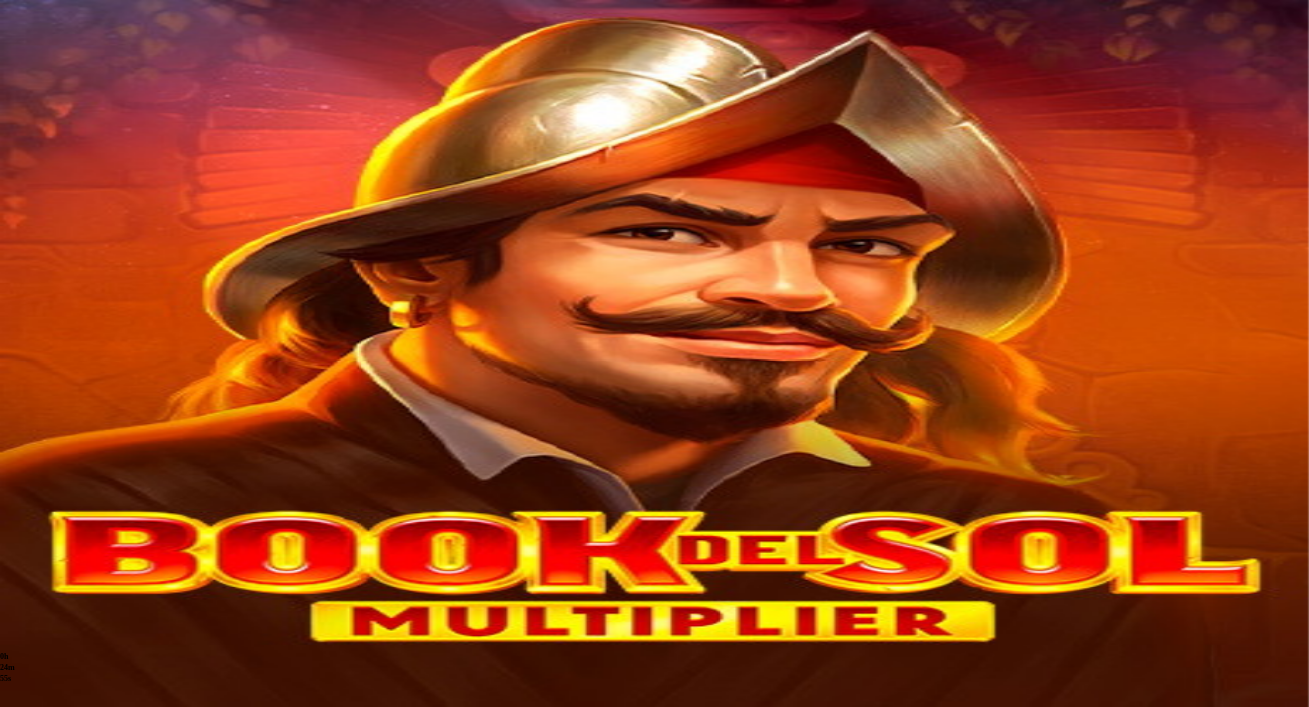 click on "***" at bounding box center (79, 2336) 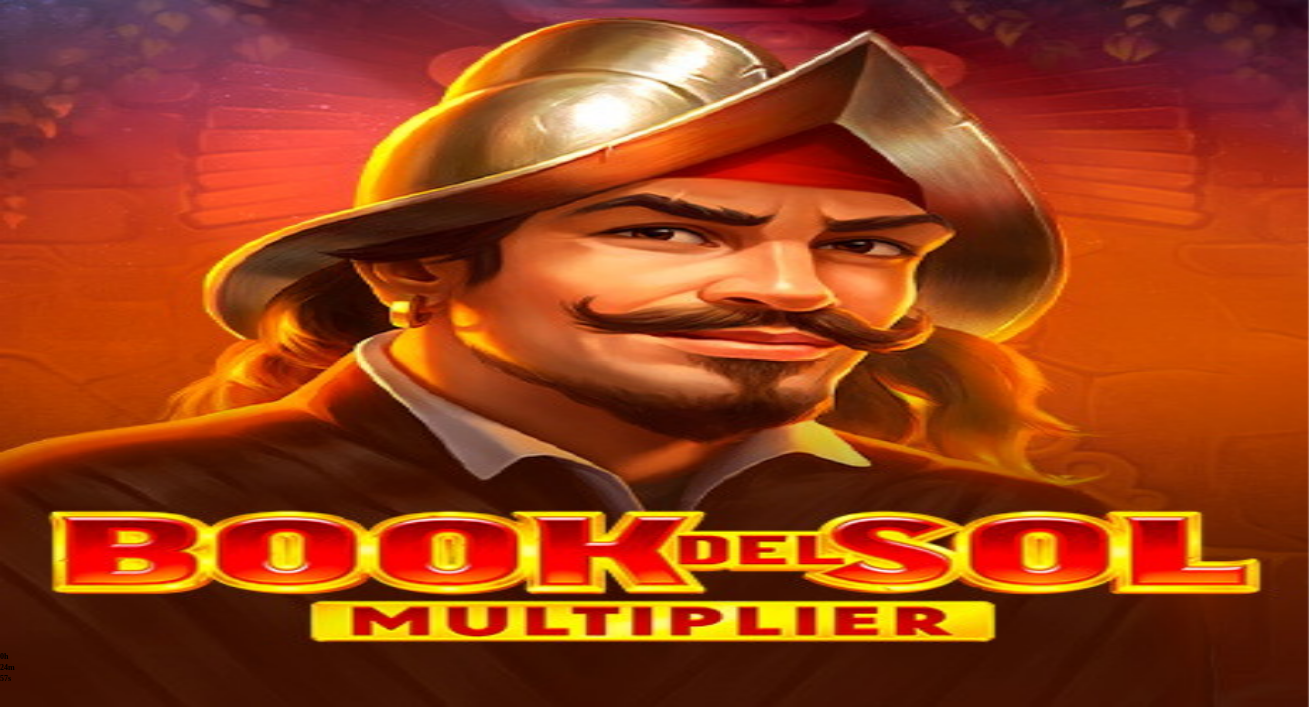 type on "*" 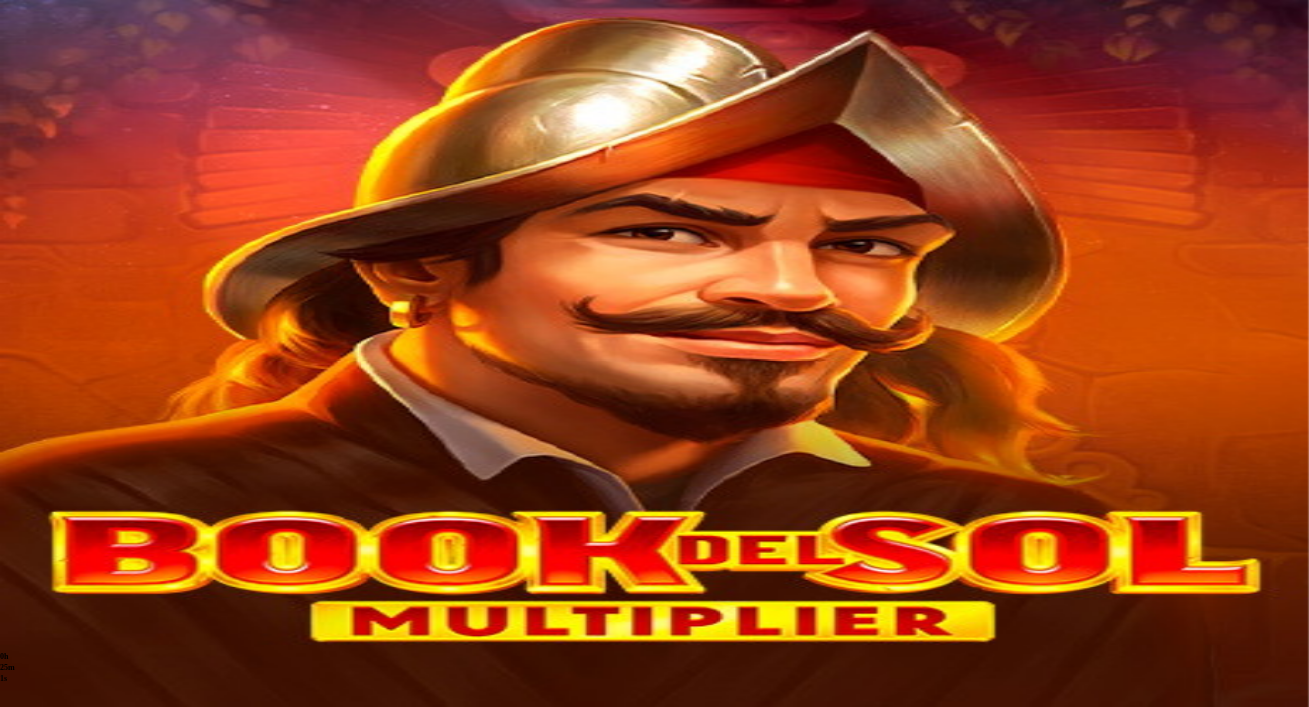 type on "**" 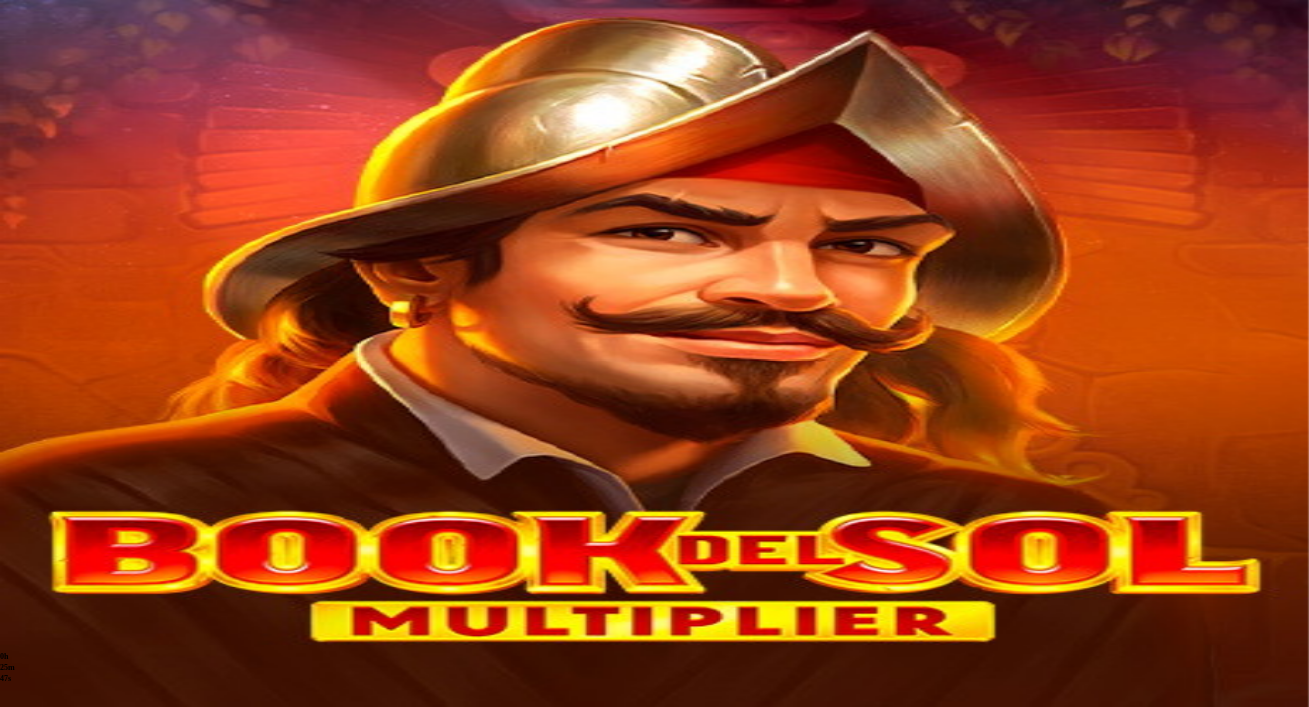 click at bounding box center [654, 717] 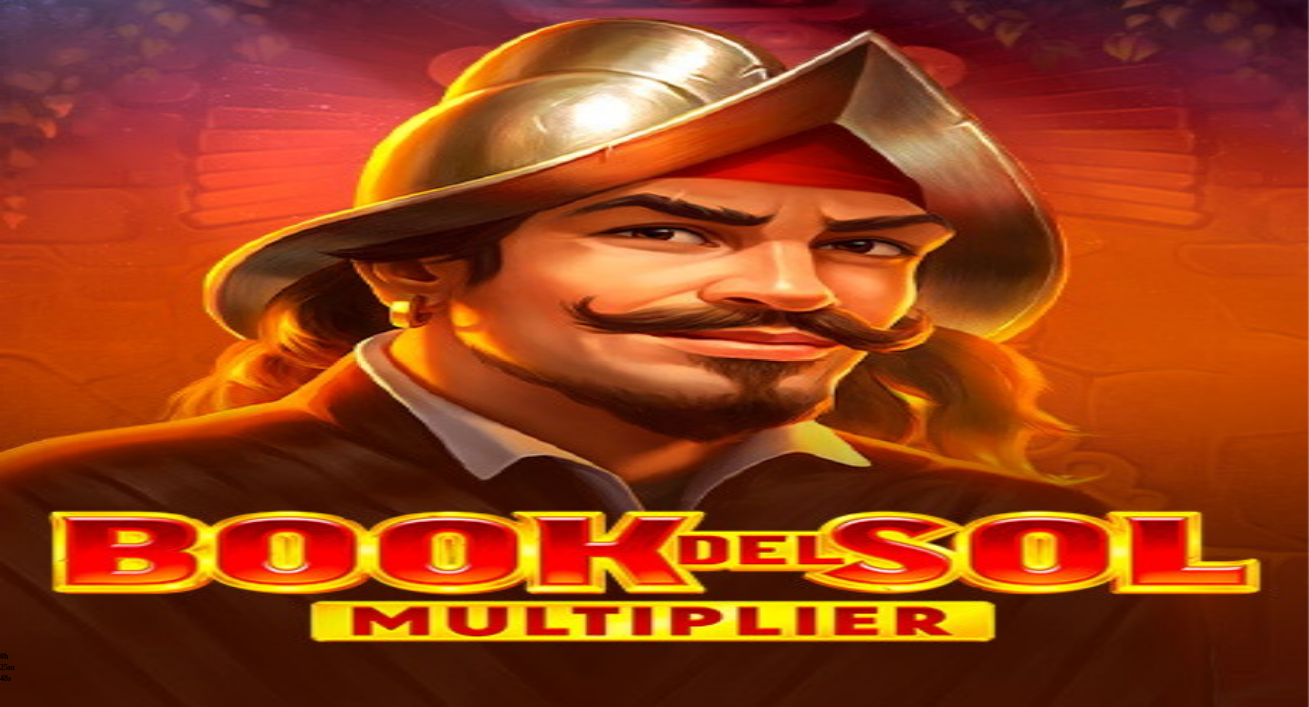 click at bounding box center [654, 717] 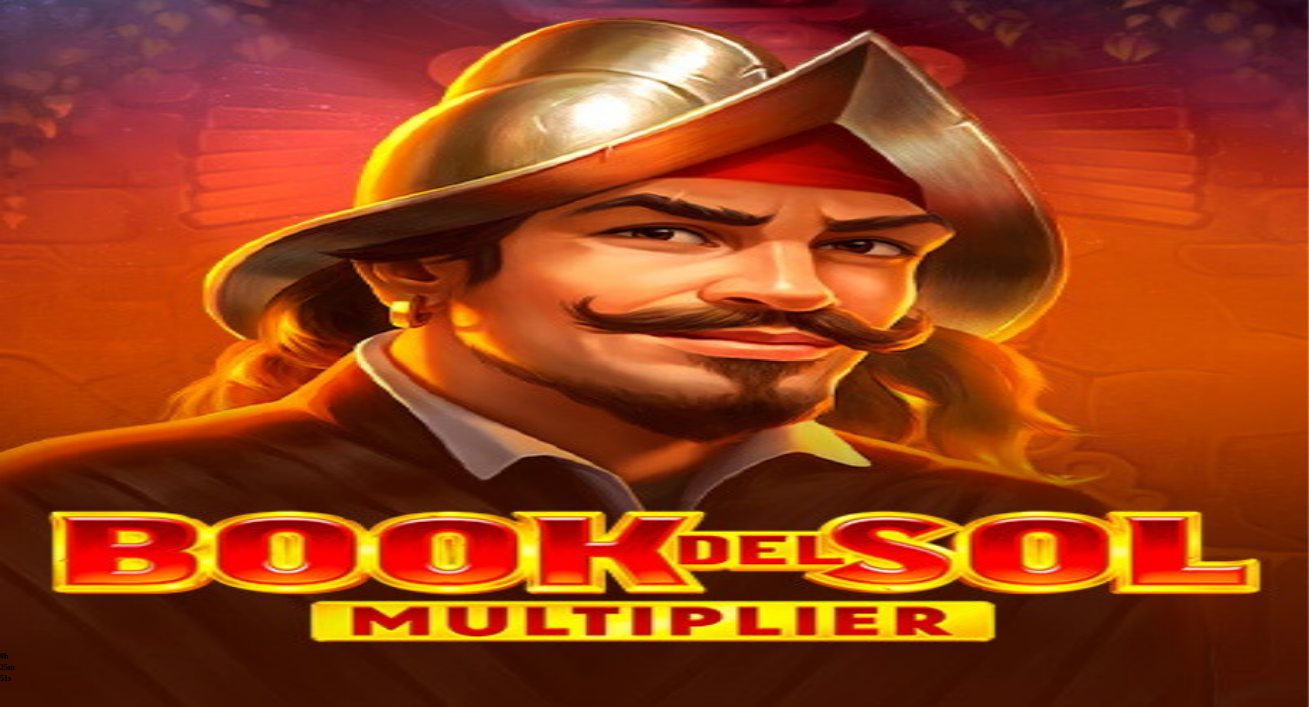 click at bounding box center (48, 757) 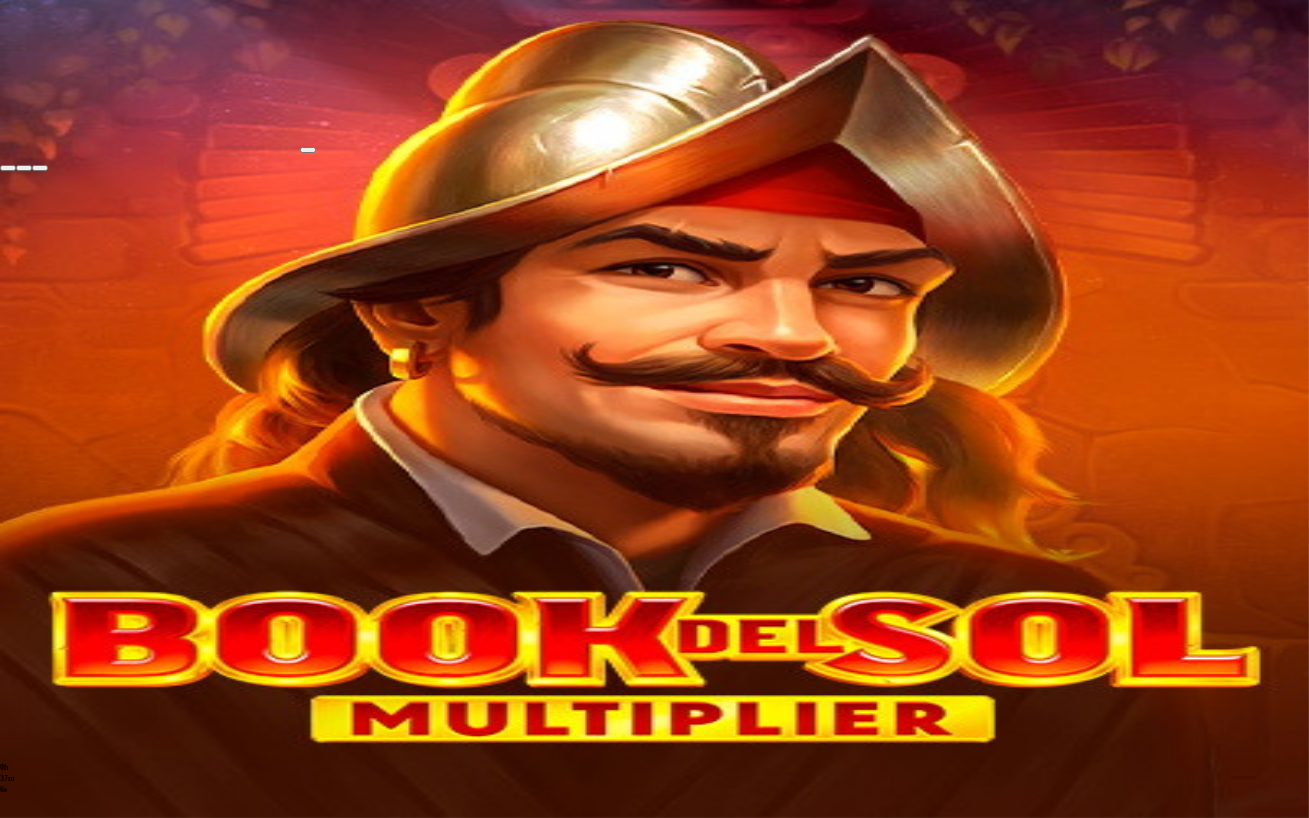 click at bounding box center (40, 168) 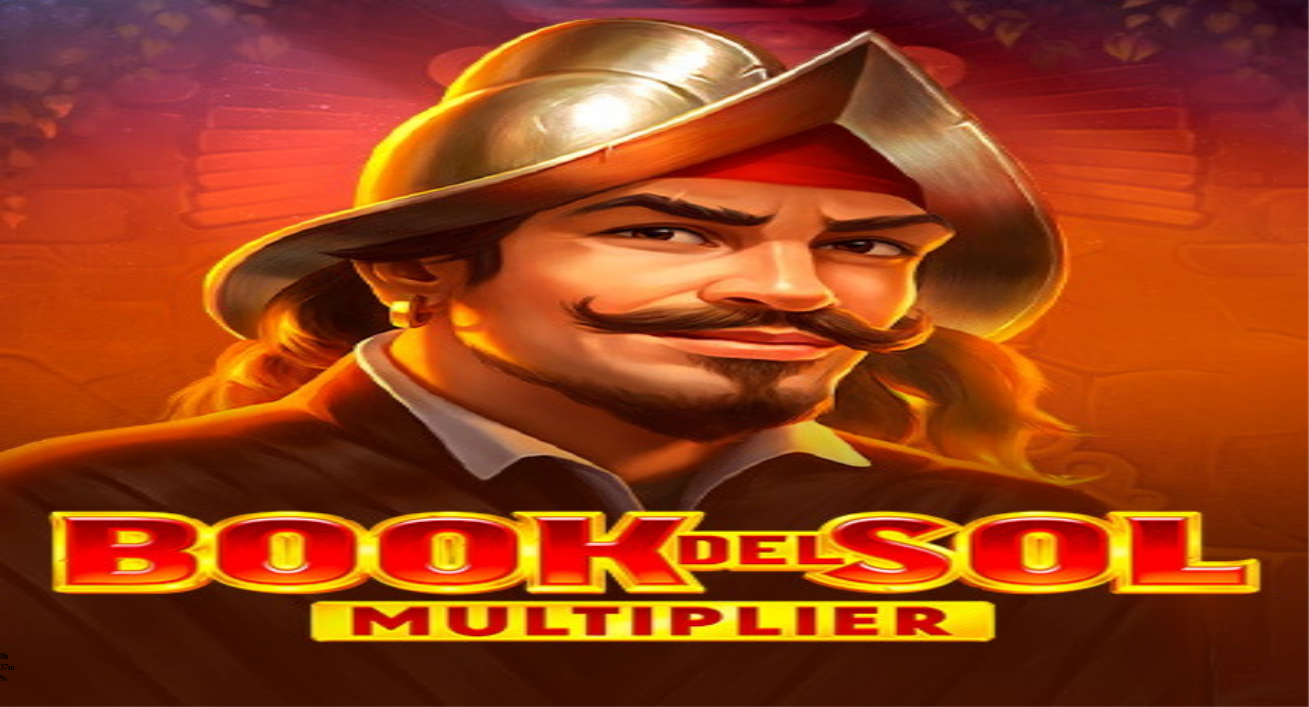 click on "Talletus" at bounding box center (38, 231) 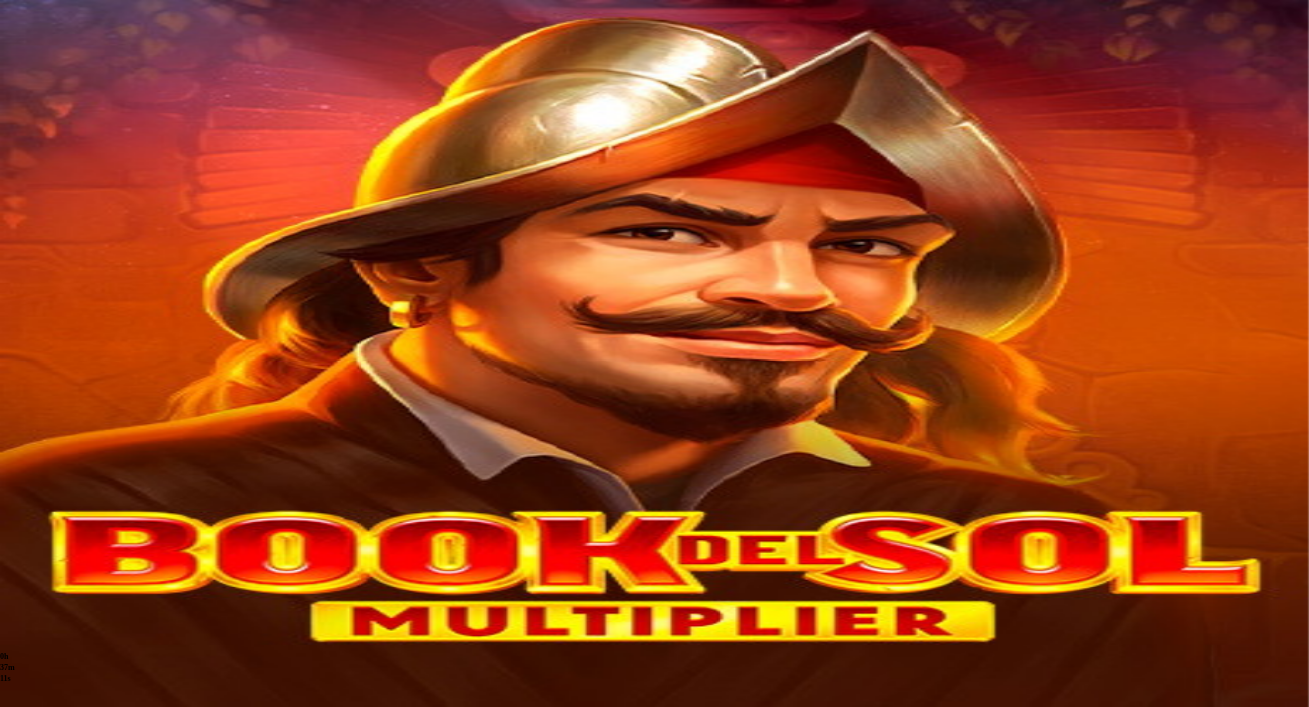 click on "***" at bounding box center (79, 2336) 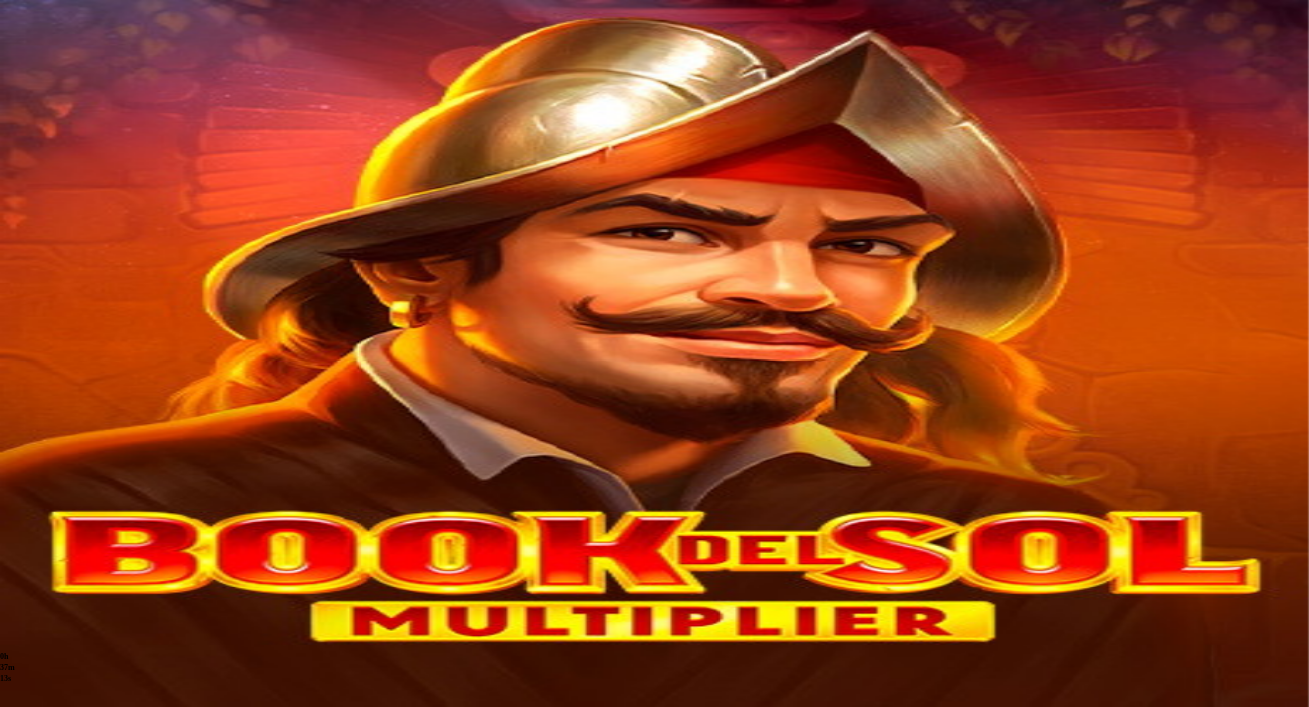 type on "*" 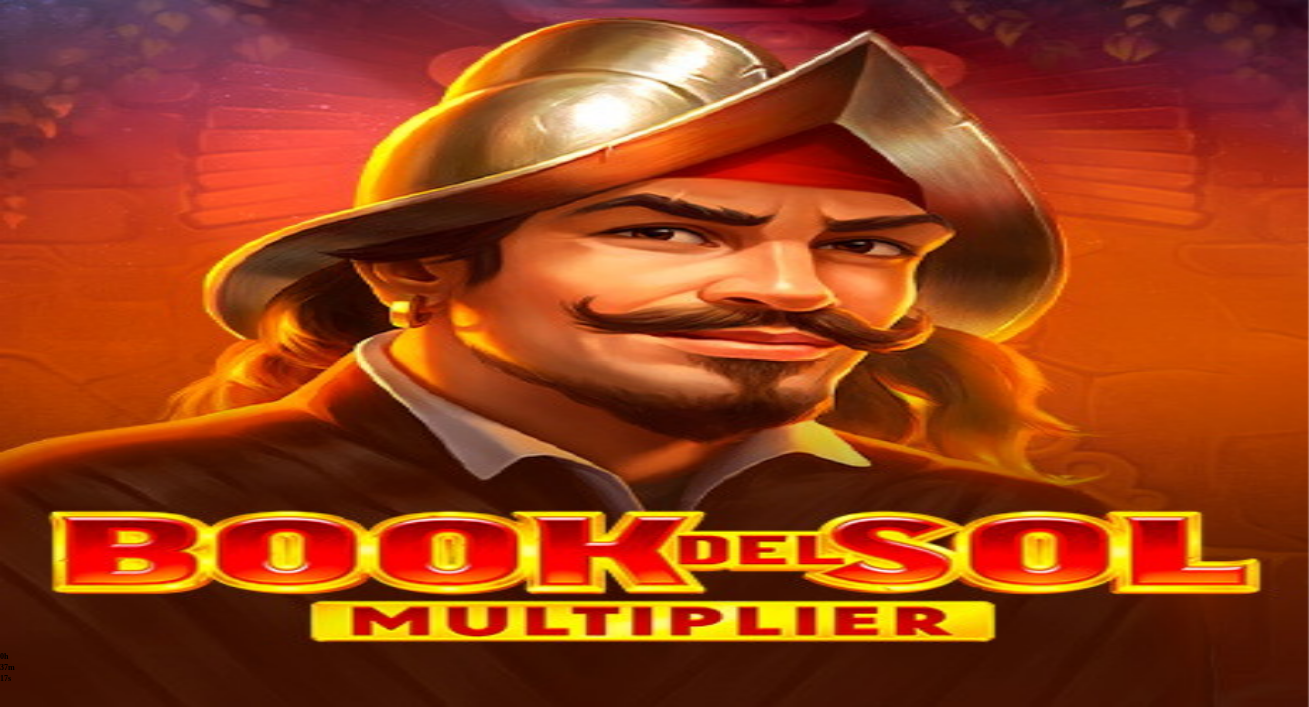 type on "**" 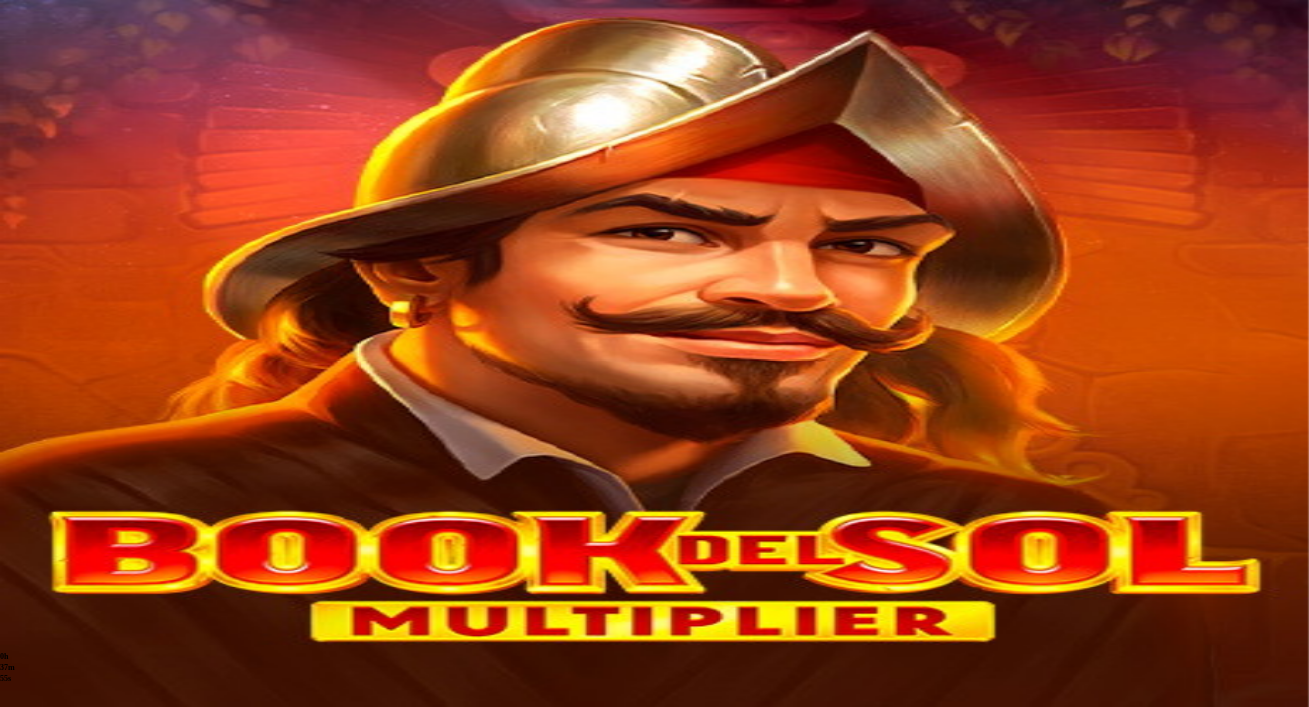 click at bounding box center (48, 1347) 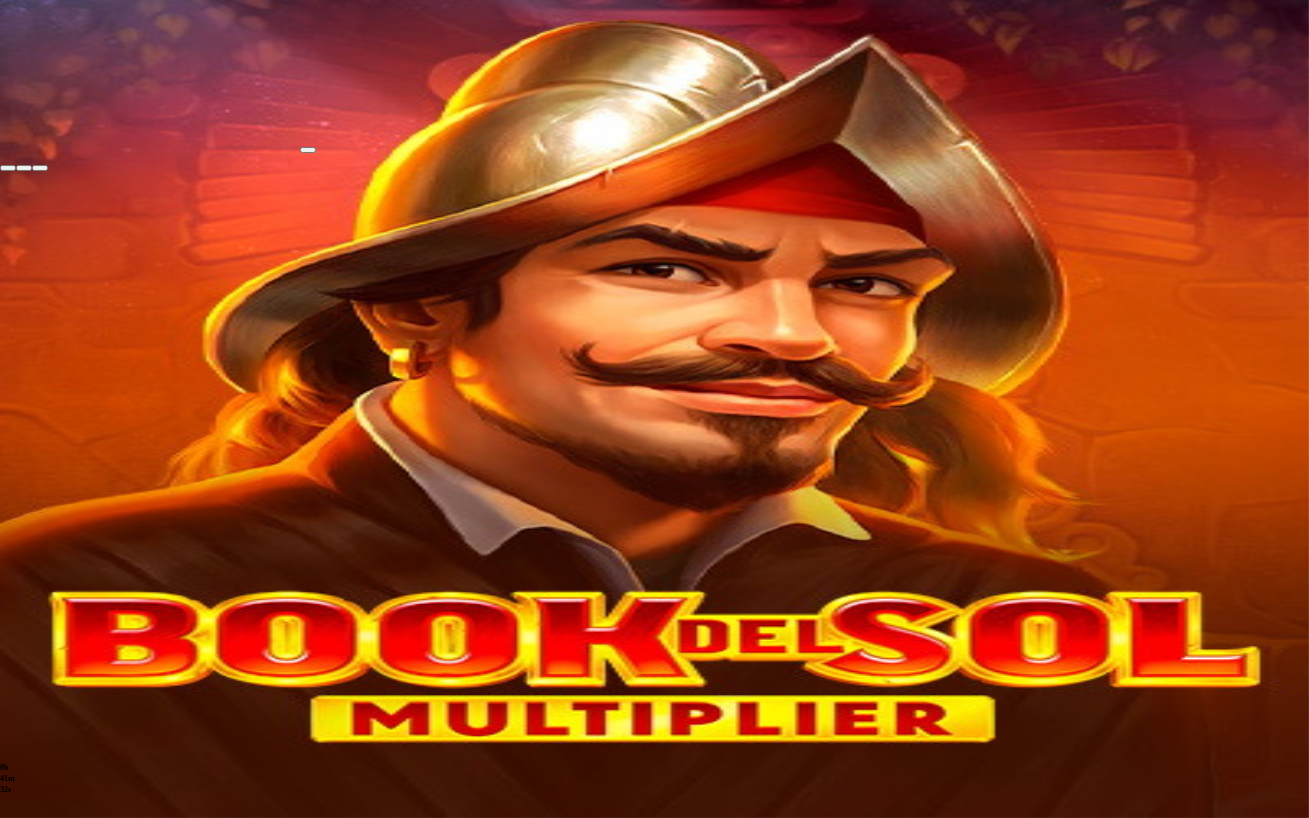 click at bounding box center [40, 168] 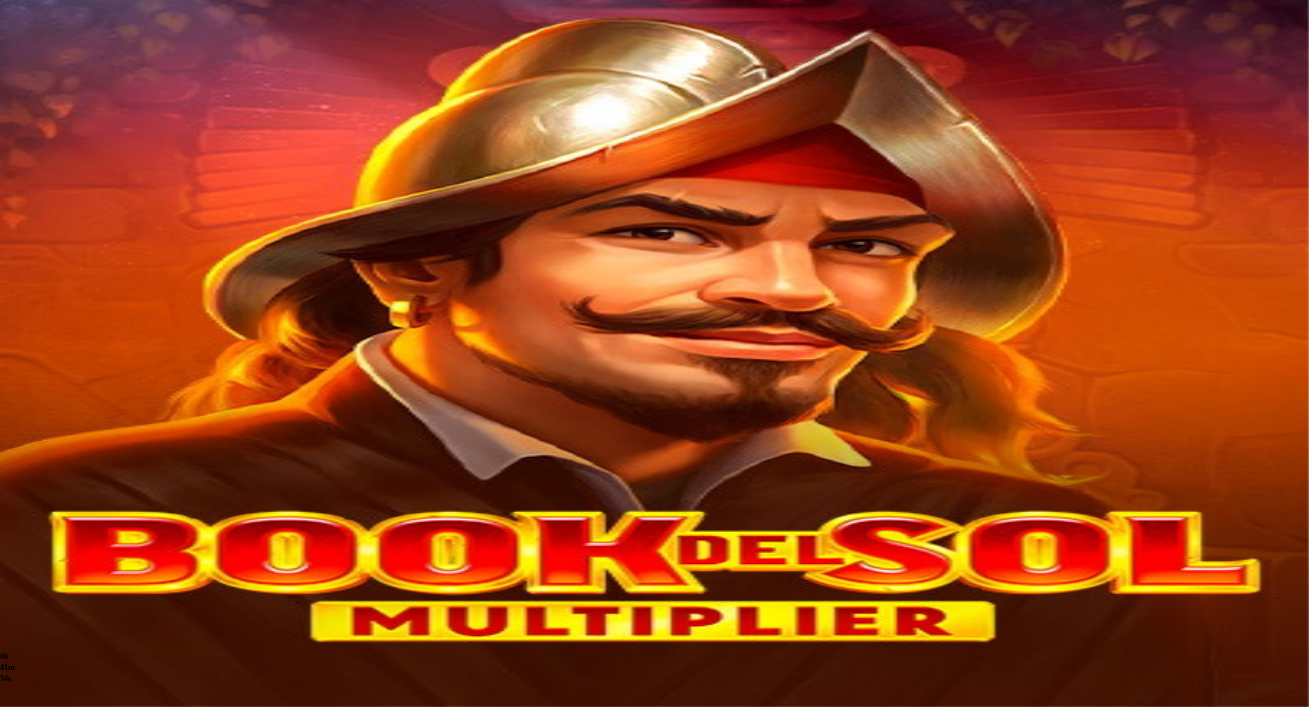 click on "Kasino" at bounding box center [70, 266] 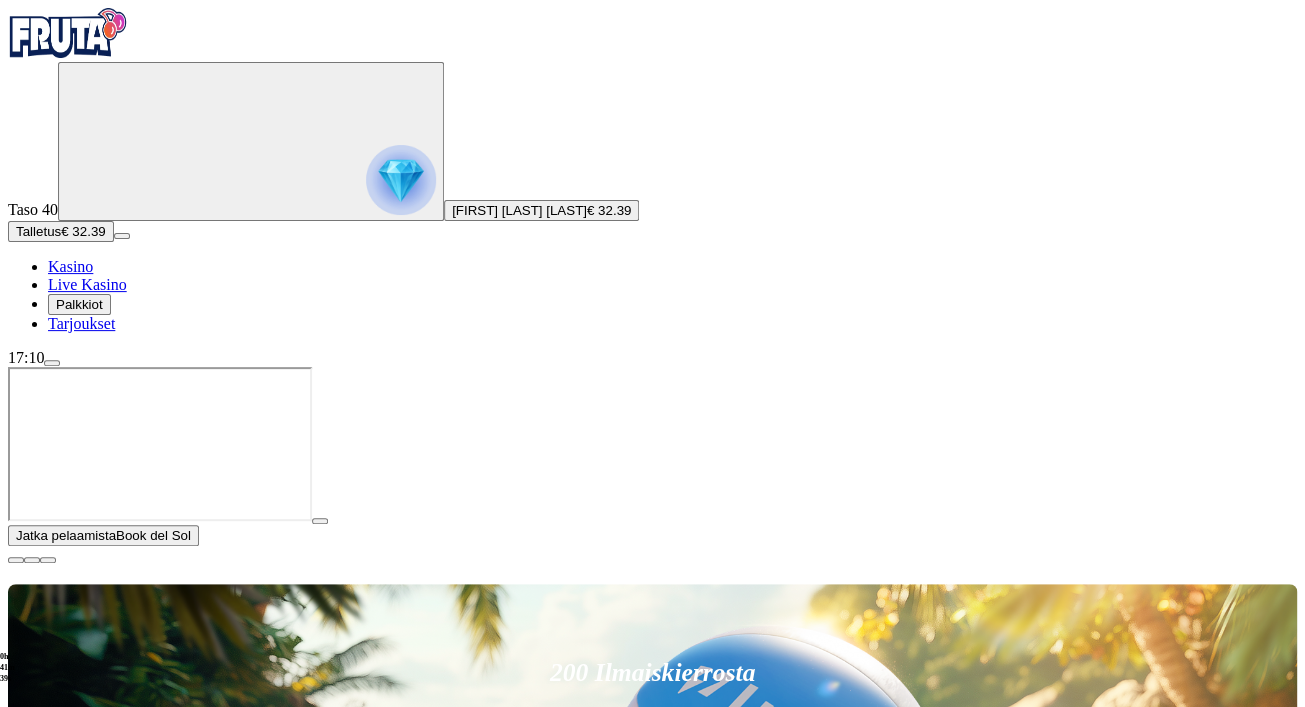 click at bounding box center (16, 560) 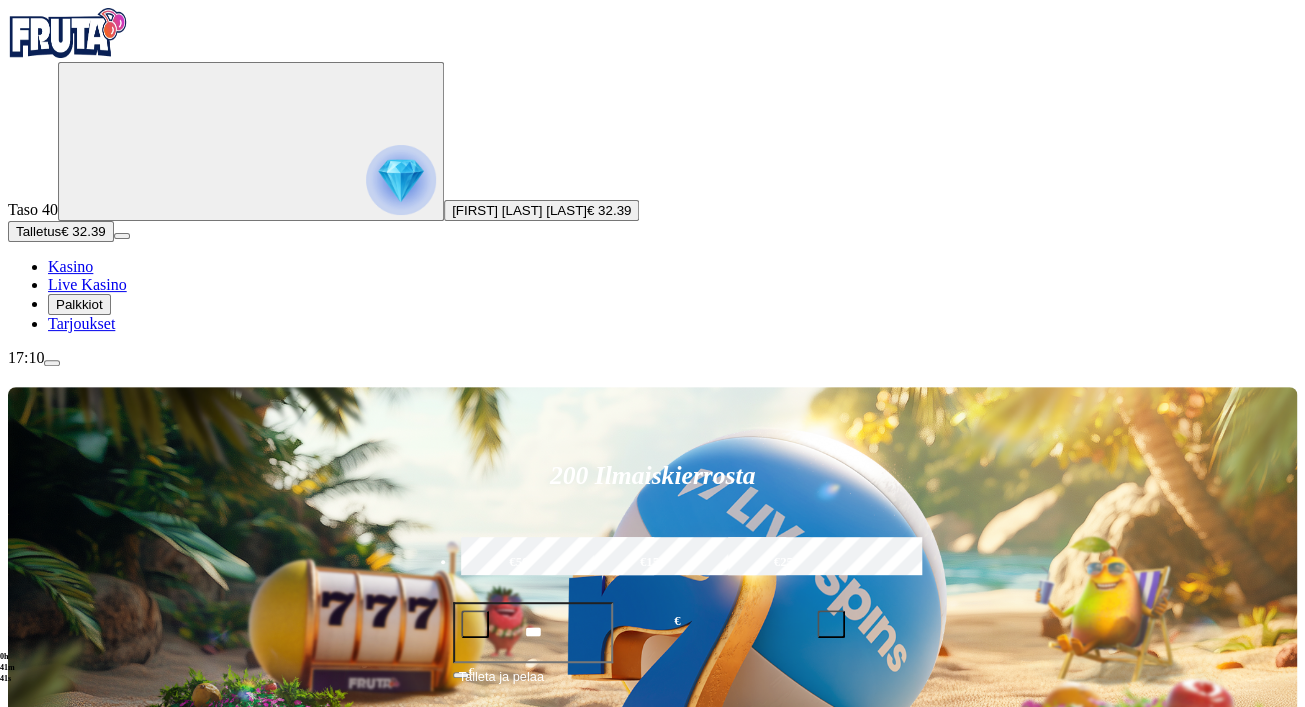 click on "Pelaa nyt" at bounding box center [77, 1412] 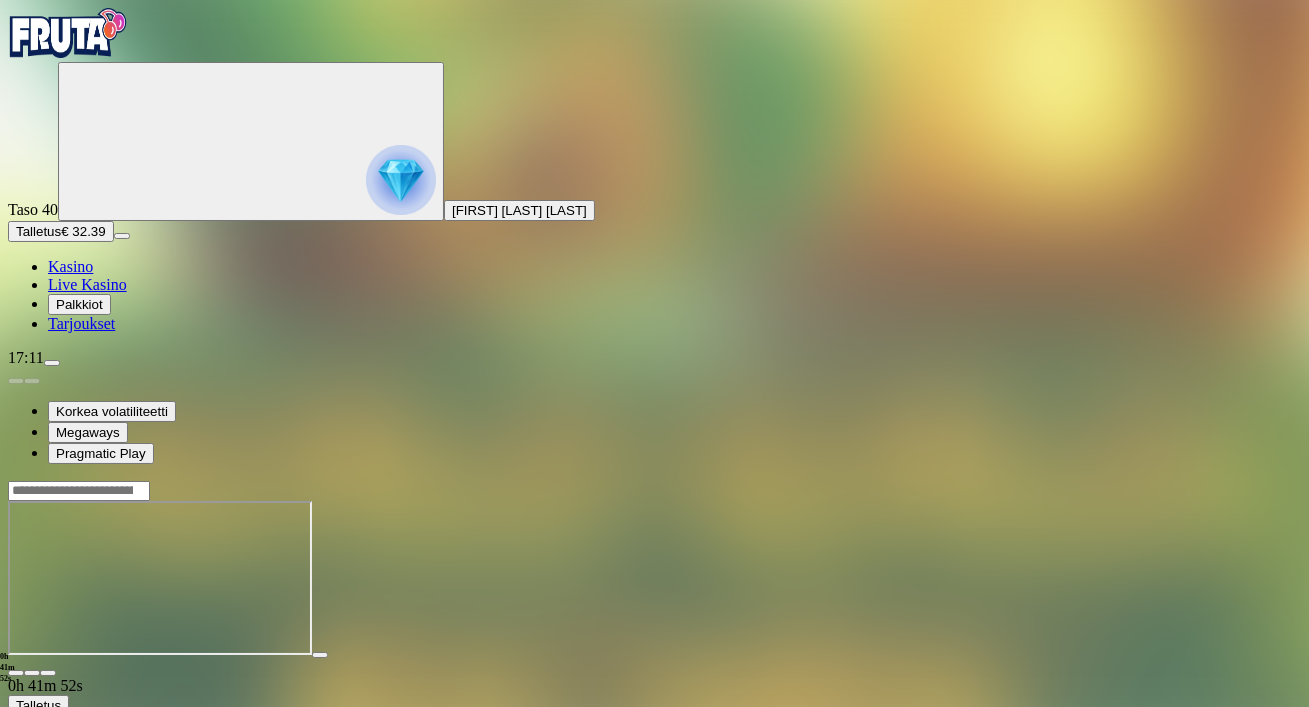 click at bounding box center (48, 673) 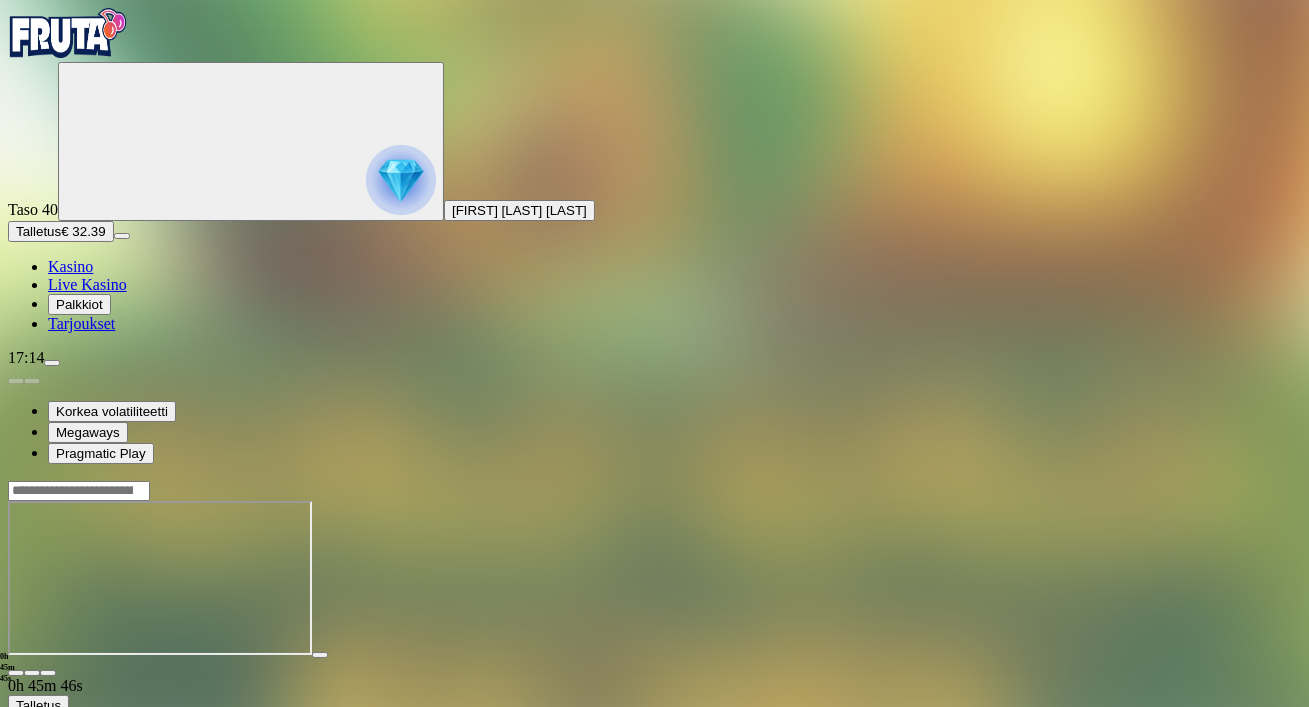 click at bounding box center (16, 673) 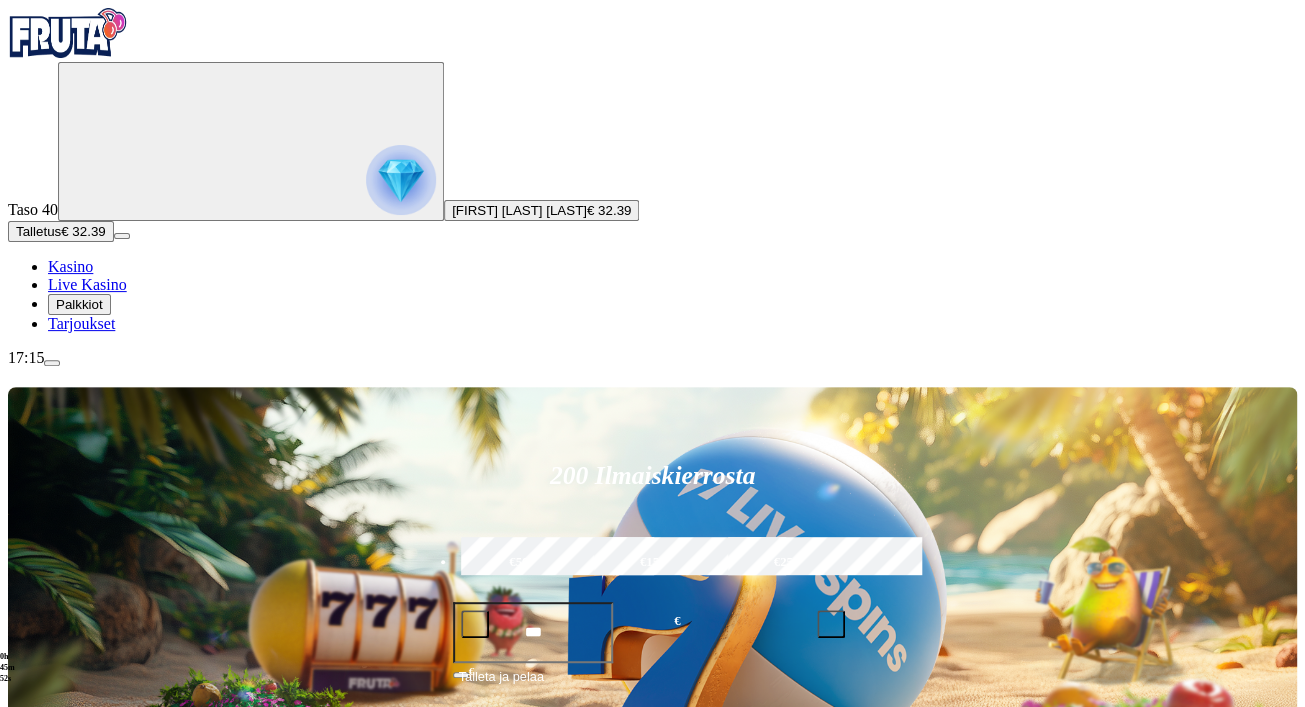 click on "Pelaa nyt" at bounding box center [77, 1221] 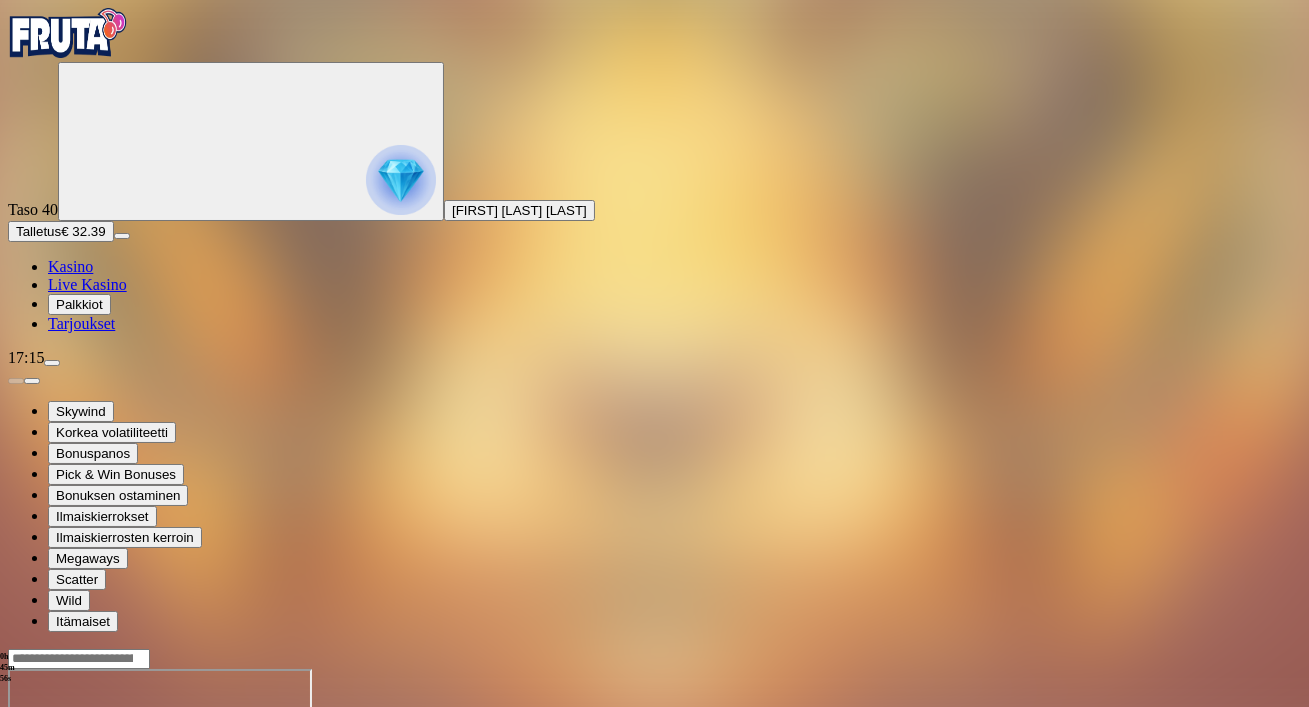 click at bounding box center (48, 841) 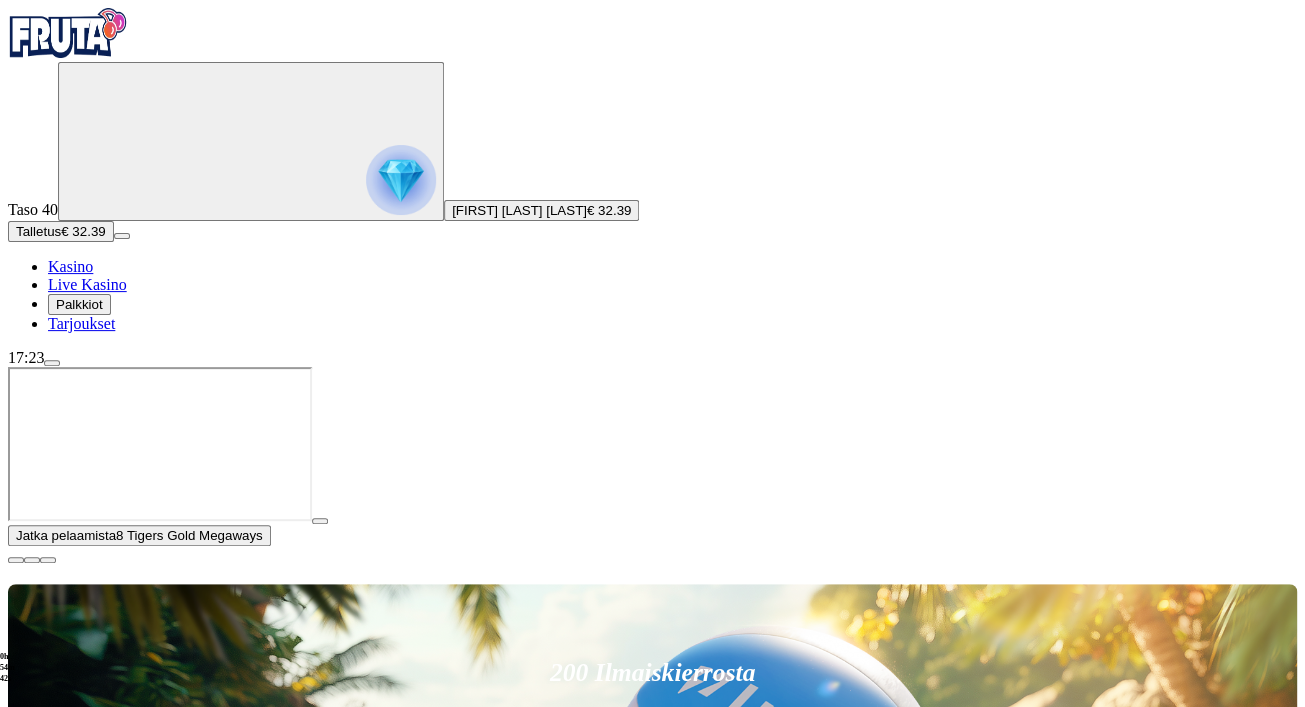 click at bounding box center (16, 560) 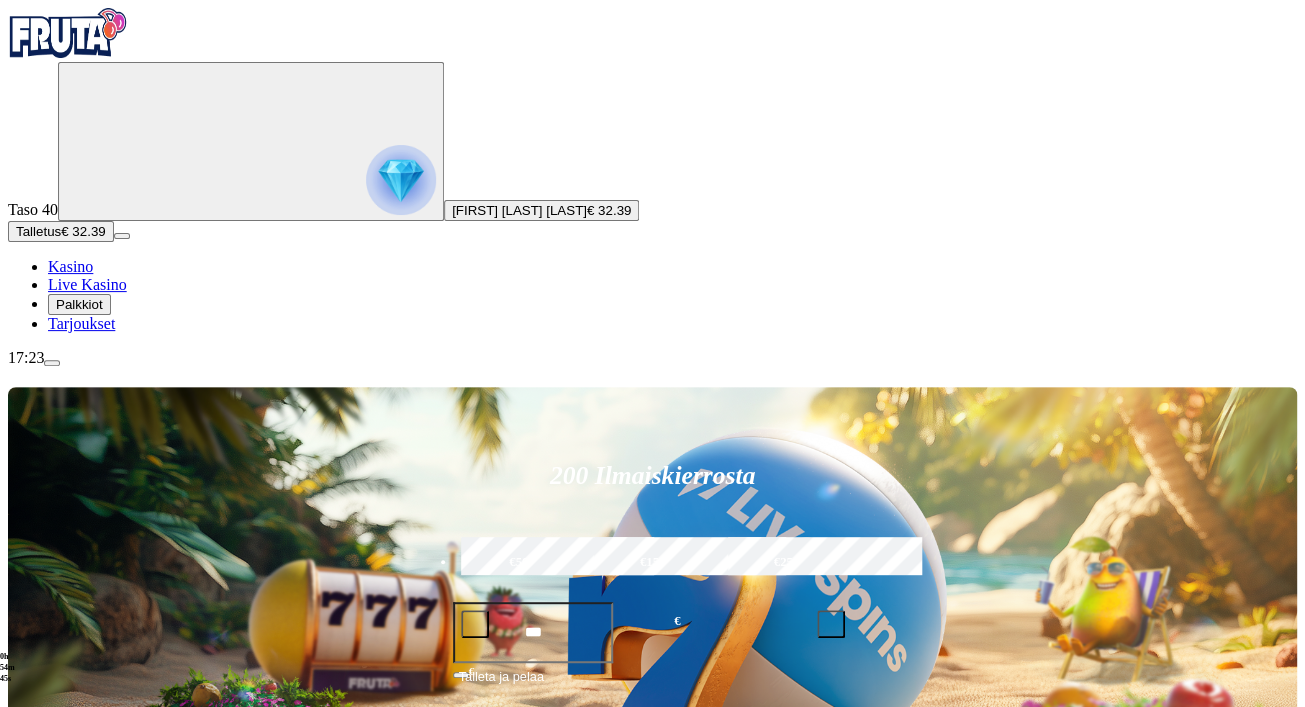 click on "Pelaa nyt" at bounding box center (77, 1316) 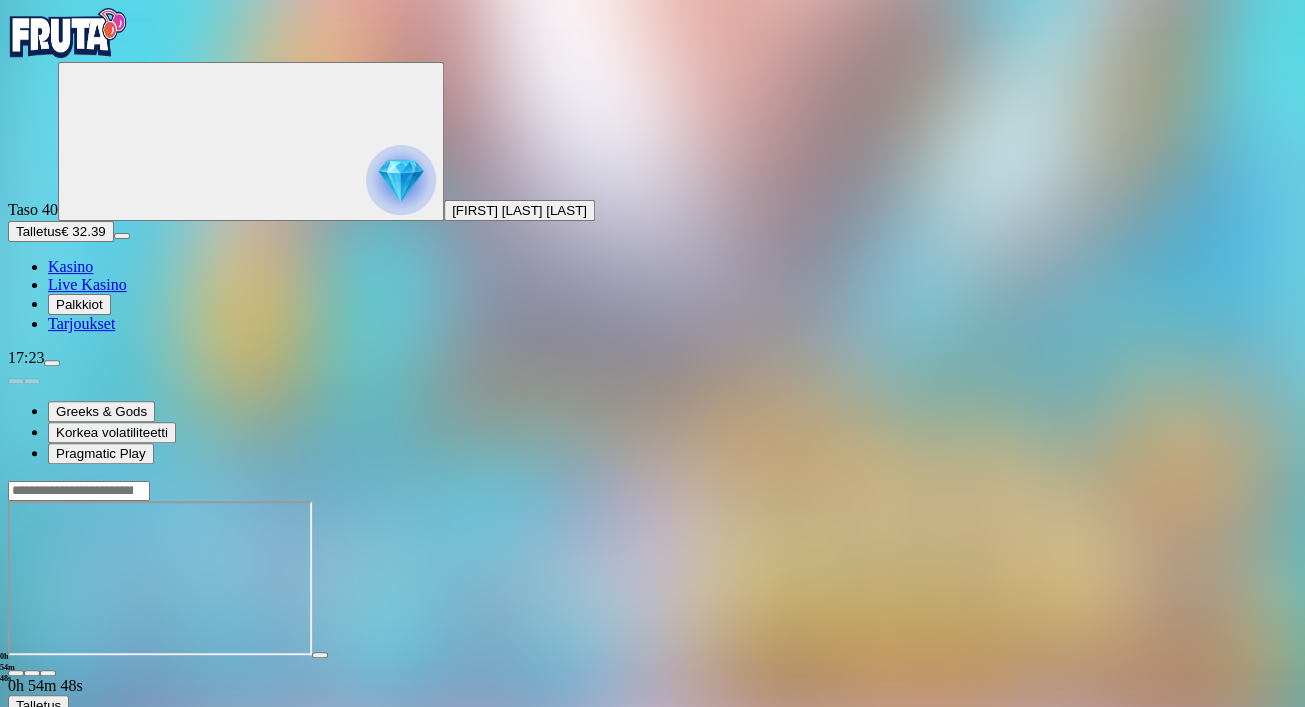 click at bounding box center (48, 673) 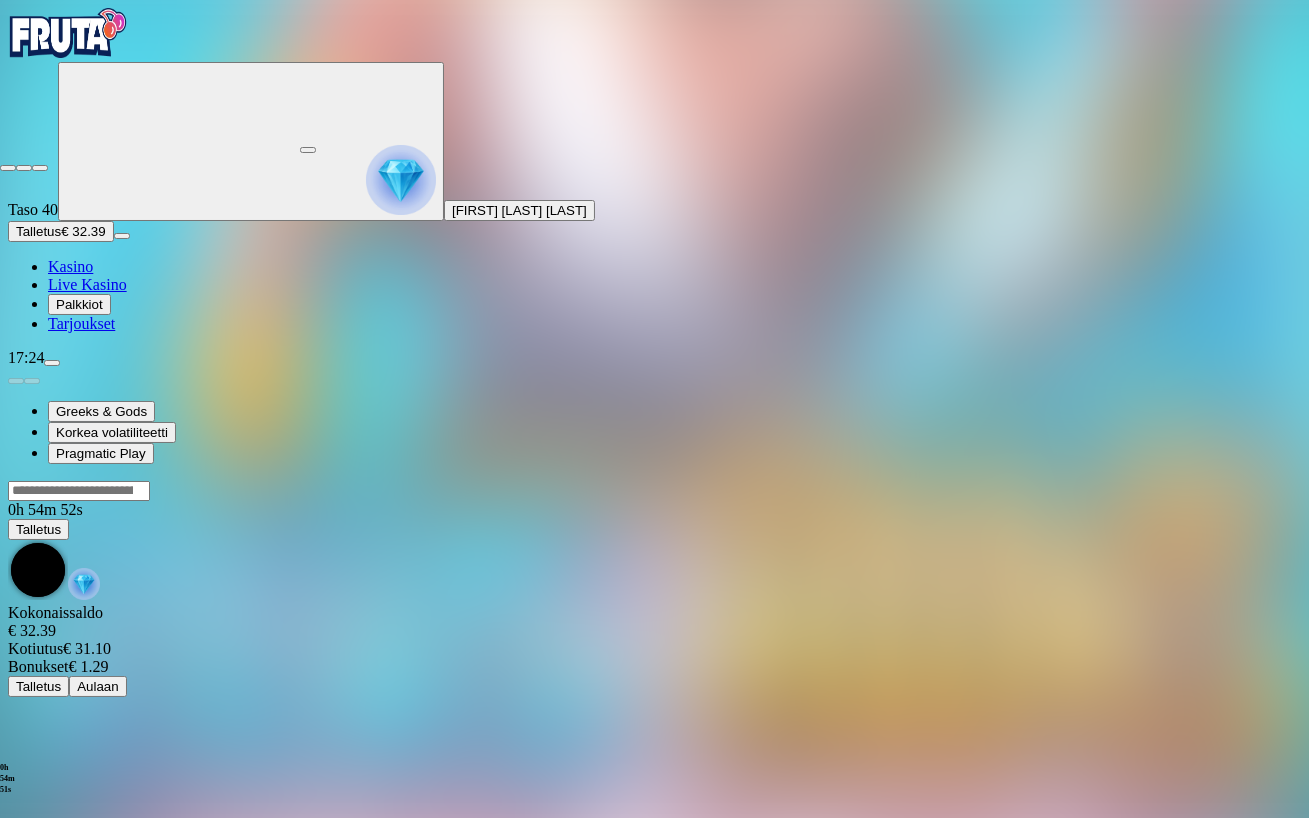 click at bounding box center (40, 168) 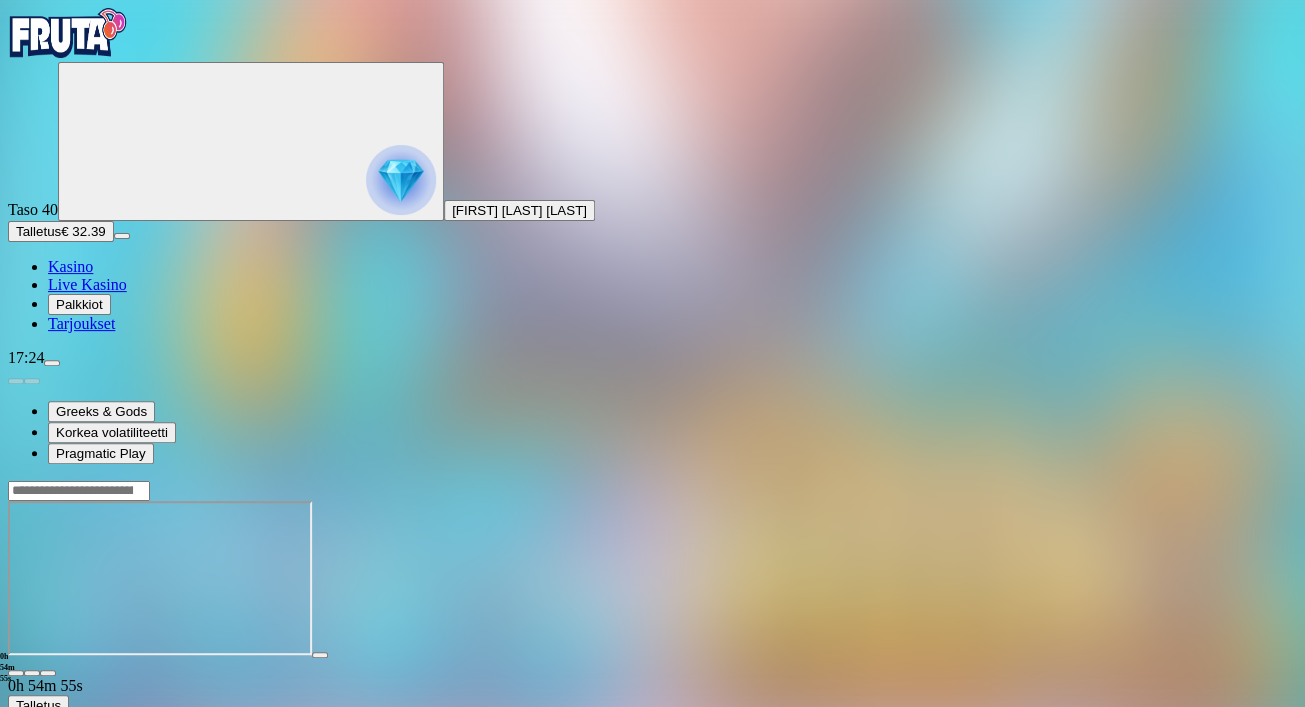 click at bounding box center [48, 673] 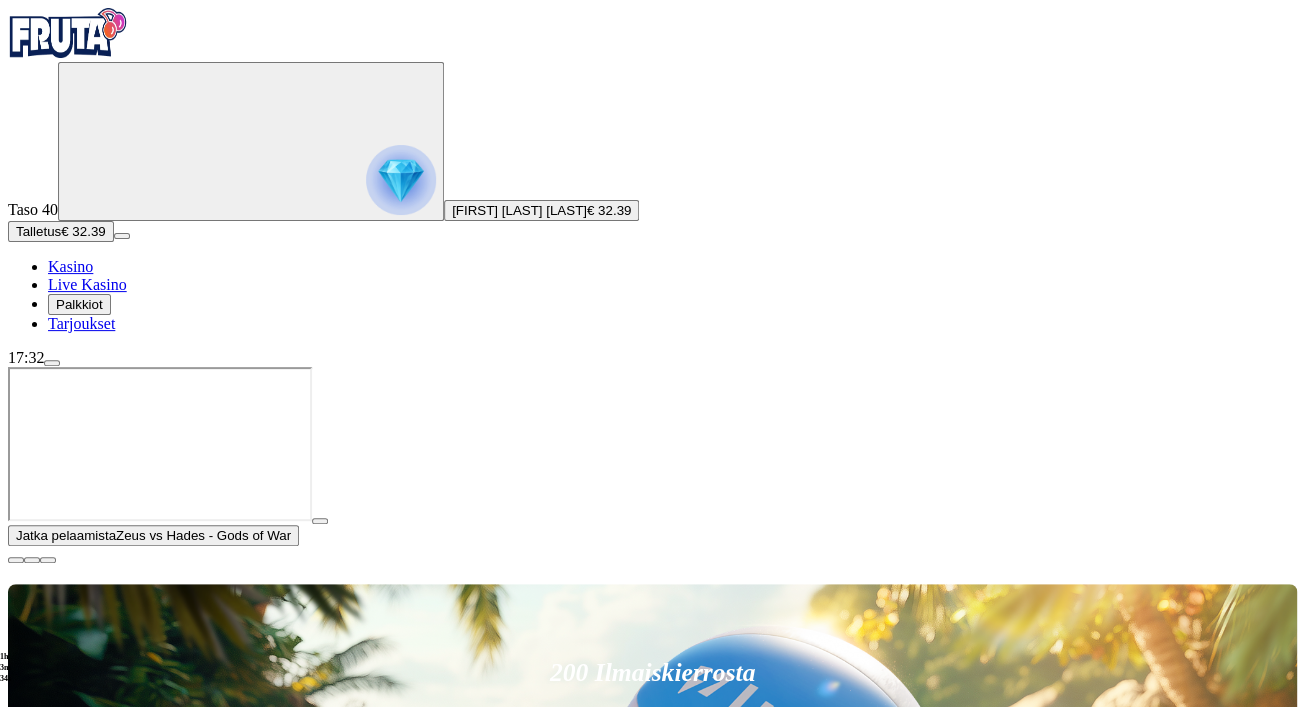 click at bounding box center [16, 560] 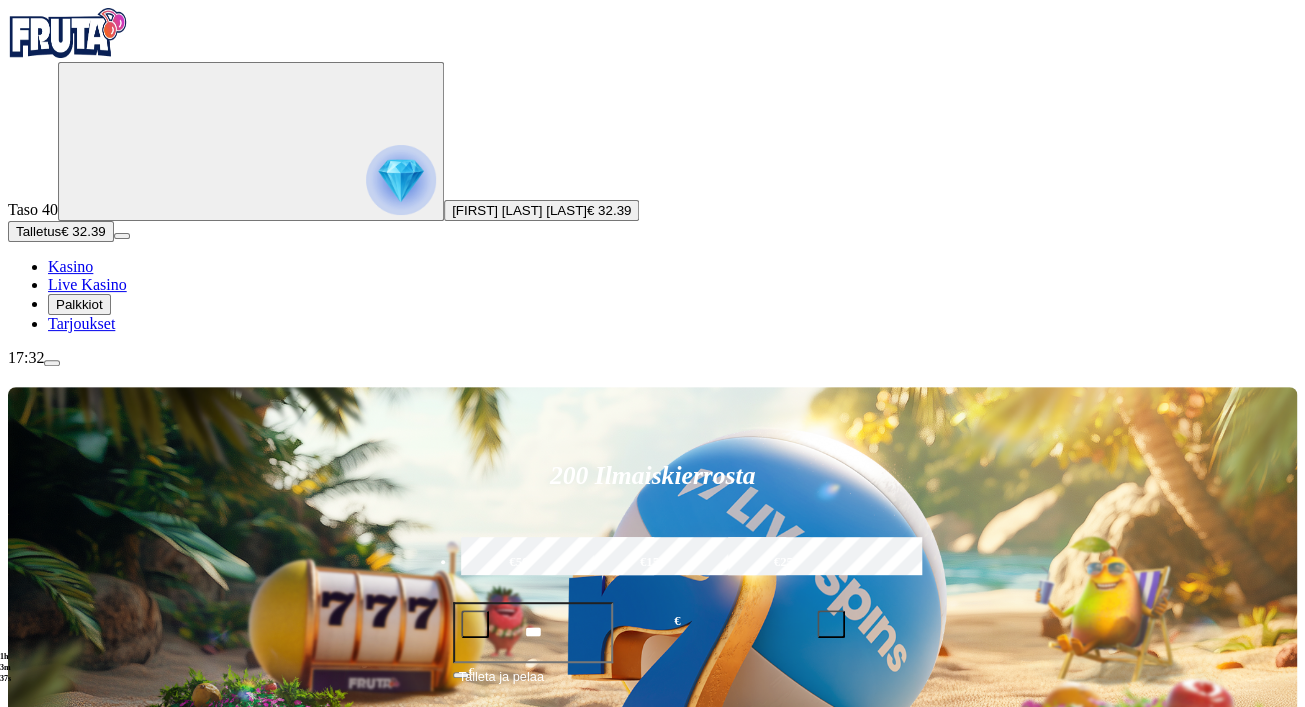 click on "Pelaa nyt" at bounding box center (77, 1603) 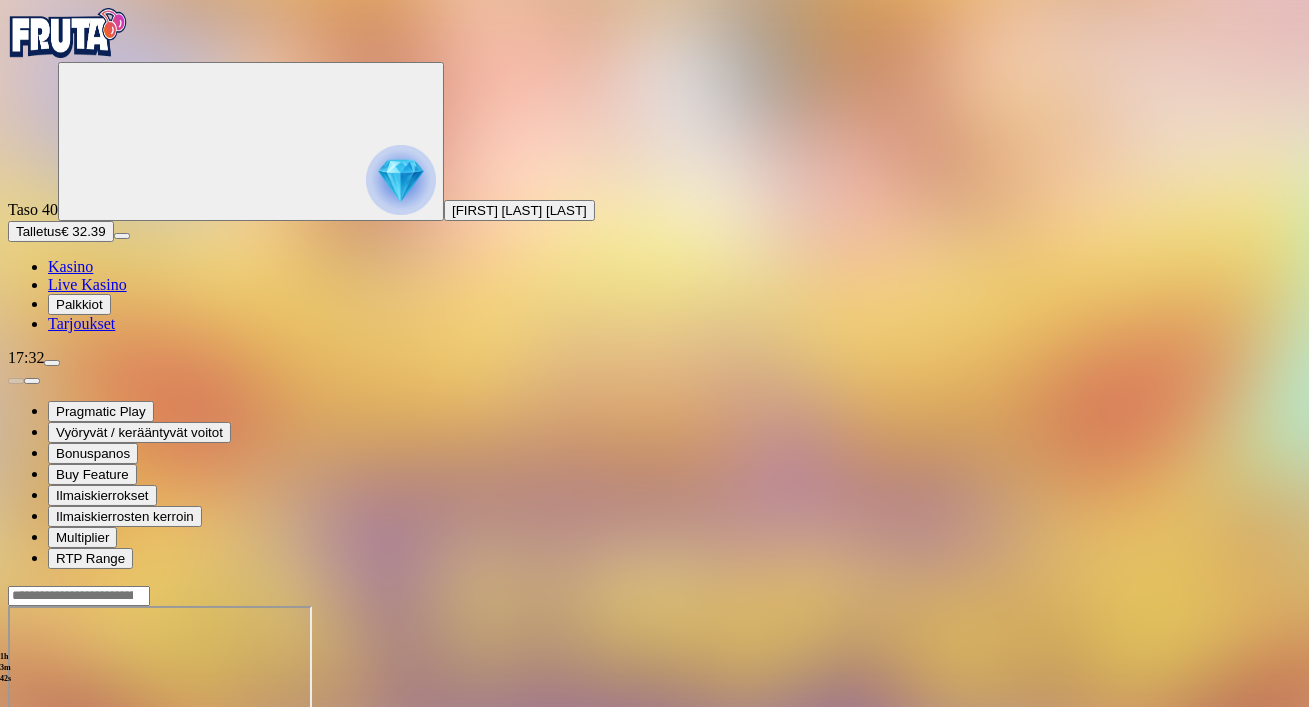 click at bounding box center (48, 778) 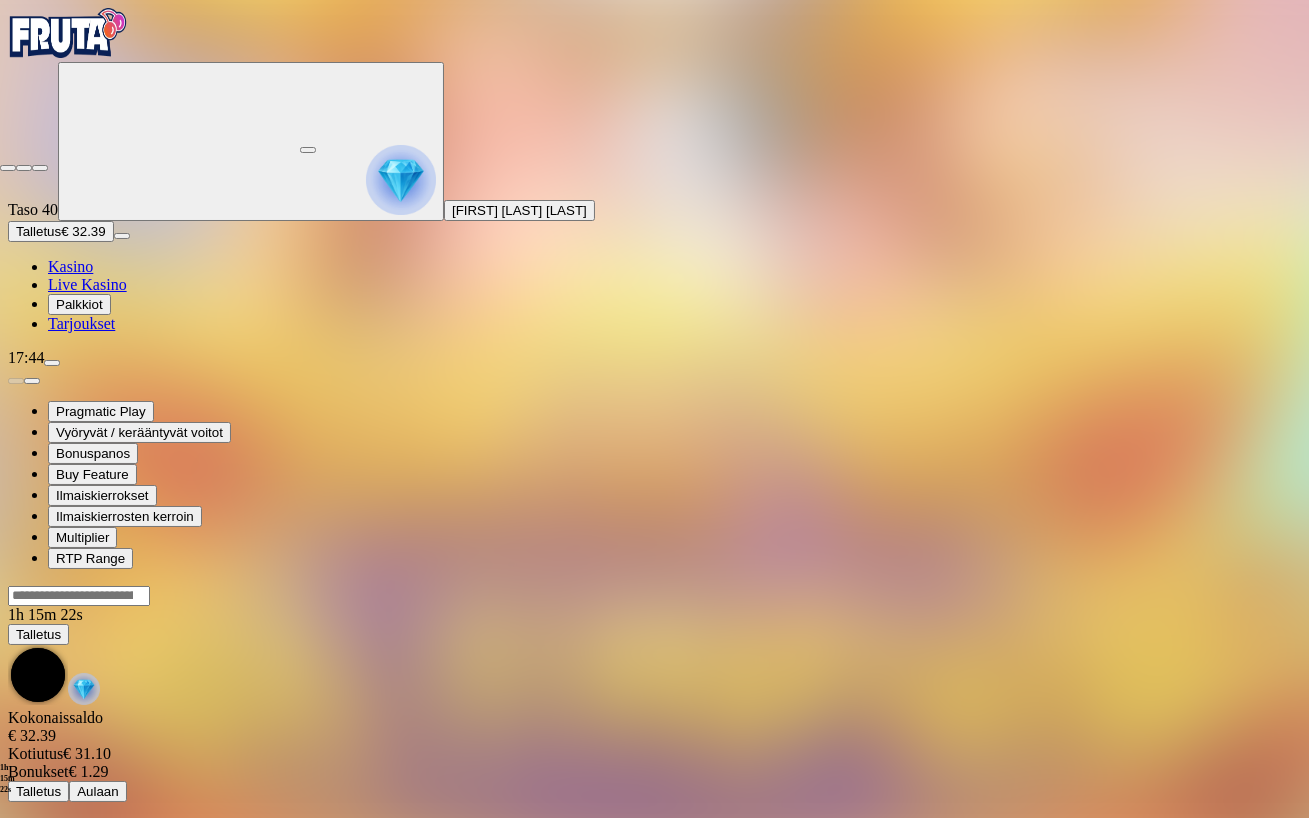 click at bounding box center (40, 168) 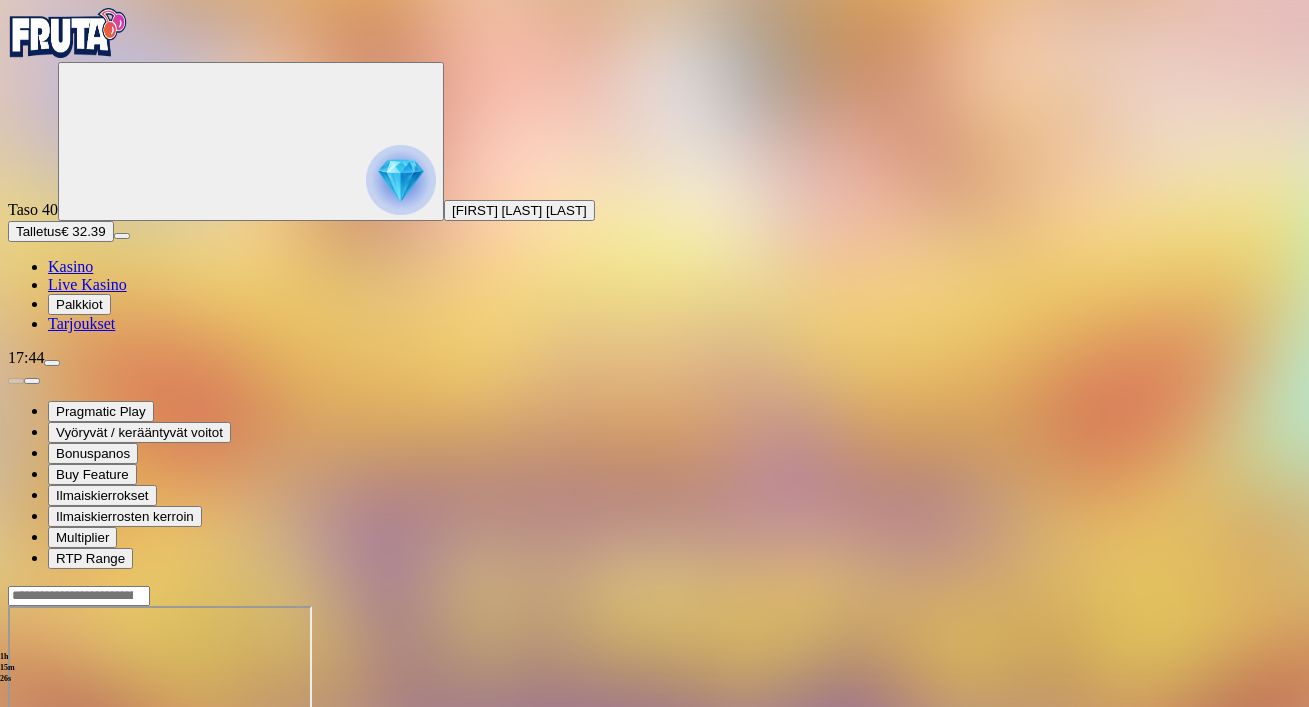 click on "Kasino" at bounding box center [70, 266] 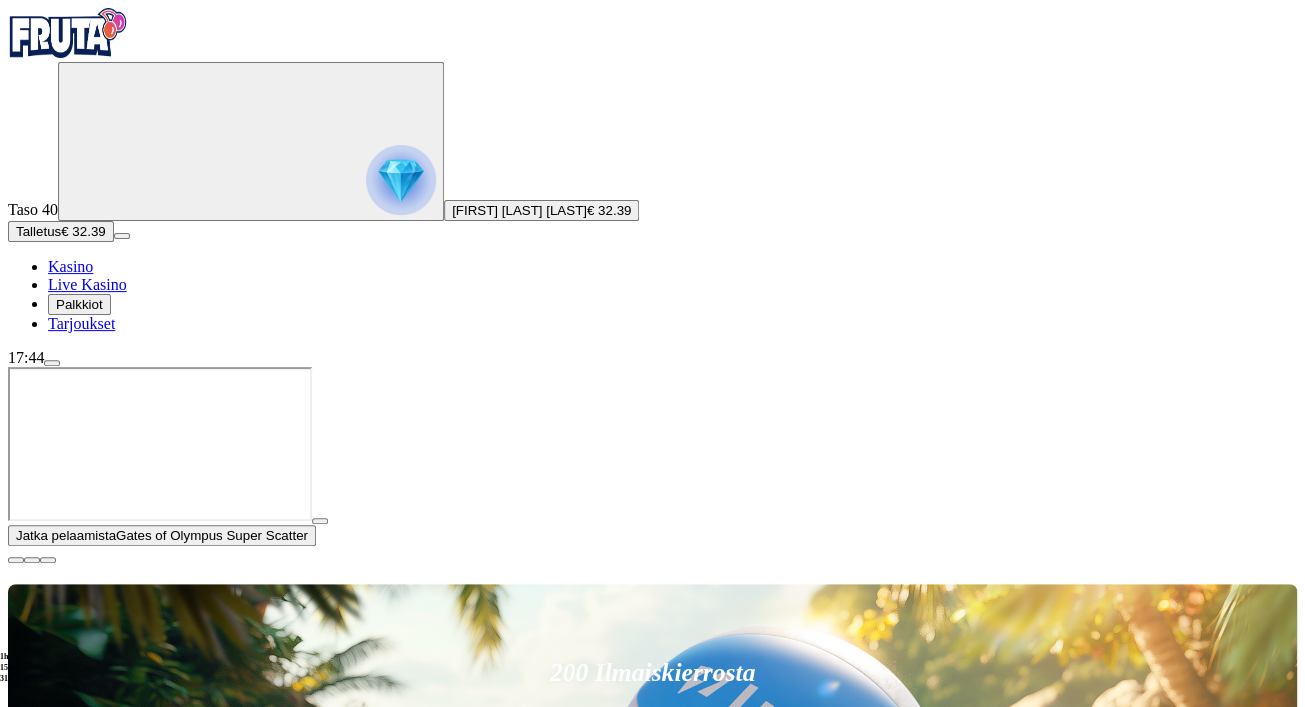 click at bounding box center (16, 560) 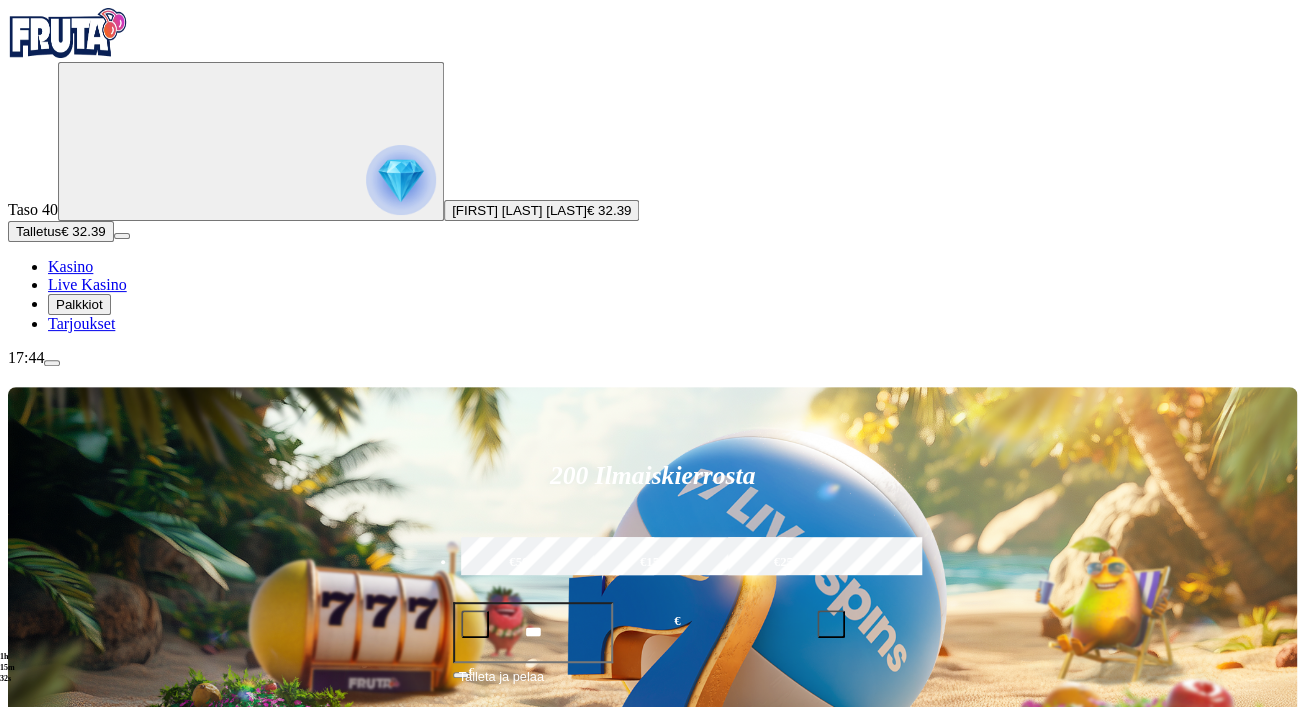 click on "Pelaa nyt" at bounding box center (77, 1125) 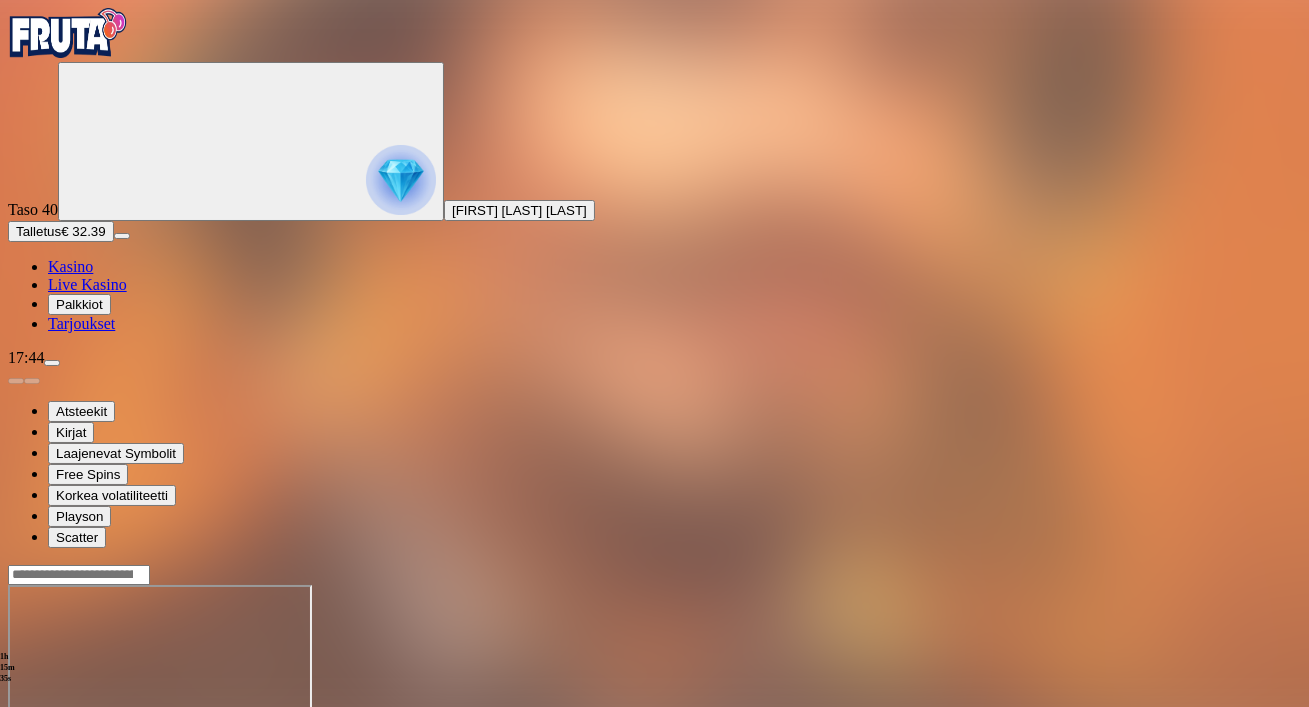 click at bounding box center (48, 757) 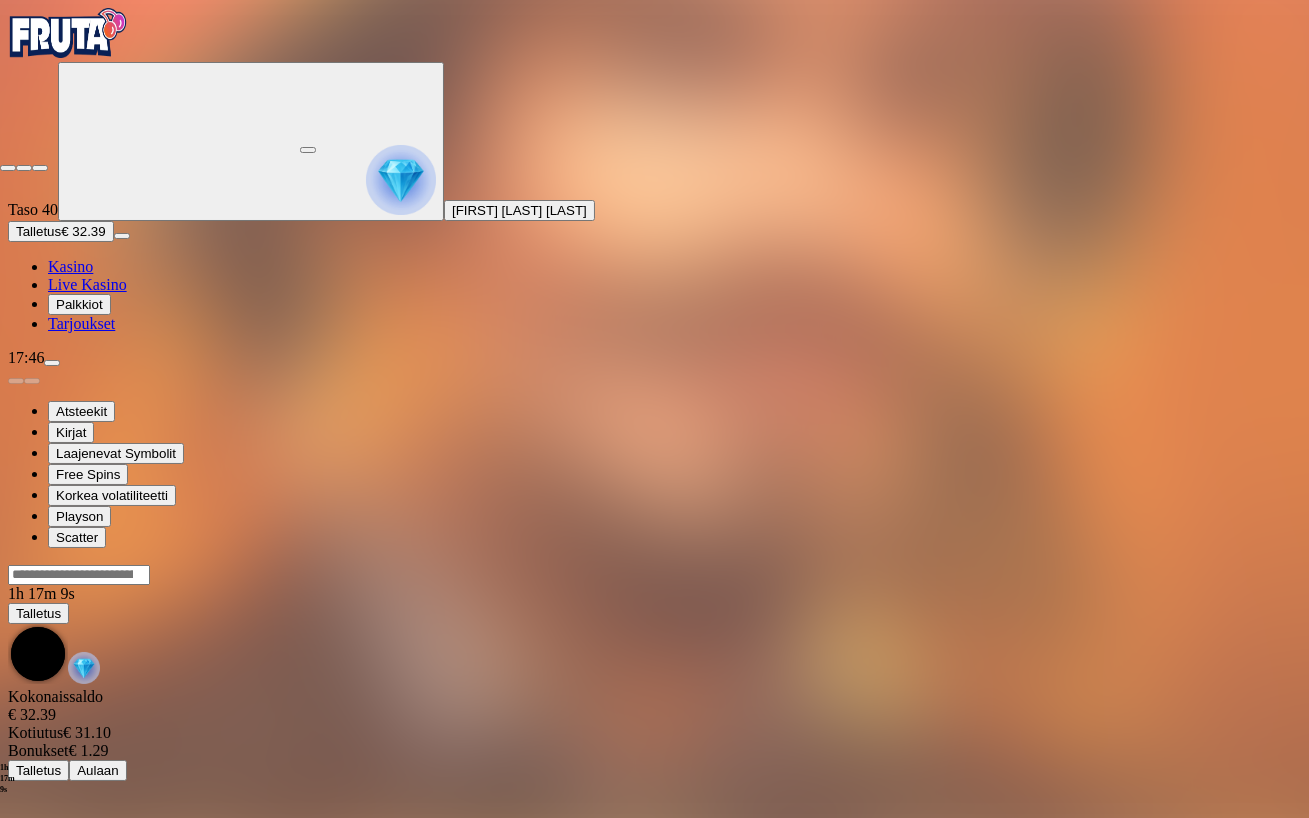 click at bounding box center [40, 168] 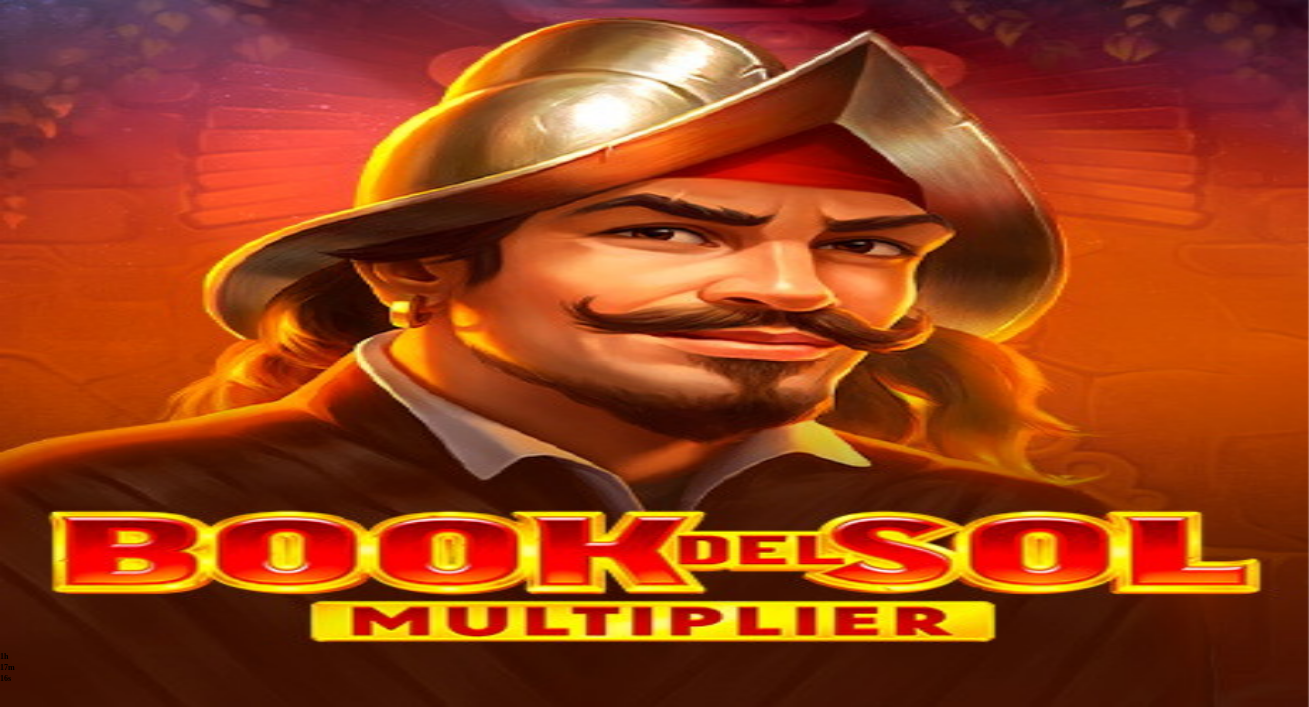 scroll, scrollTop: 0, scrollLeft: 0, axis: both 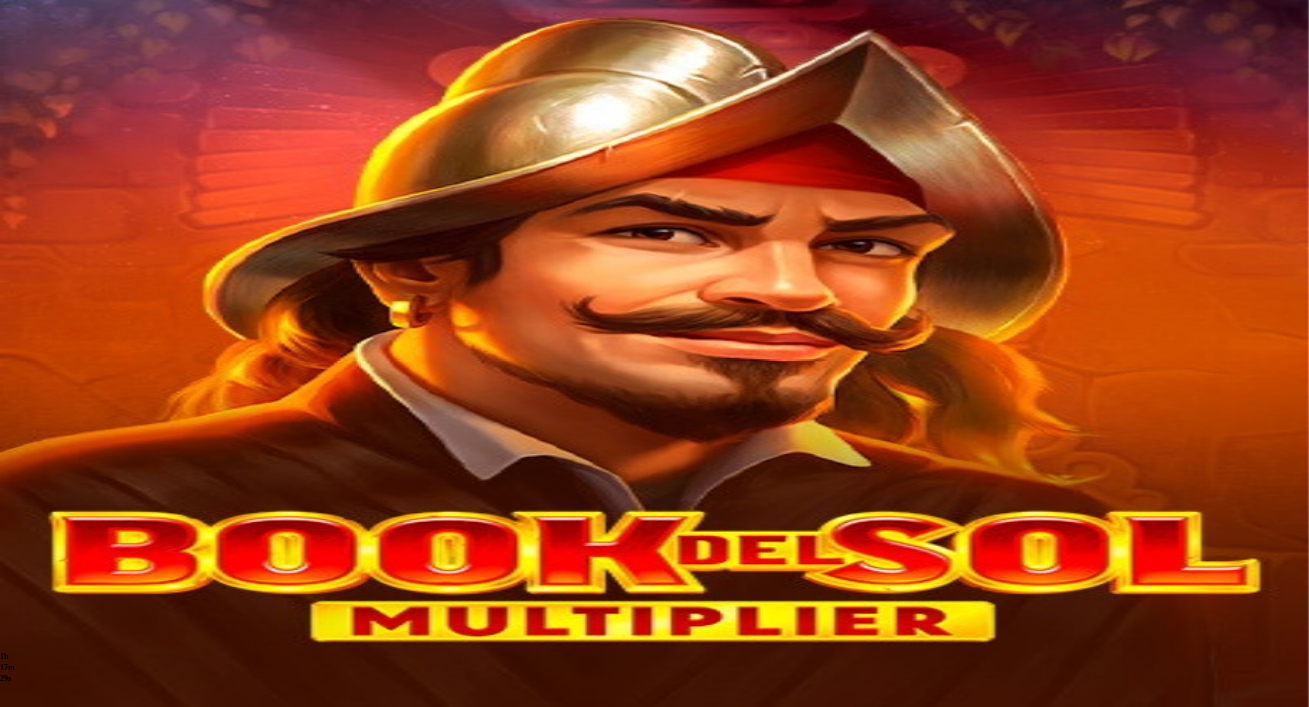 click at bounding box center [48, 757] 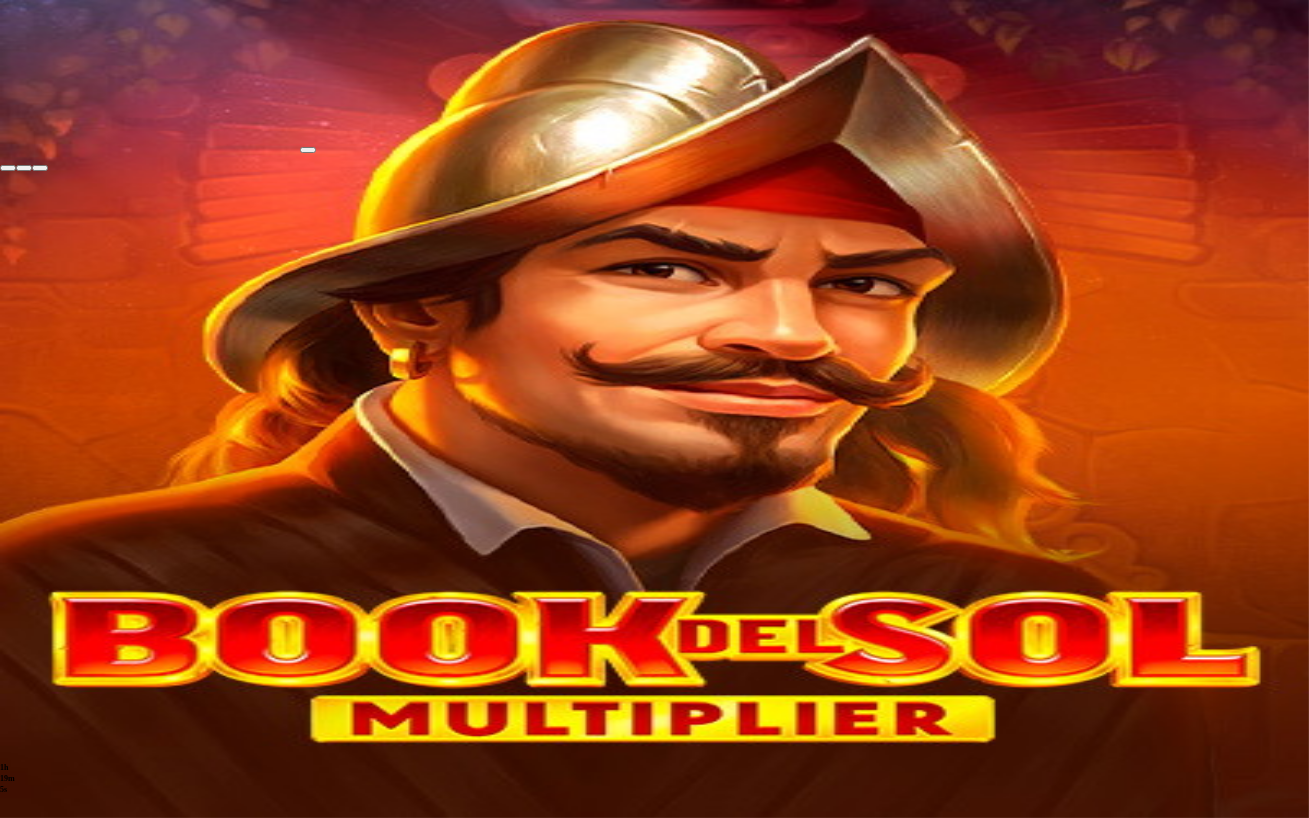 click at bounding box center (40, 168) 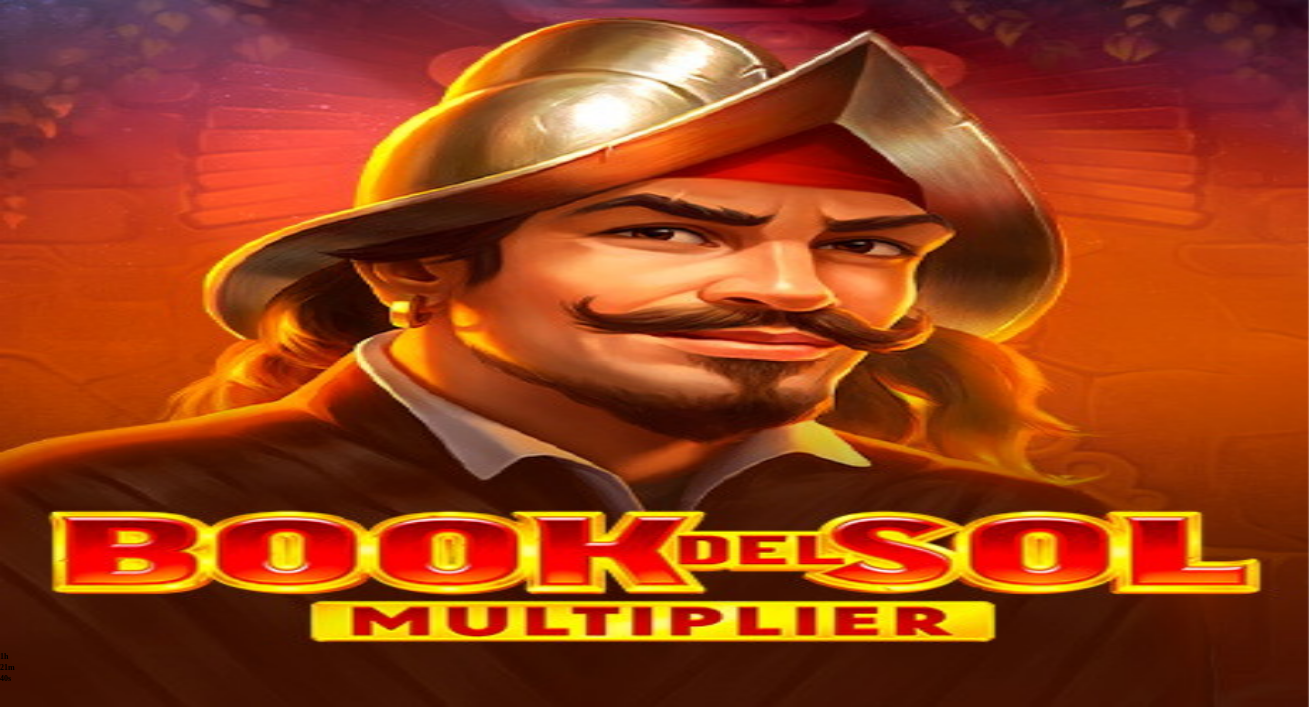 scroll, scrollTop: 0, scrollLeft: 0, axis: both 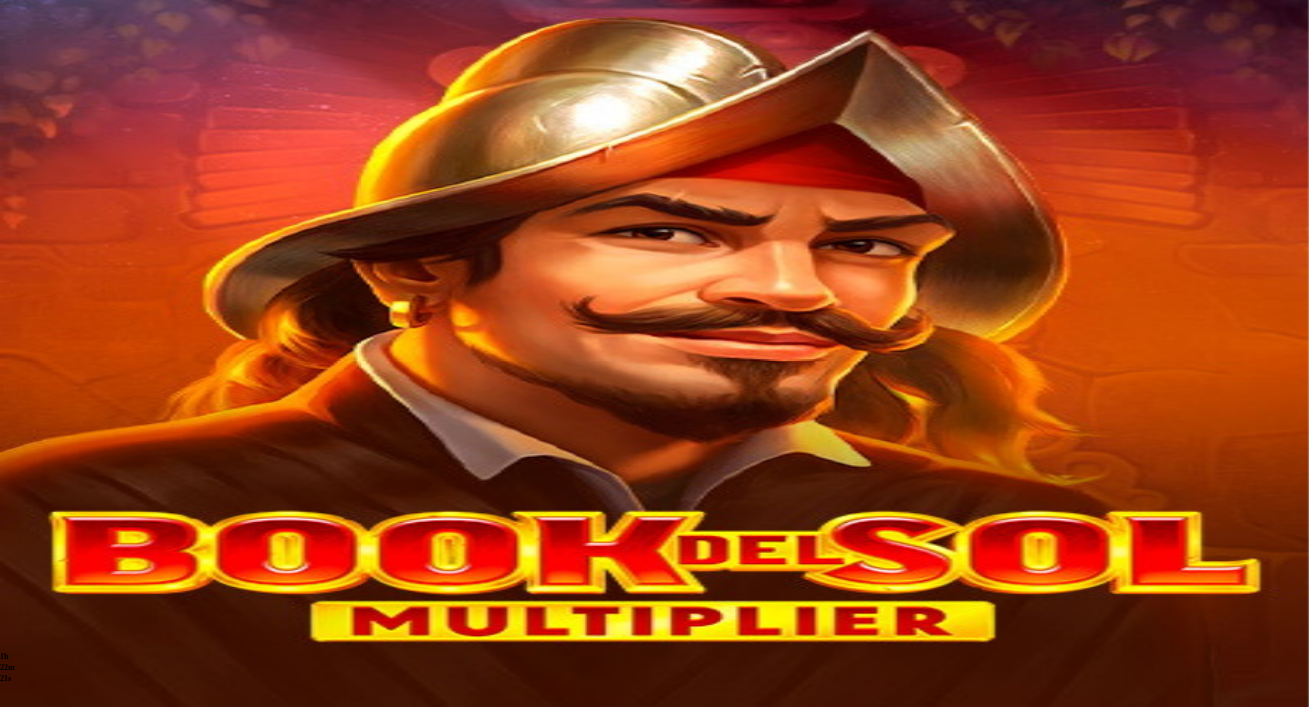click at bounding box center (32, 757) 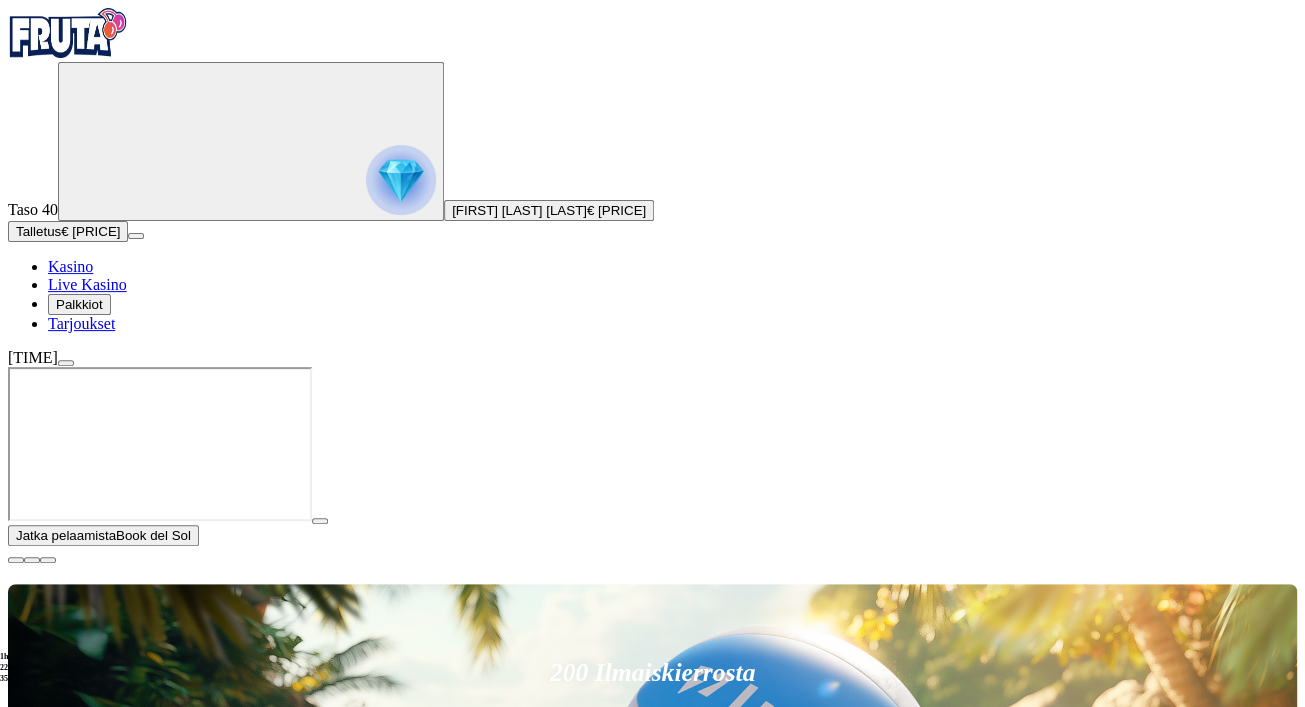 click at bounding box center [320, 521] 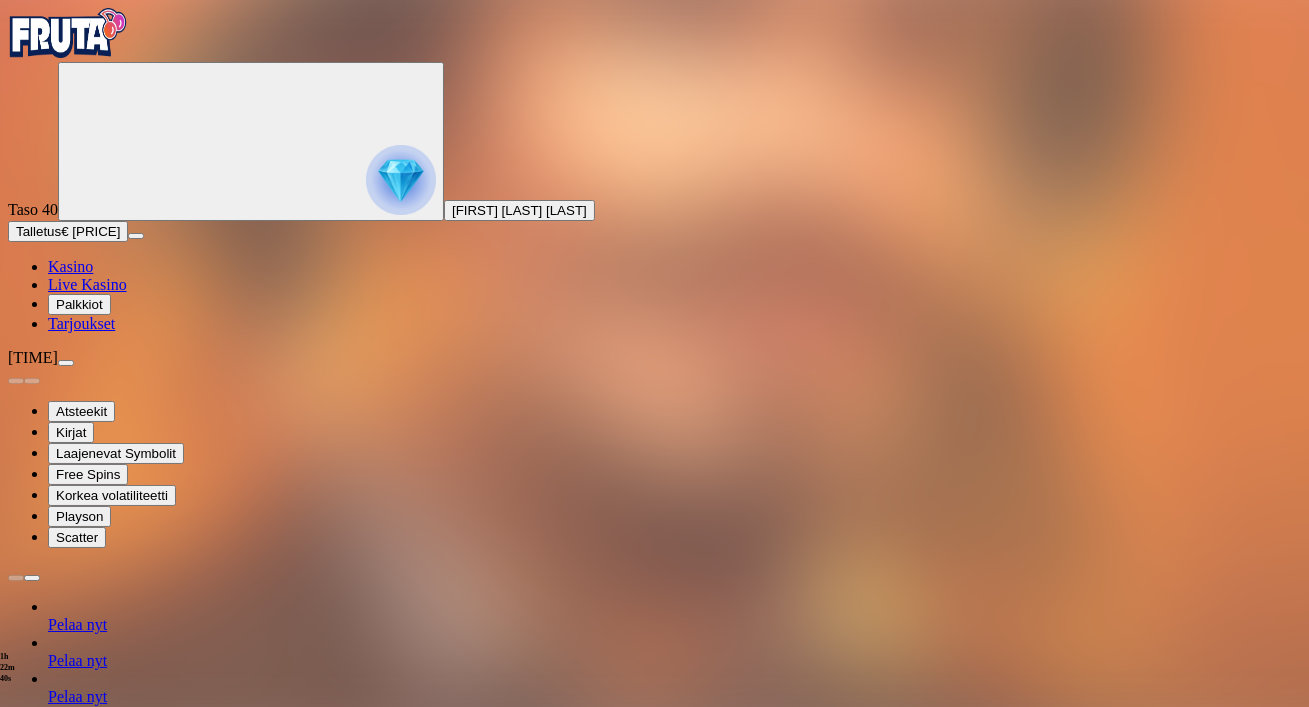 click at bounding box center (48, 1347) 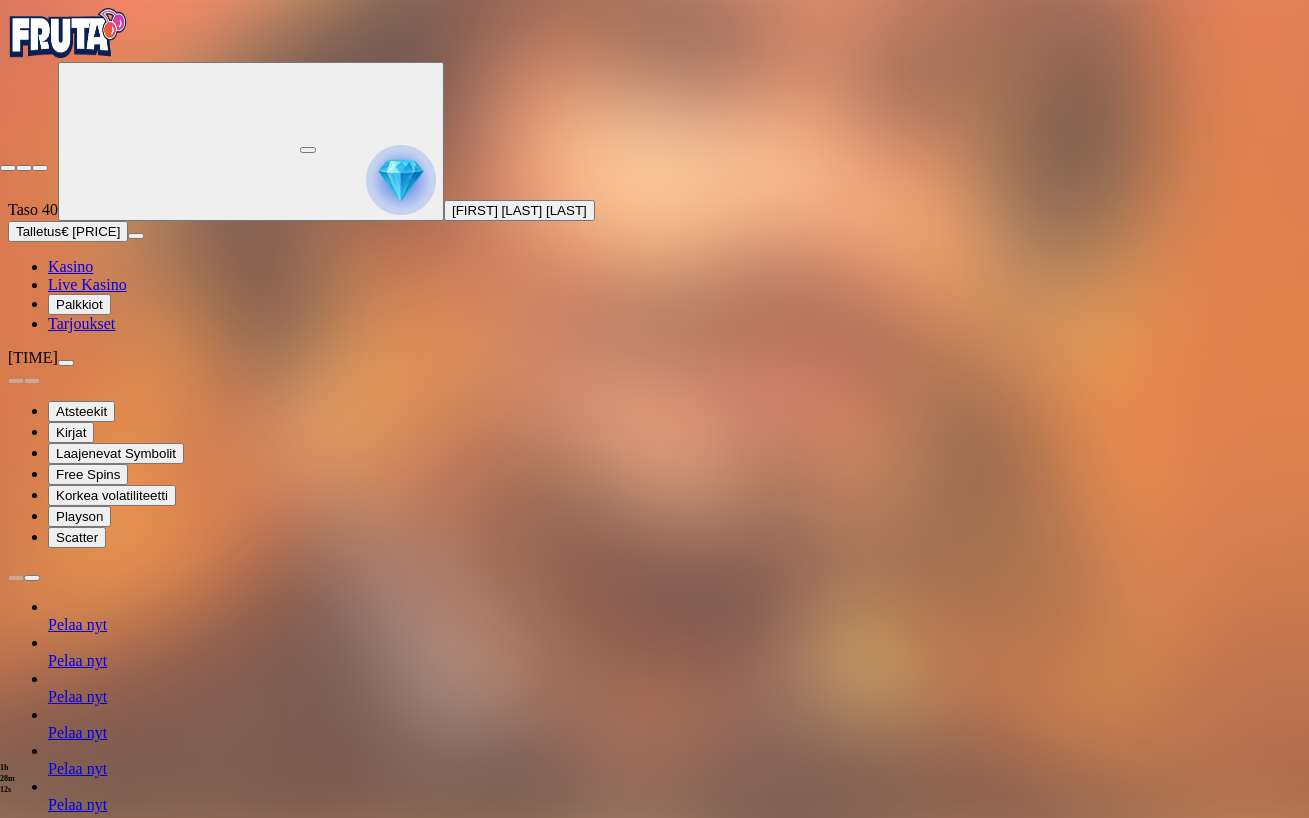 click at bounding box center (40, 168) 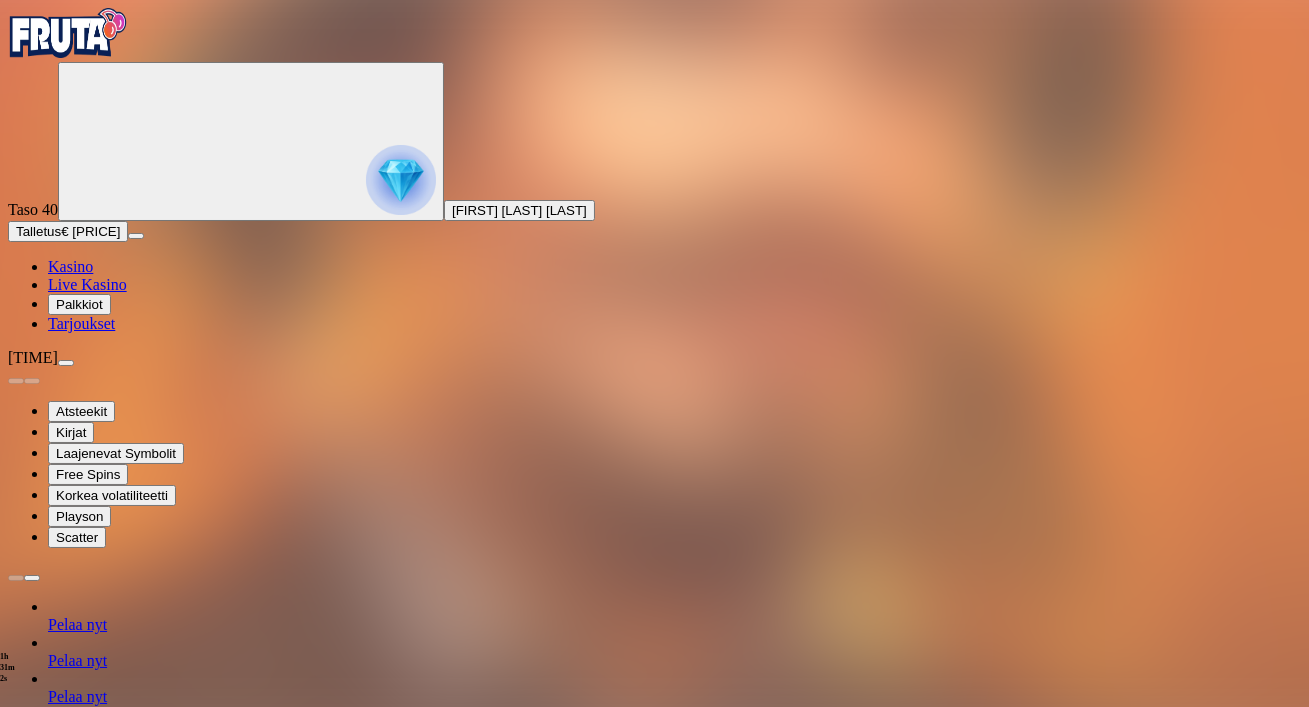 click at bounding box center (48, 1347) 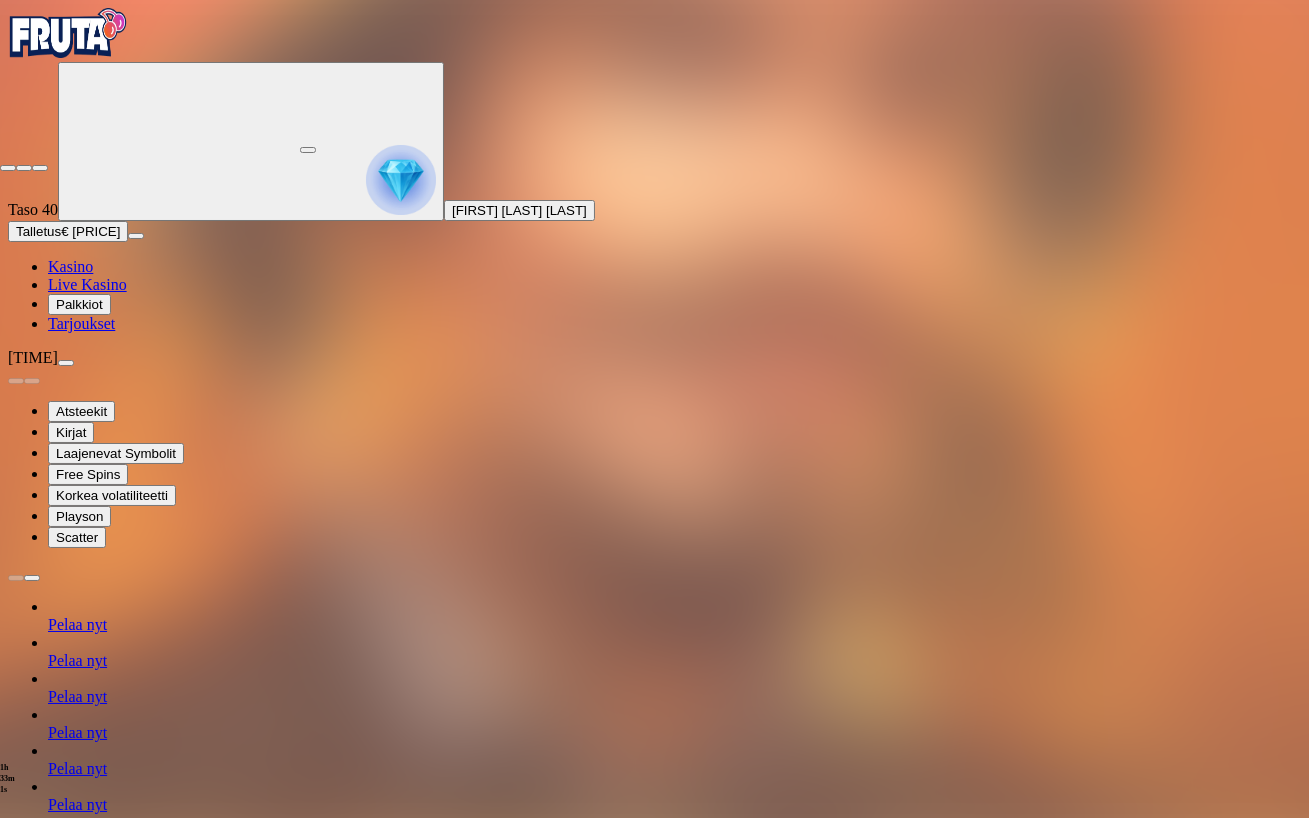 click at bounding box center [40, 168] 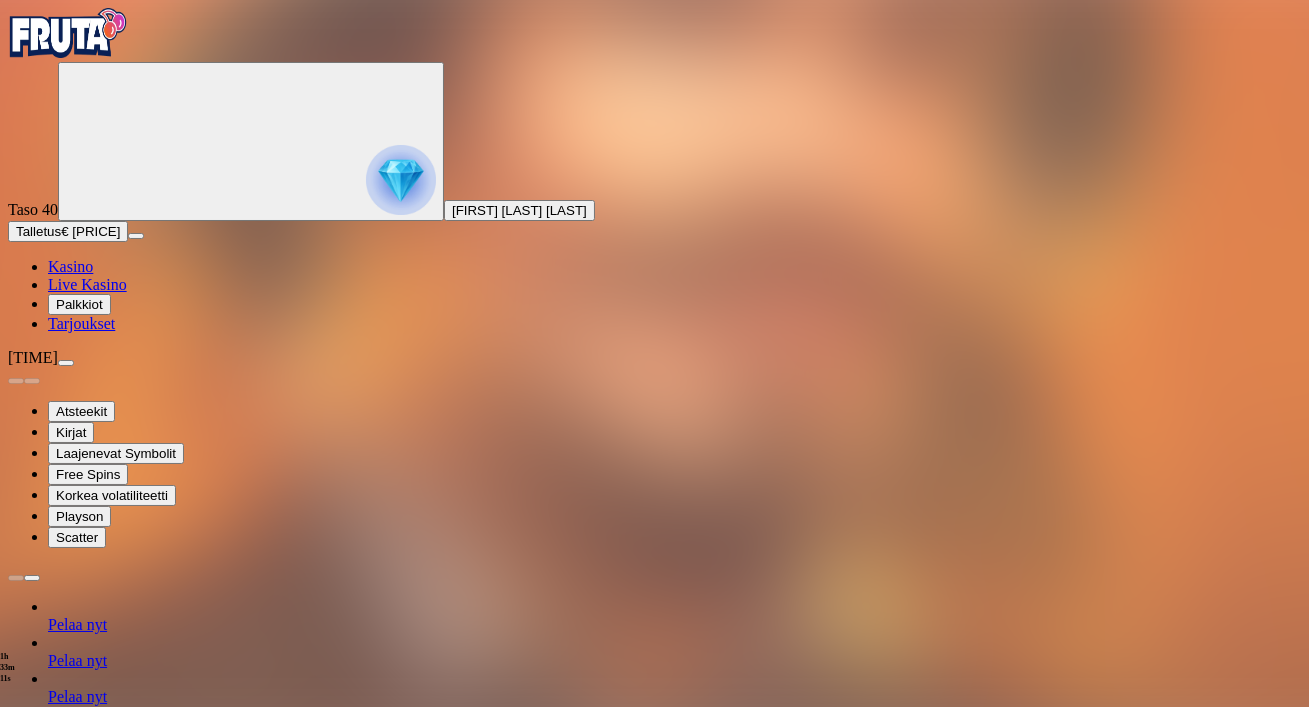 click on "Talletus" at bounding box center [38, 231] 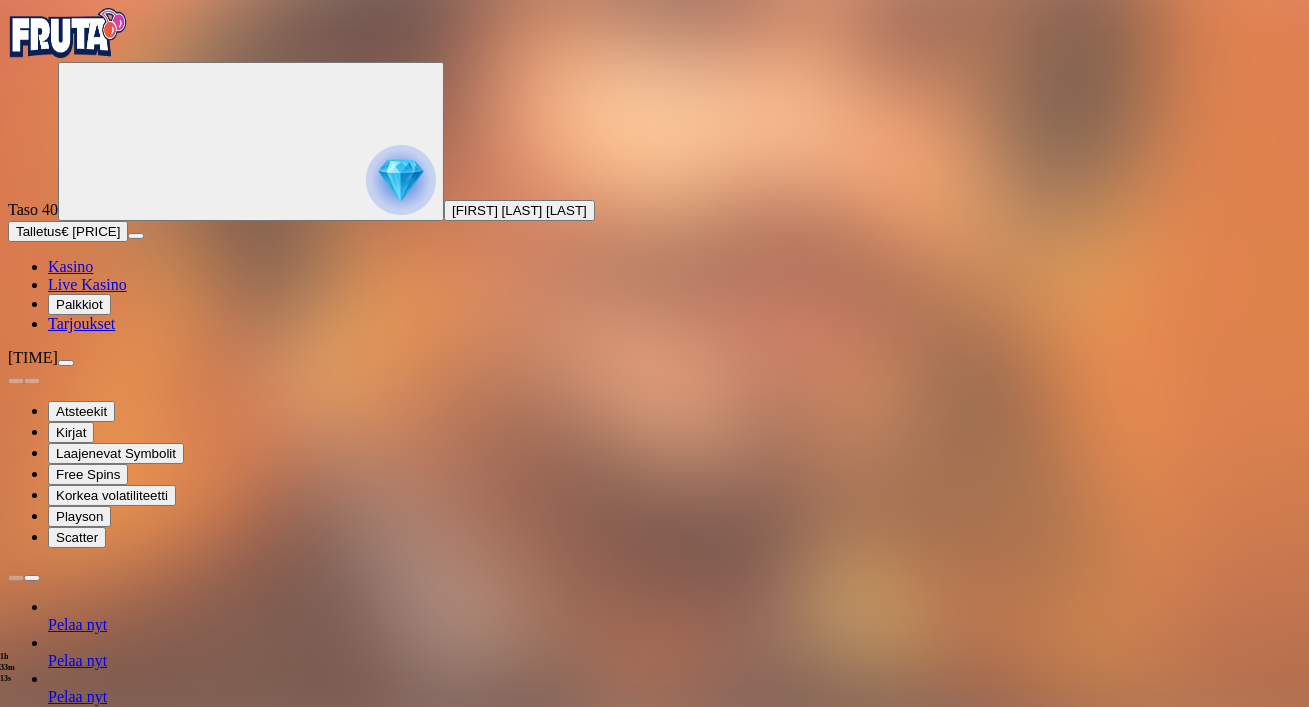 click at bounding box center [92, 1317] 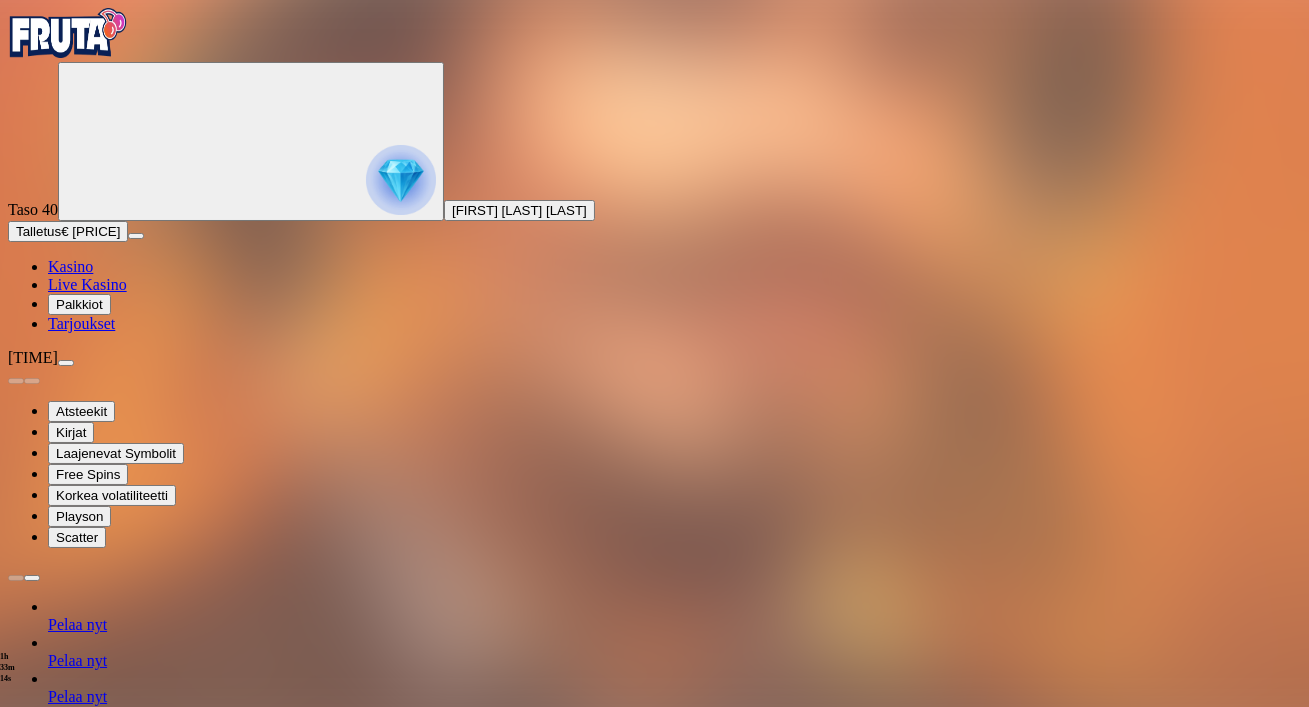 click on "***" at bounding box center [79, 2926] 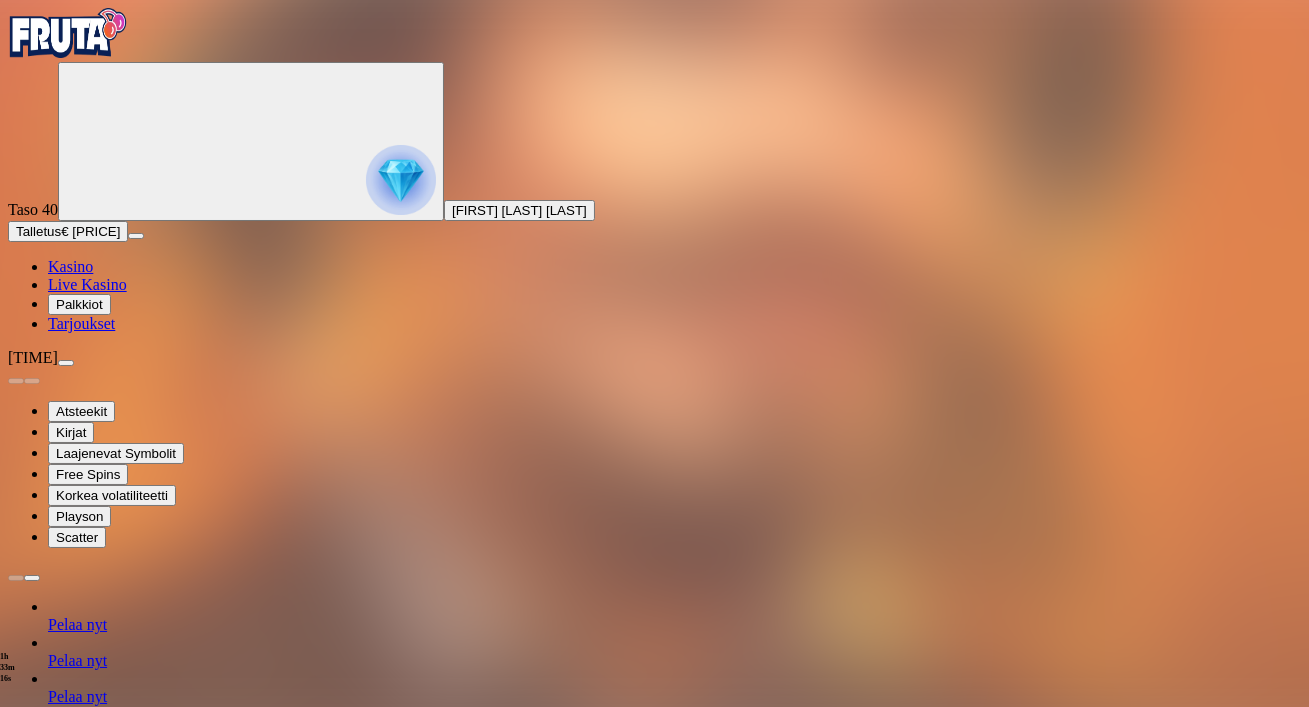 click on "***" at bounding box center [79, 2926] 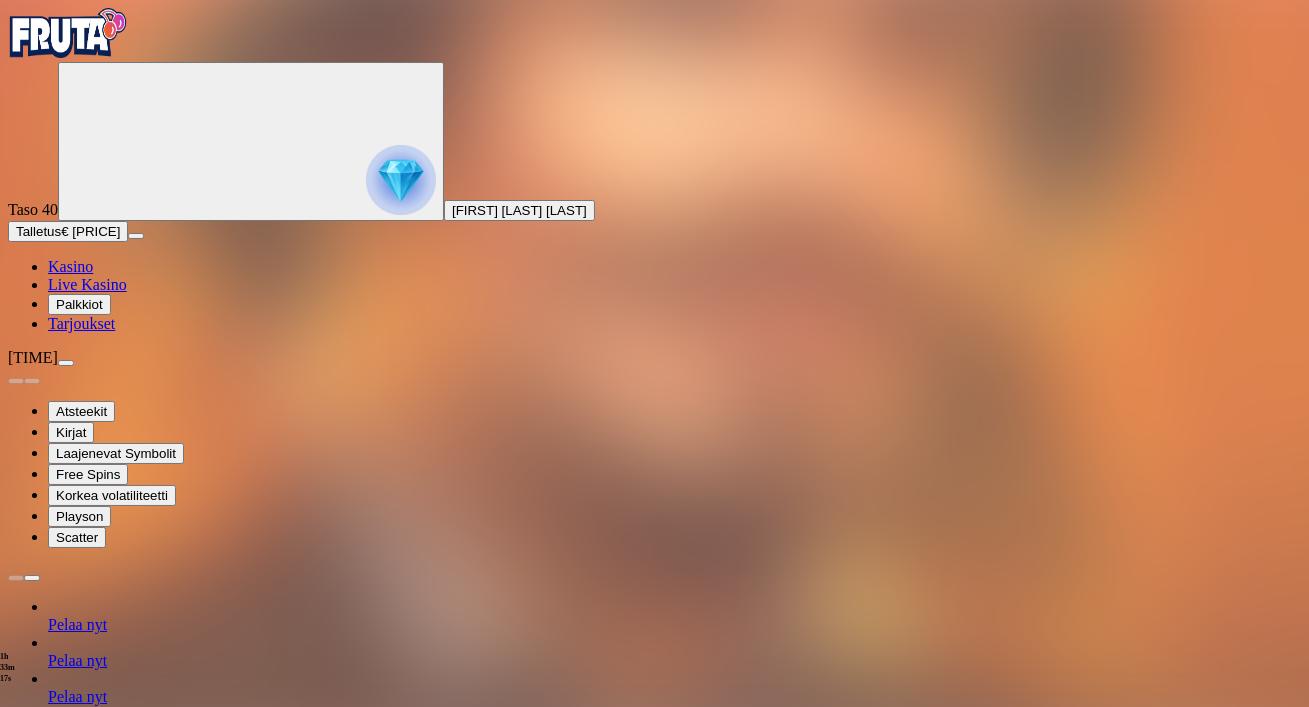 type on "*" 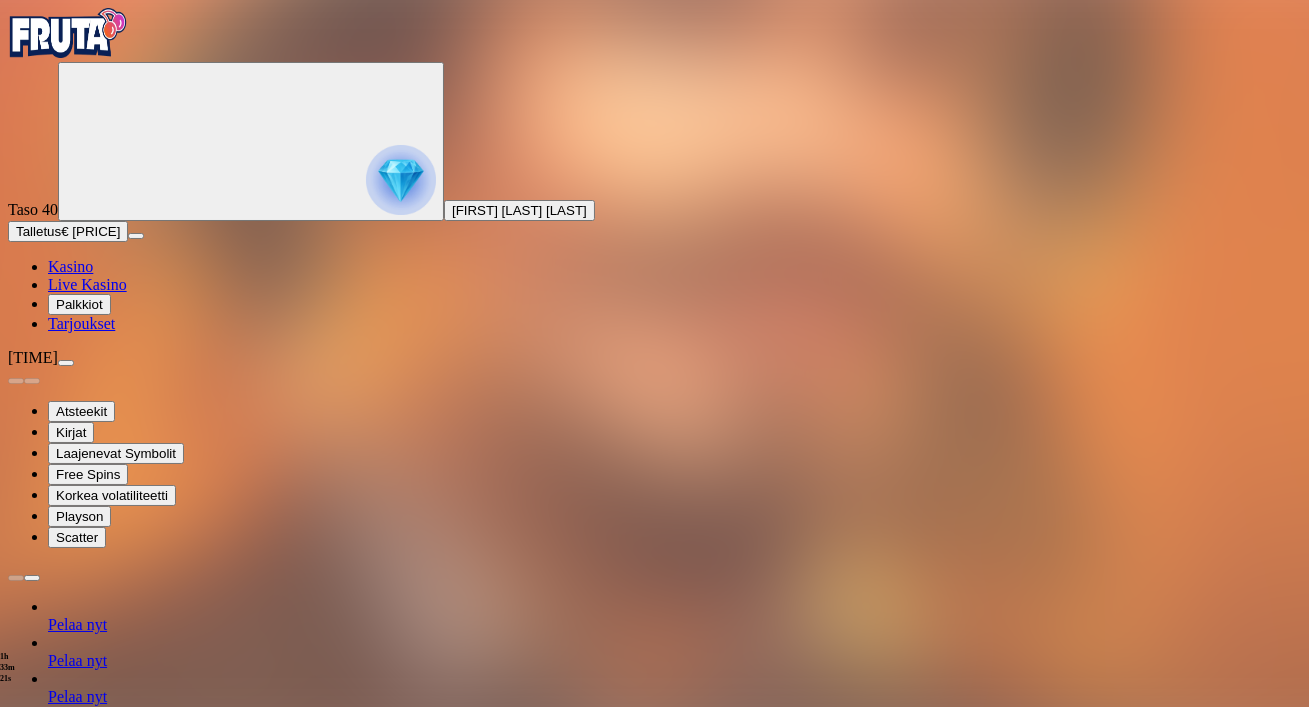 type on "**" 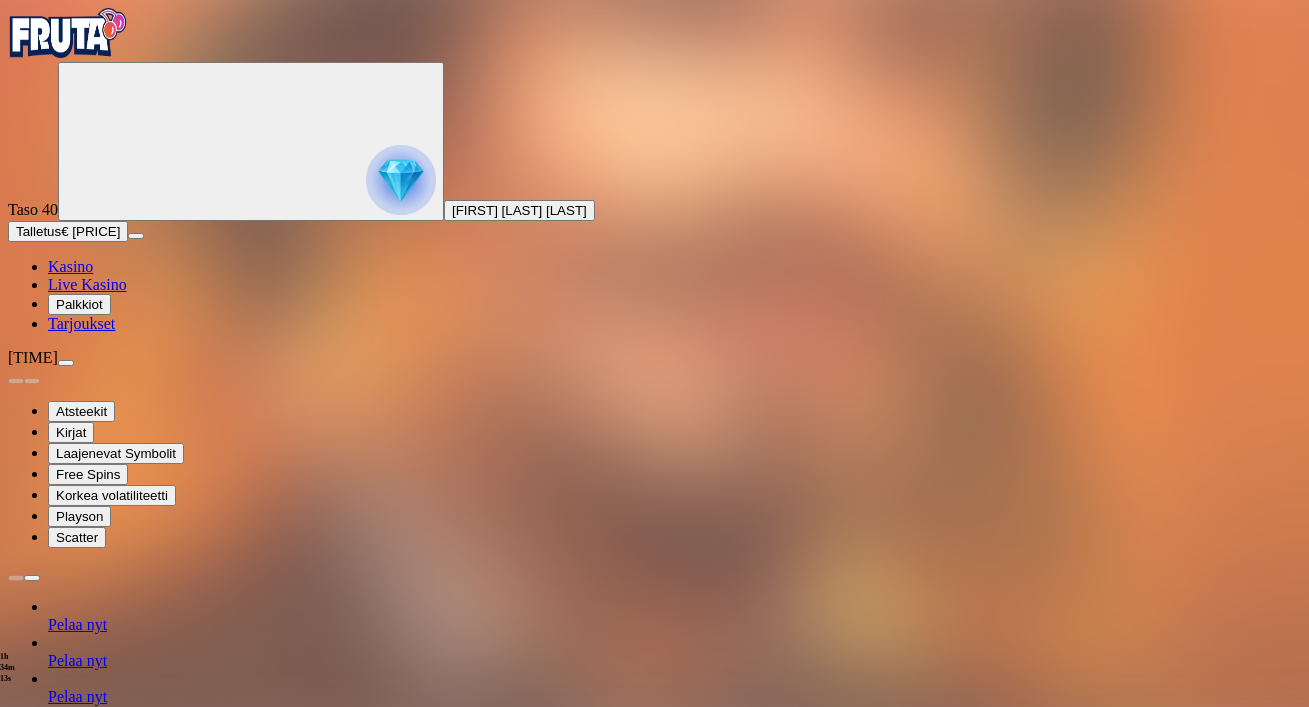click at bounding box center [48, 1347] 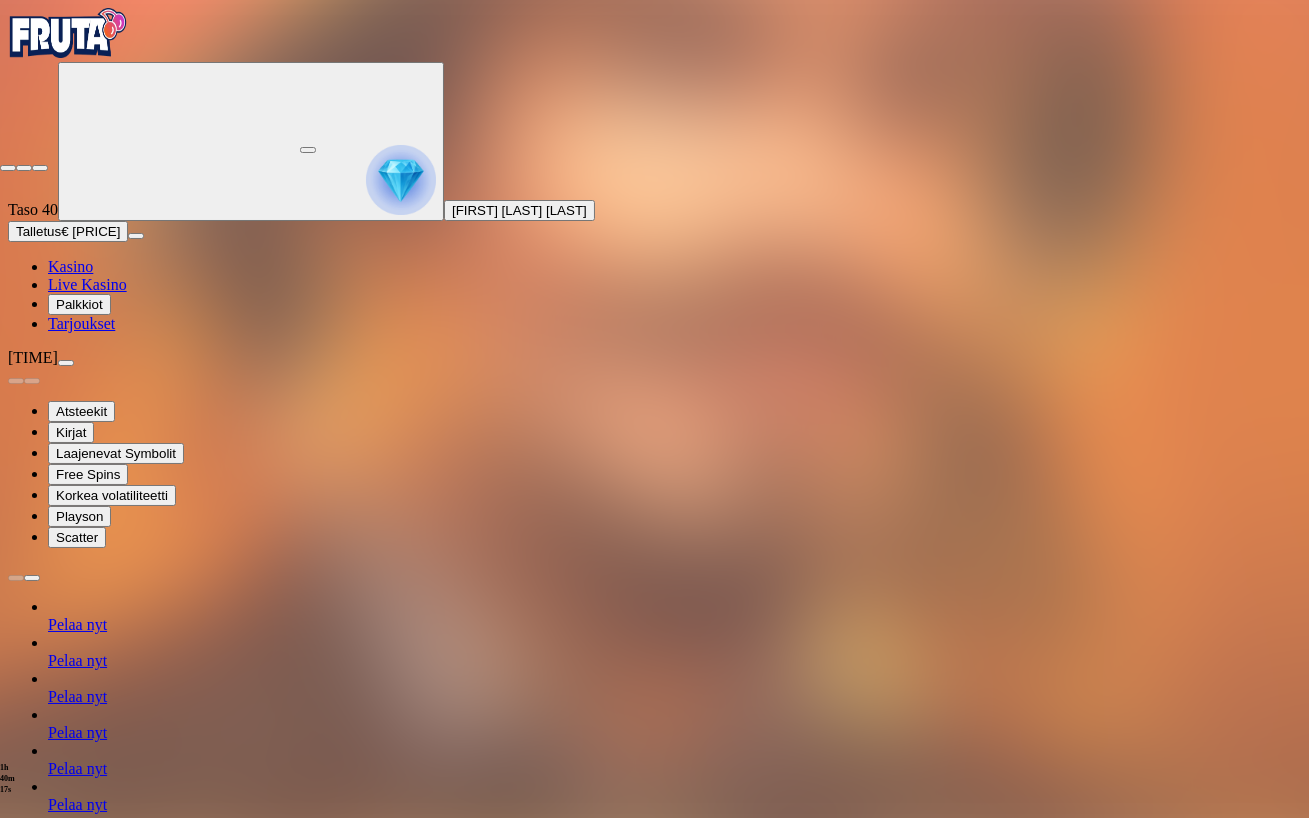 click at bounding box center [40, 168] 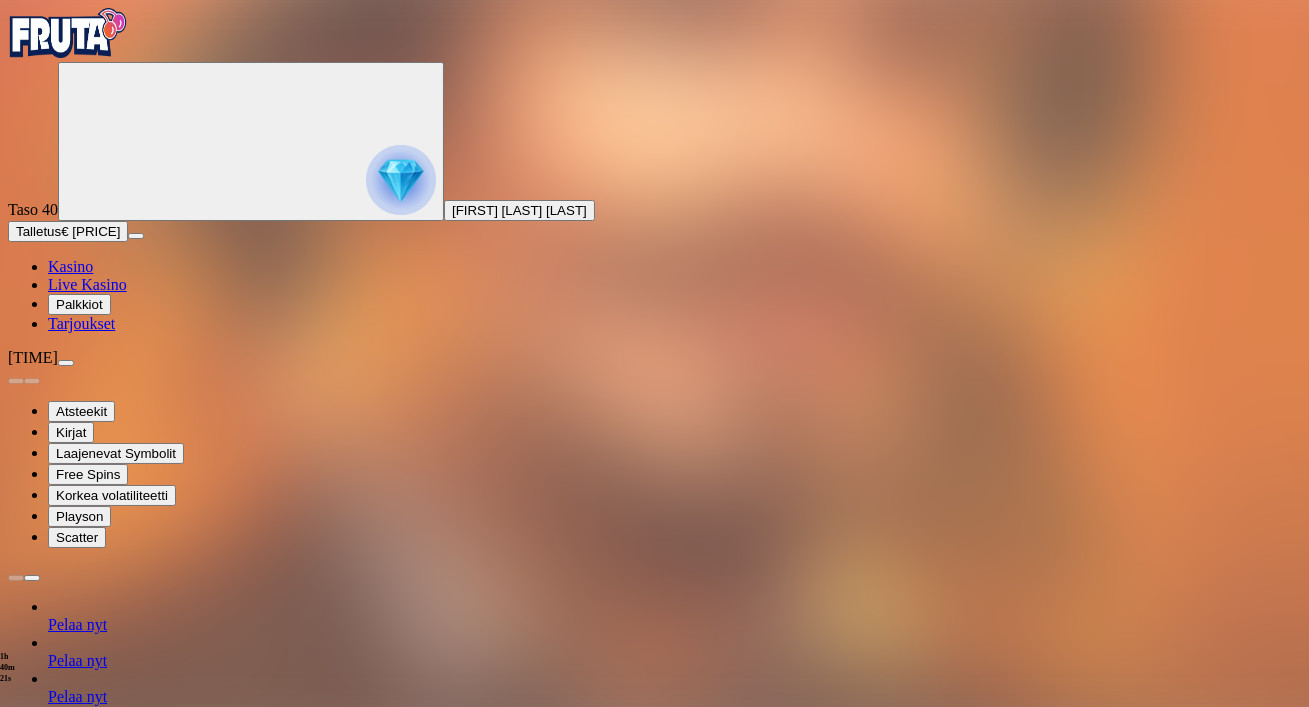click at bounding box center (401, 180) 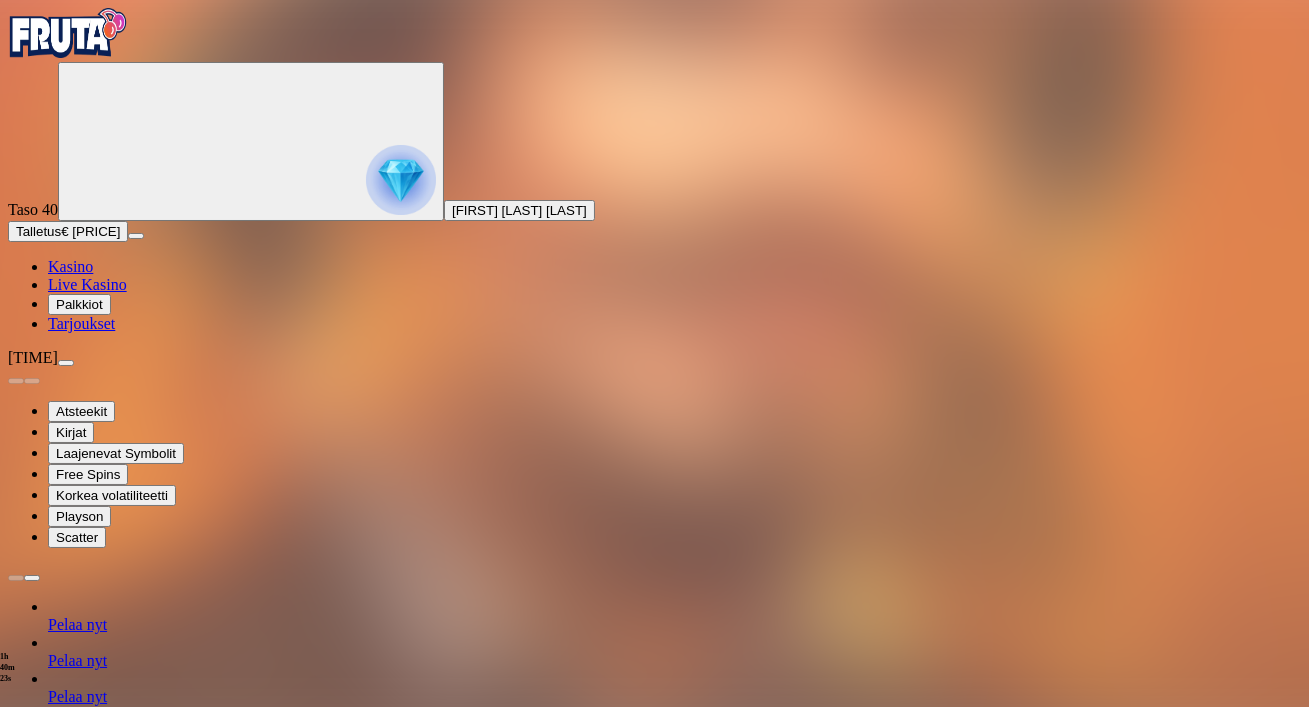 type 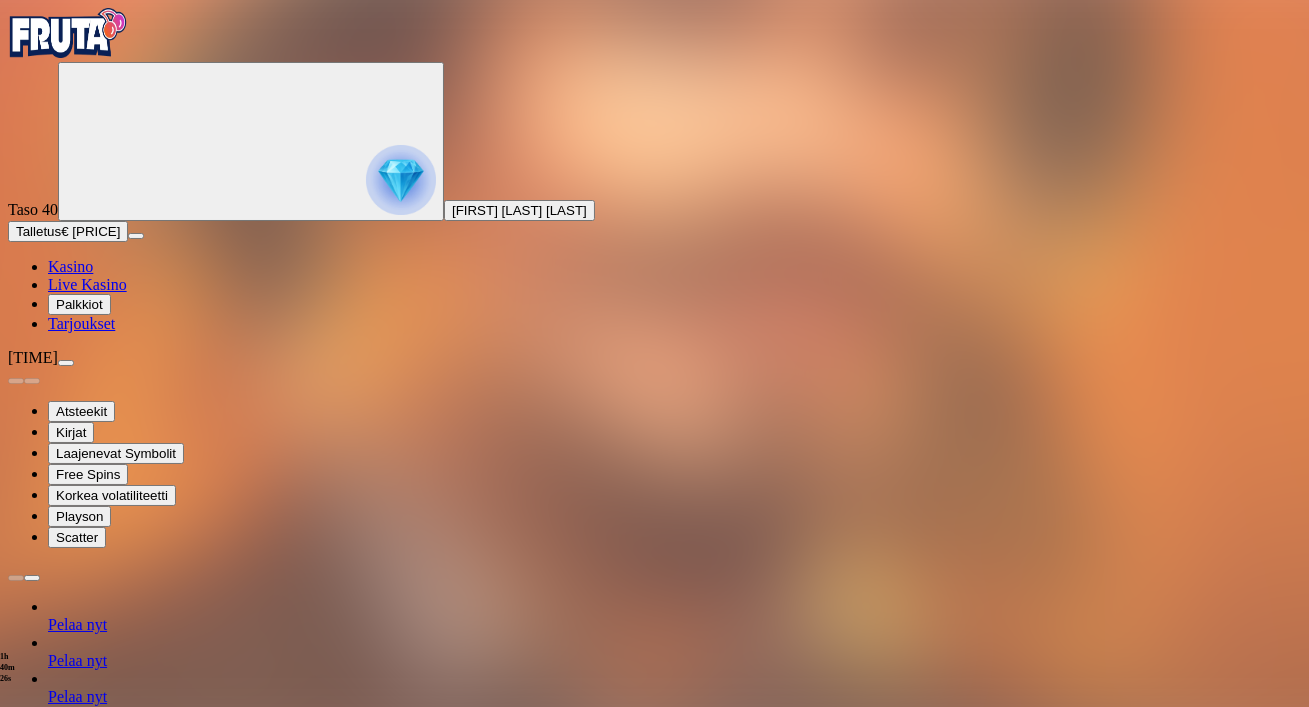 click on "> 30 päivää Talletusbonus Talleta € 50 tai enemmän
Saat 100% jopa € 500 asti Lunasta tarjous [DURATION] Talletuksella etuja Talleta € 250 tai enemmän
Saat 40 ilmaiskierrosta (€ 1) Lunasta tarjous [DURATION] Talletuksella etuja Talleta € 150 tai enemmän
Saat 20 ilmaiskierrosta (€ 1) Lunasta tarjous [DURATION] Talletuksella etuja Talleta € 50 tai enemmän
Saat 15 ilmaiskierrosta (€ 0.5) Lunasta tarjous [DURATION] Talletuksella etuja Talleta € 20 tai enemmän
Saat 10 ilmaiskierrosta (€ 0.2) Lunasta tarjous Taso 41 Fruit Up   ja nappaat seuraavan palkkion" at bounding box center (654, 1991) 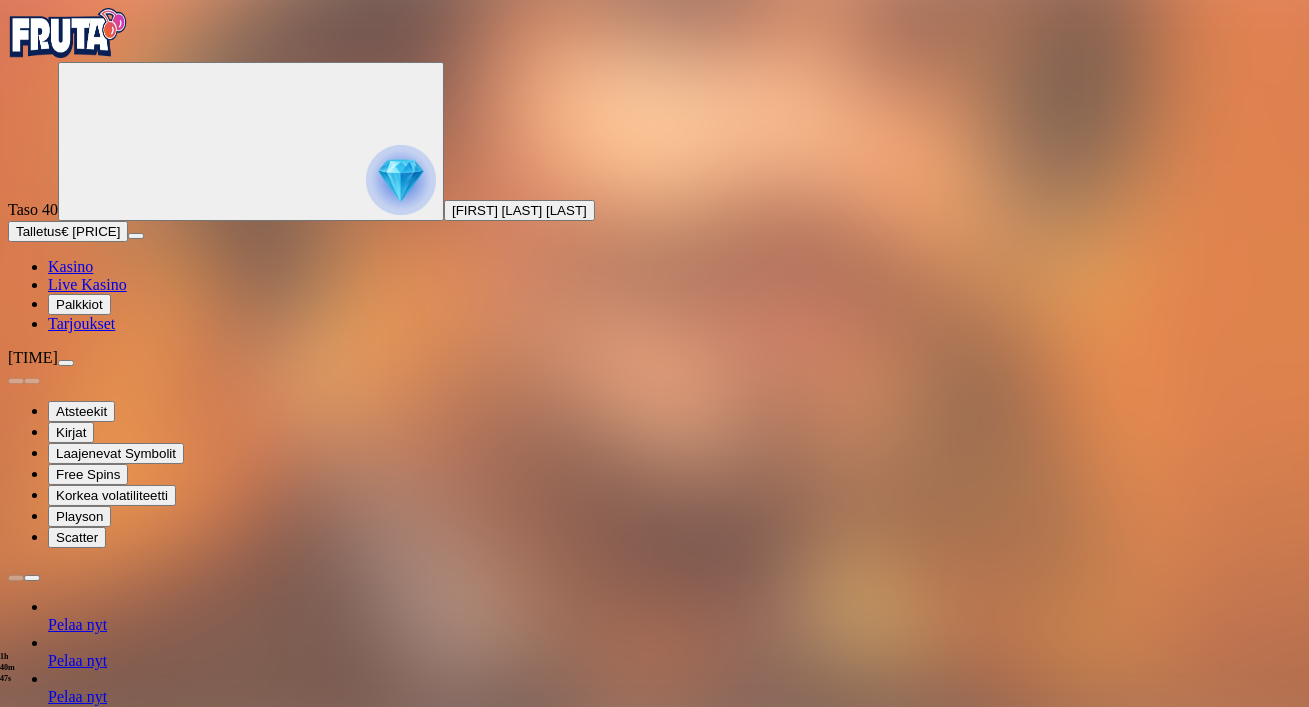 scroll, scrollTop: 602, scrollLeft: 0, axis: vertical 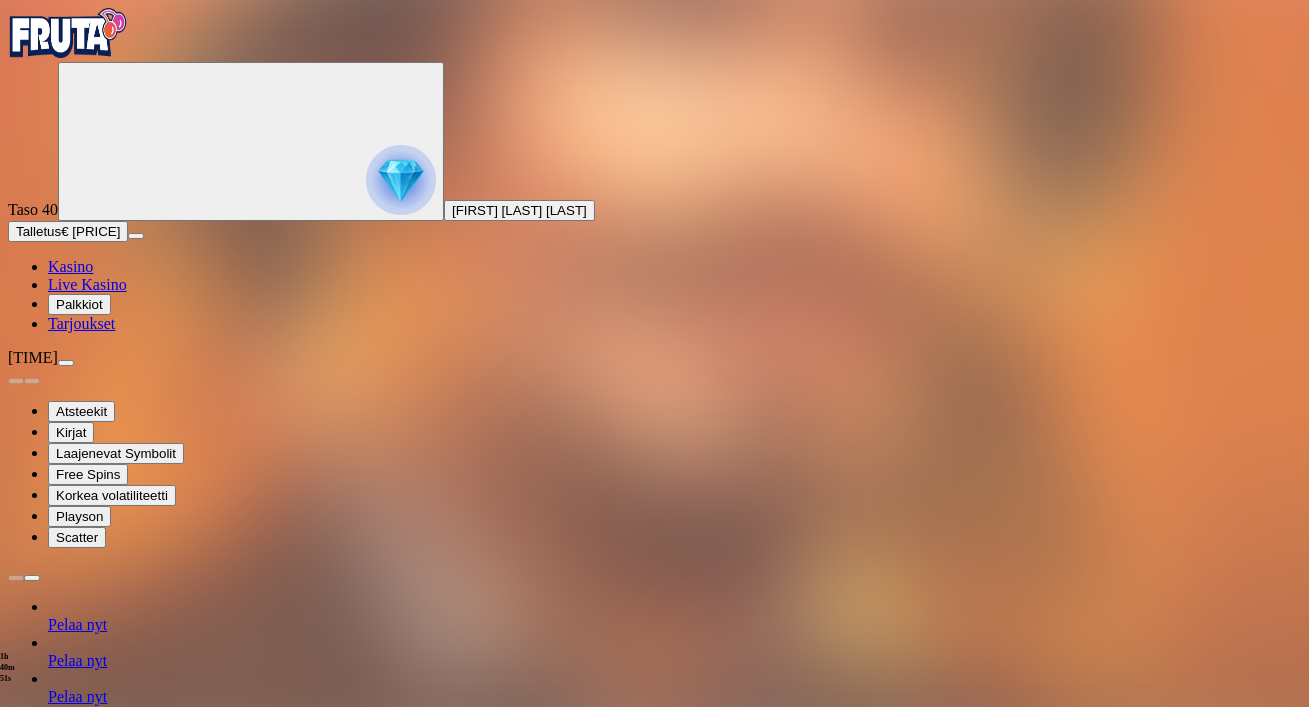 click on "Talletus" at bounding box center (38, 231) 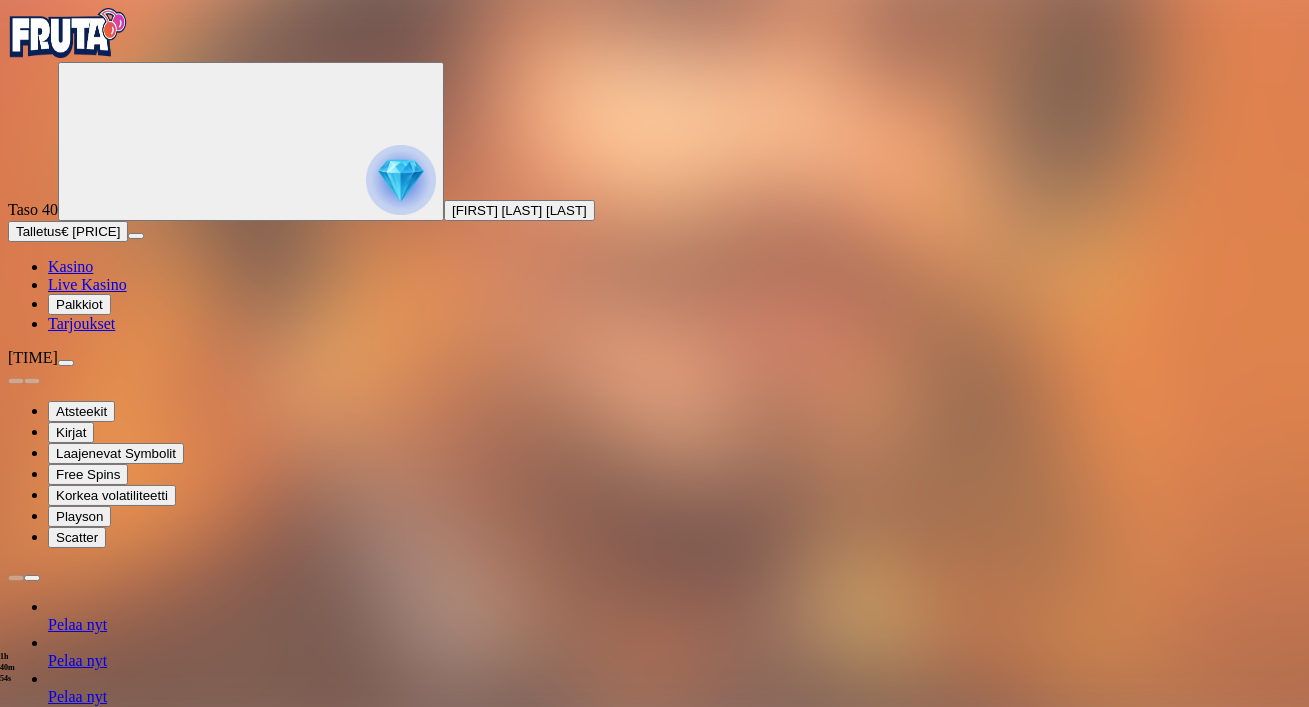 click on "***" at bounding box center (79, 2926) 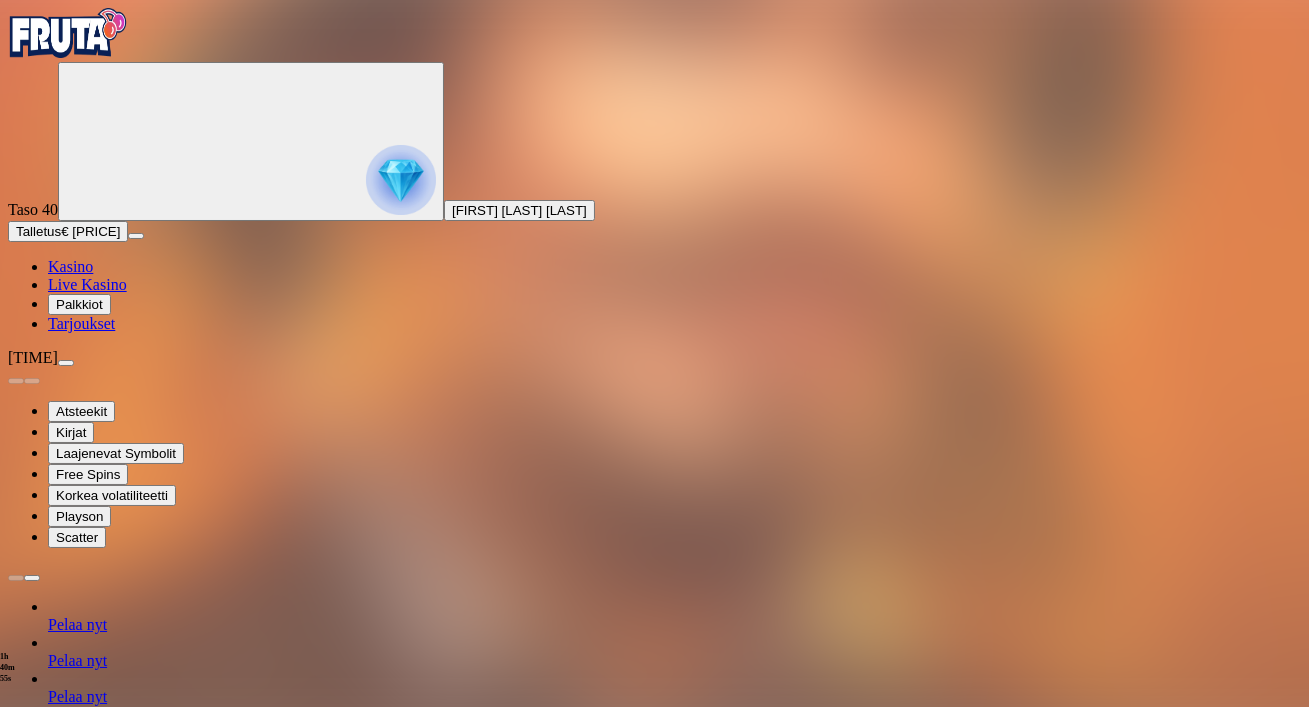 type on "*" 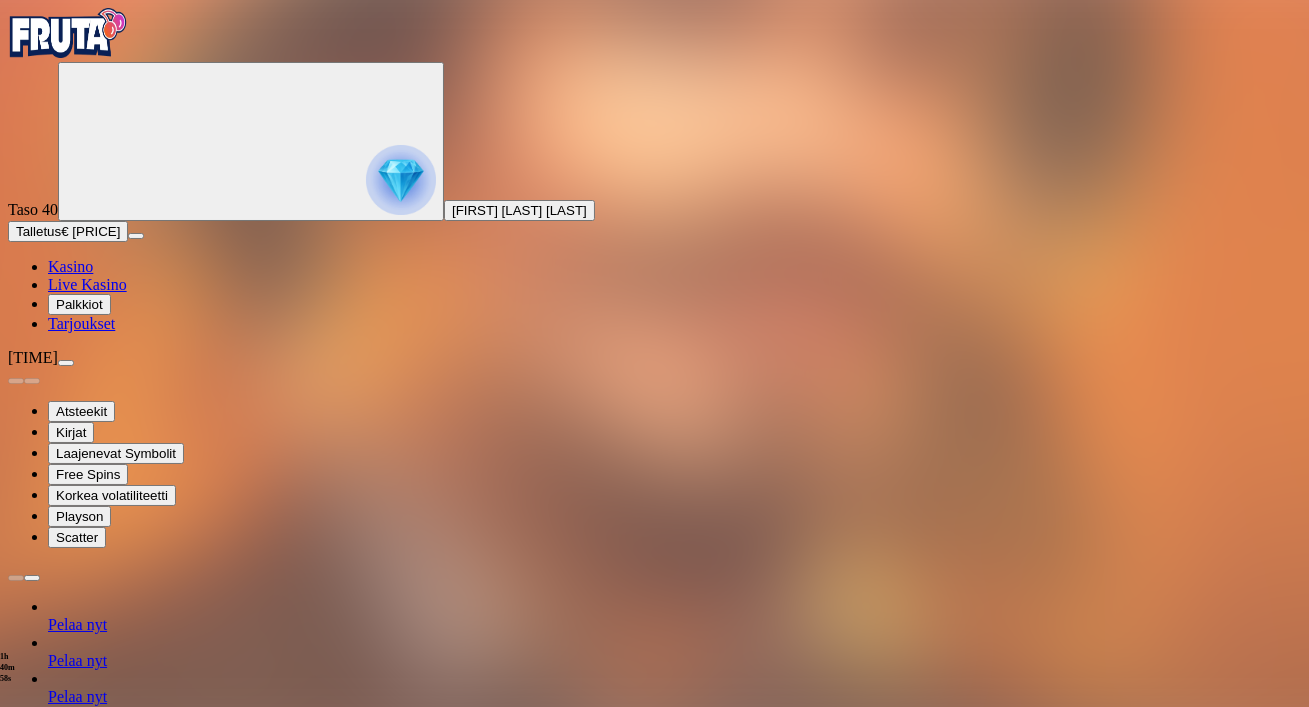 type on "**" 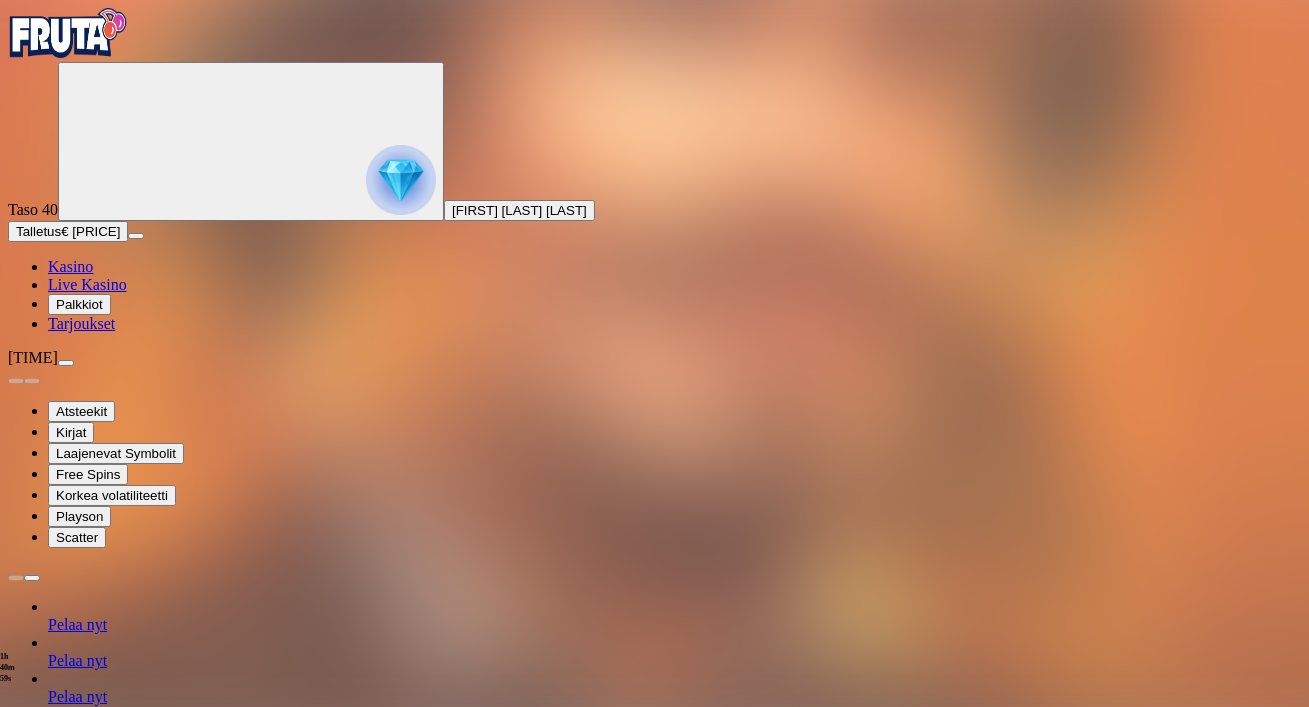 scroll, scrollTop: 0, scrollLeft: 0, axis: both 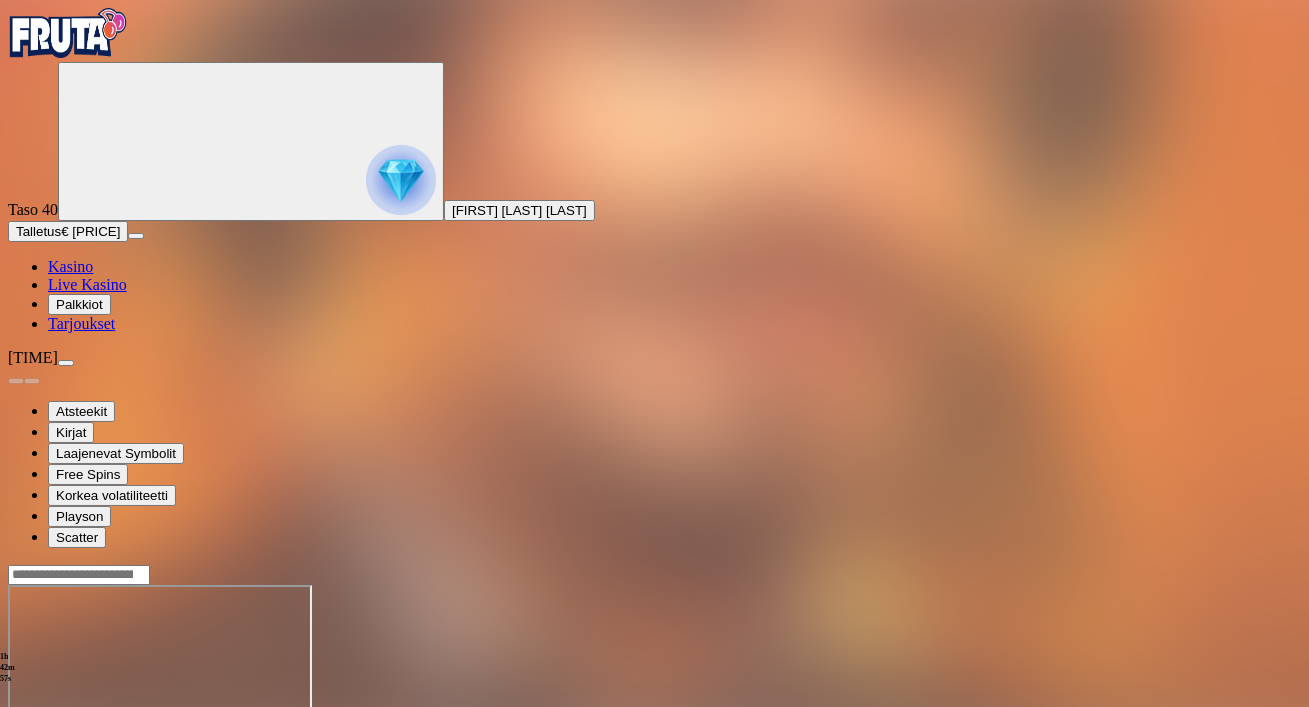 click at bounding box center (48, 757) 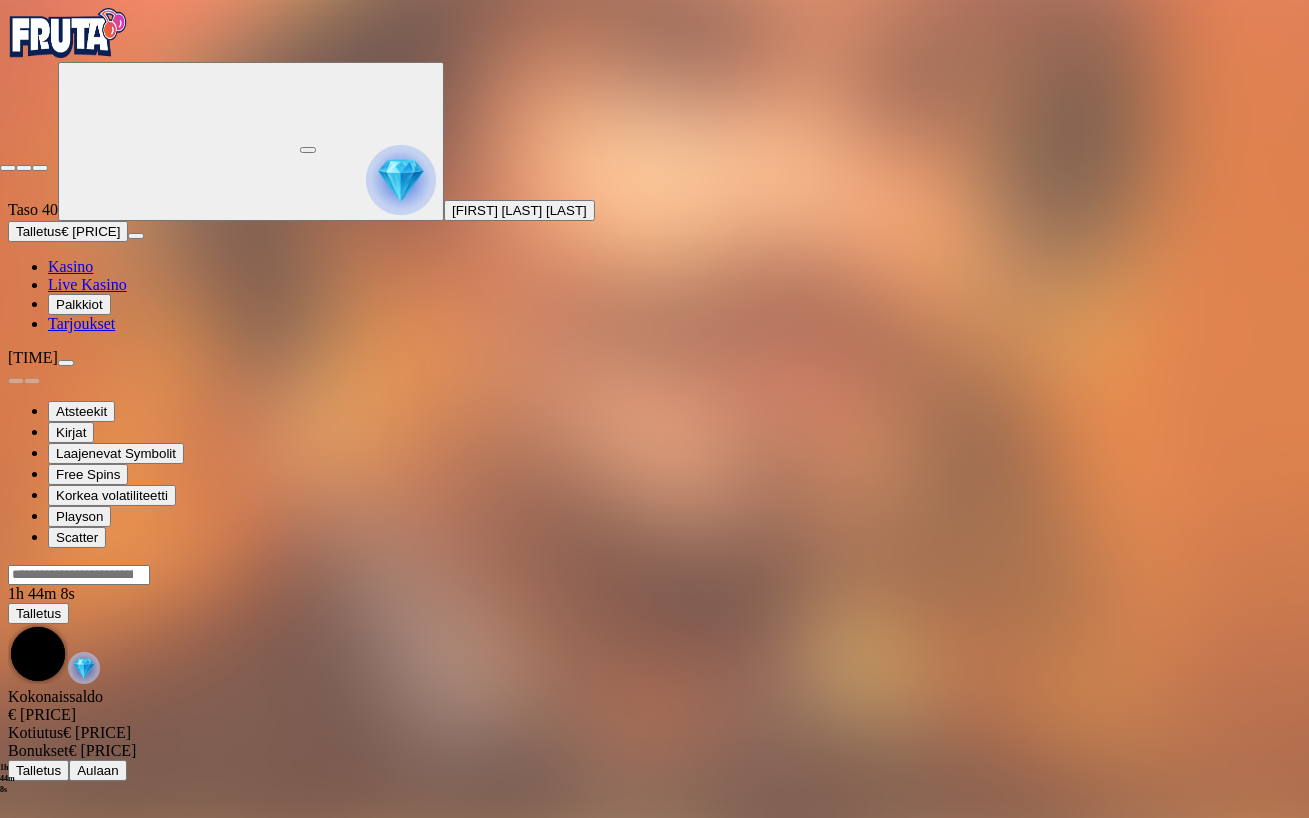 click at bounding box center [40, 168] 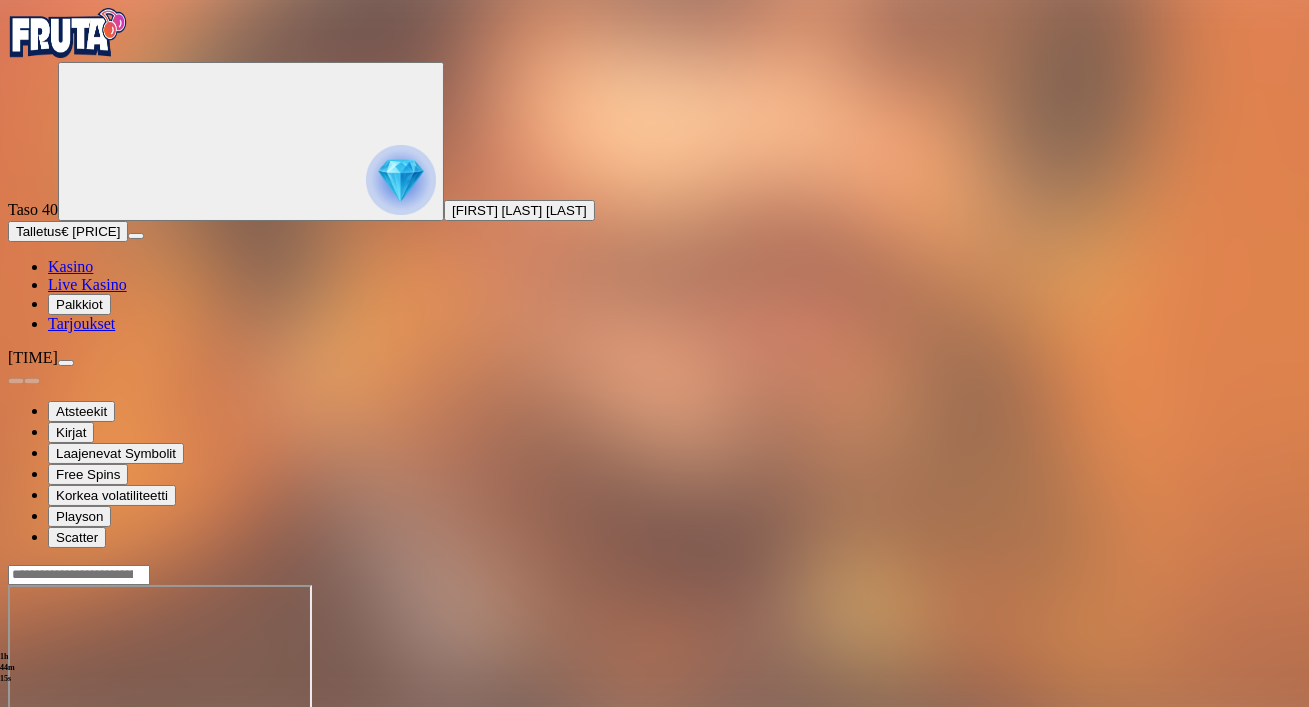 click at bounding box center [48, 757] 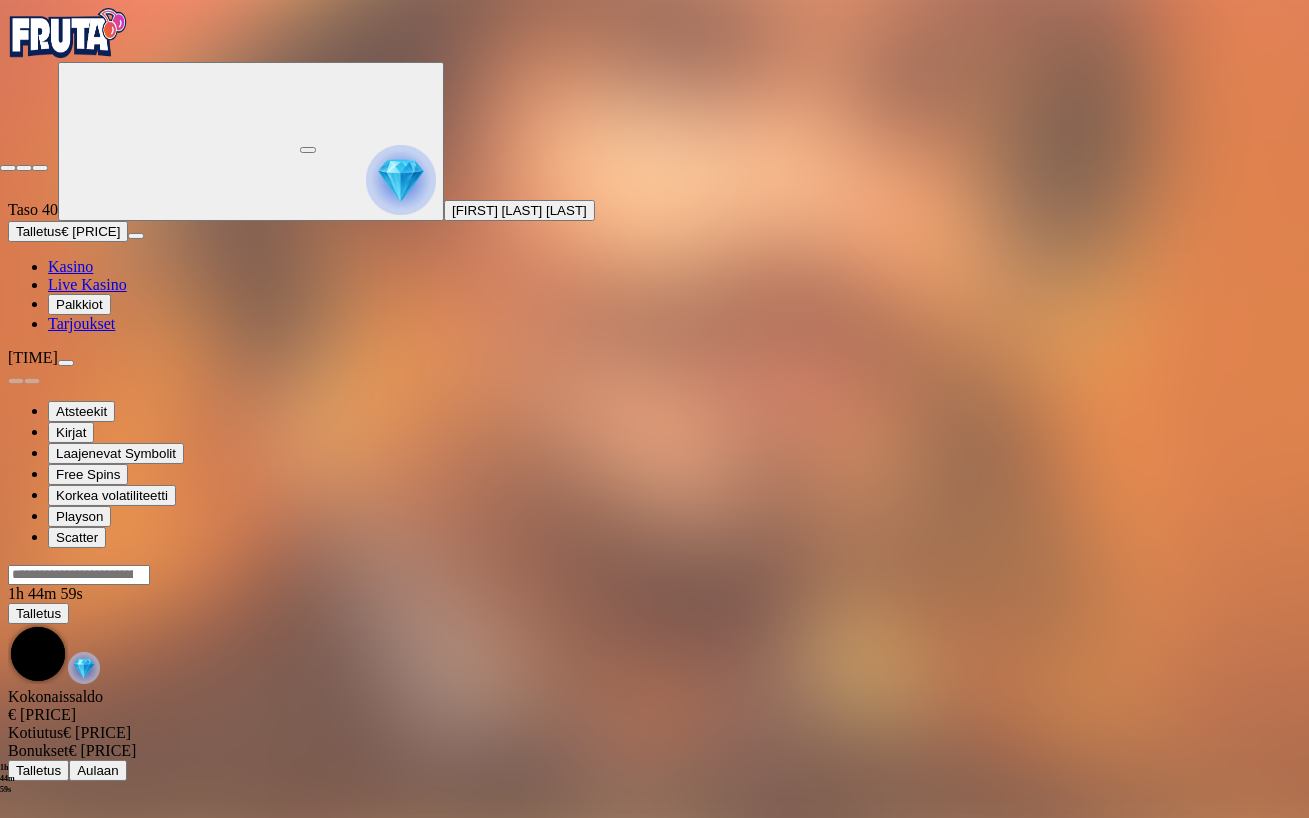 click at bounding box center (40, 168) 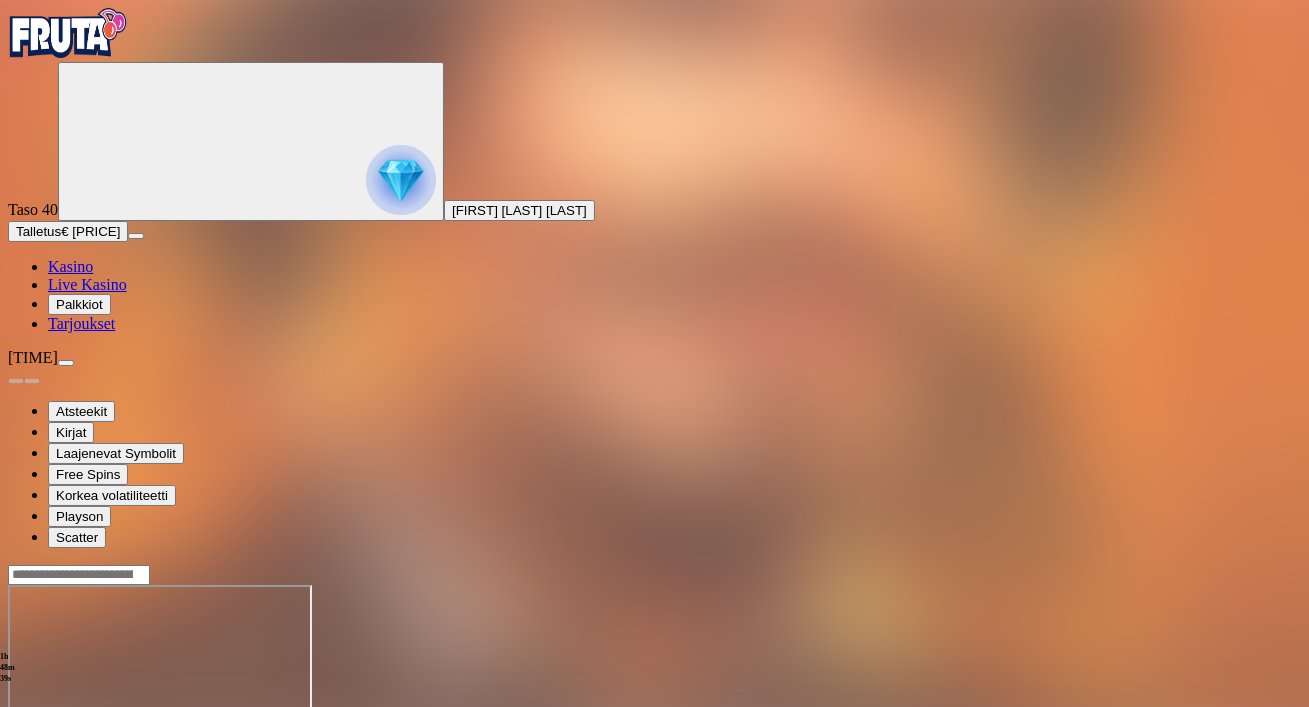 click at bounding box center (48, 757) 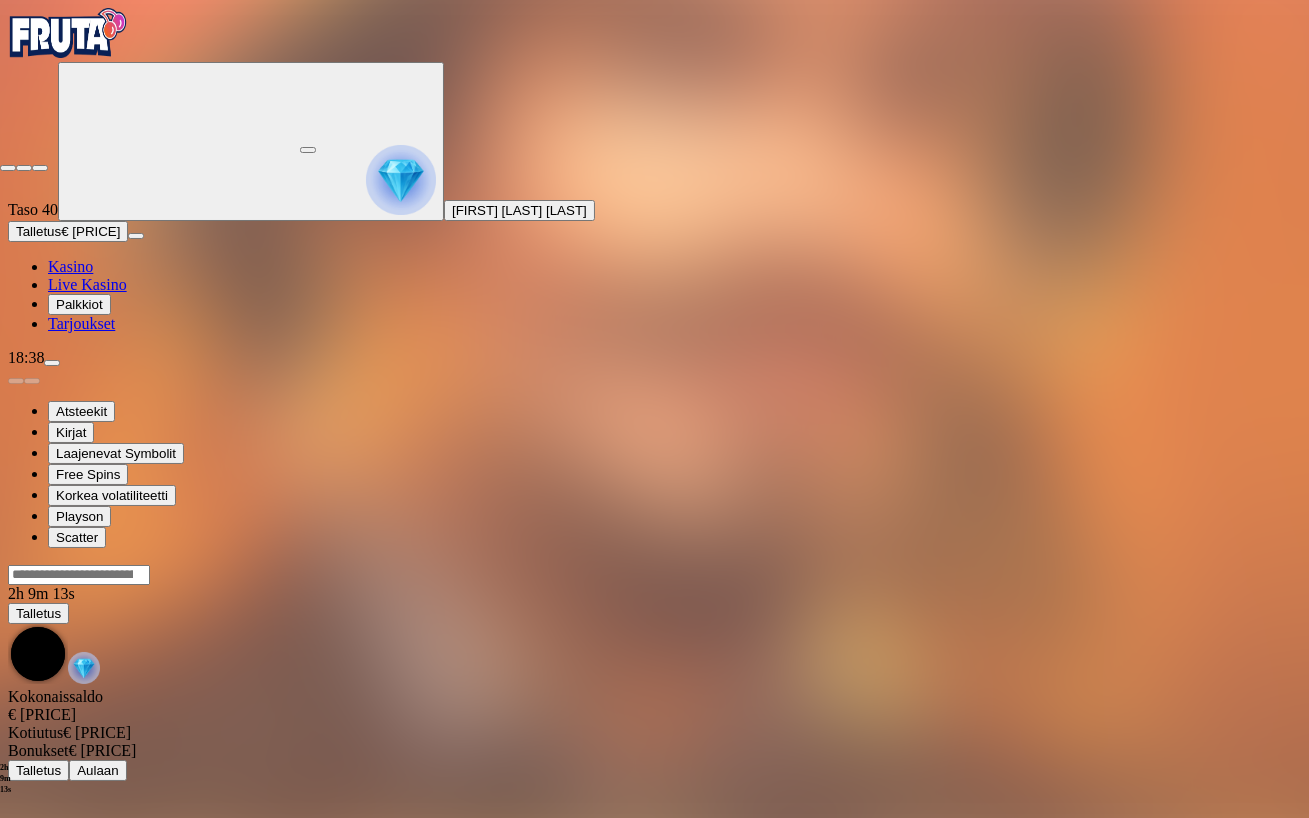 click at bounding box center (150, 75) 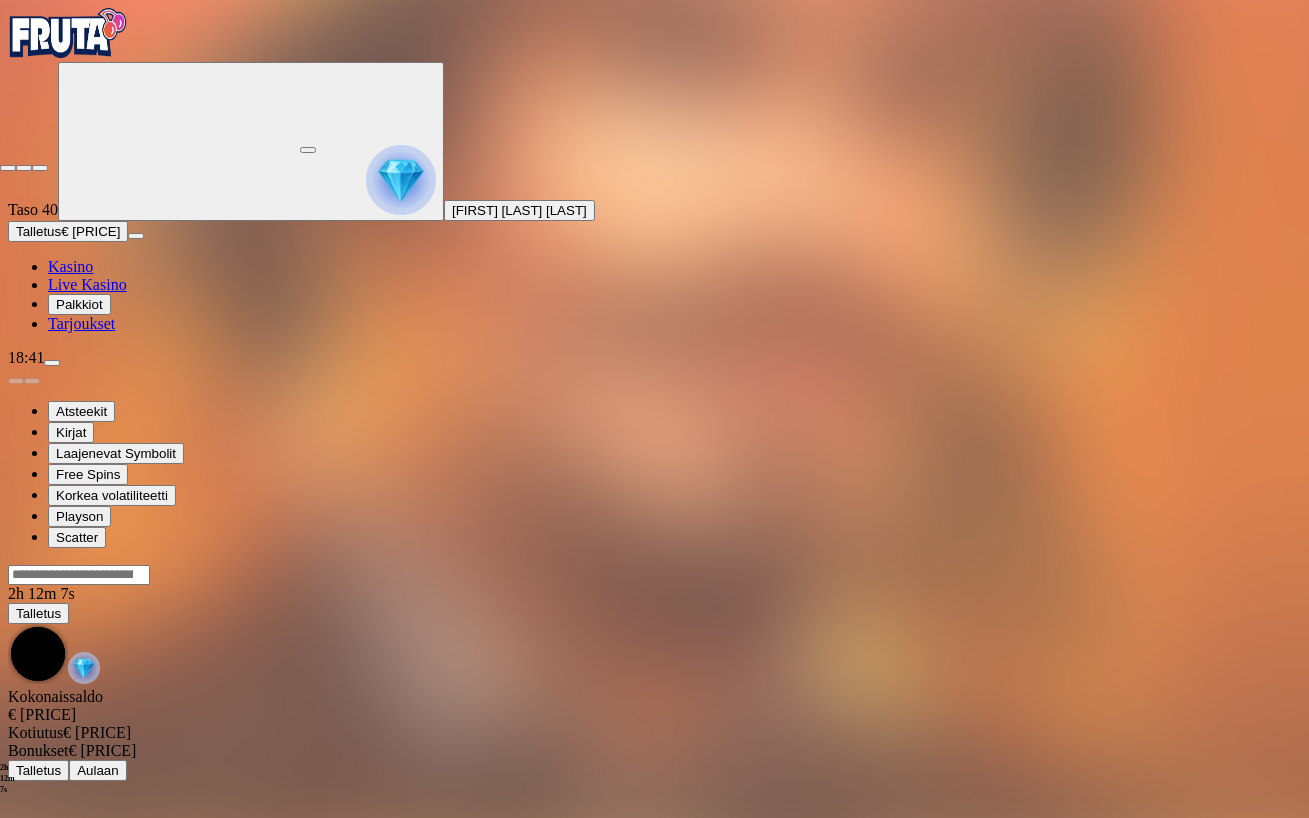 click at bounding box center (40, 168) 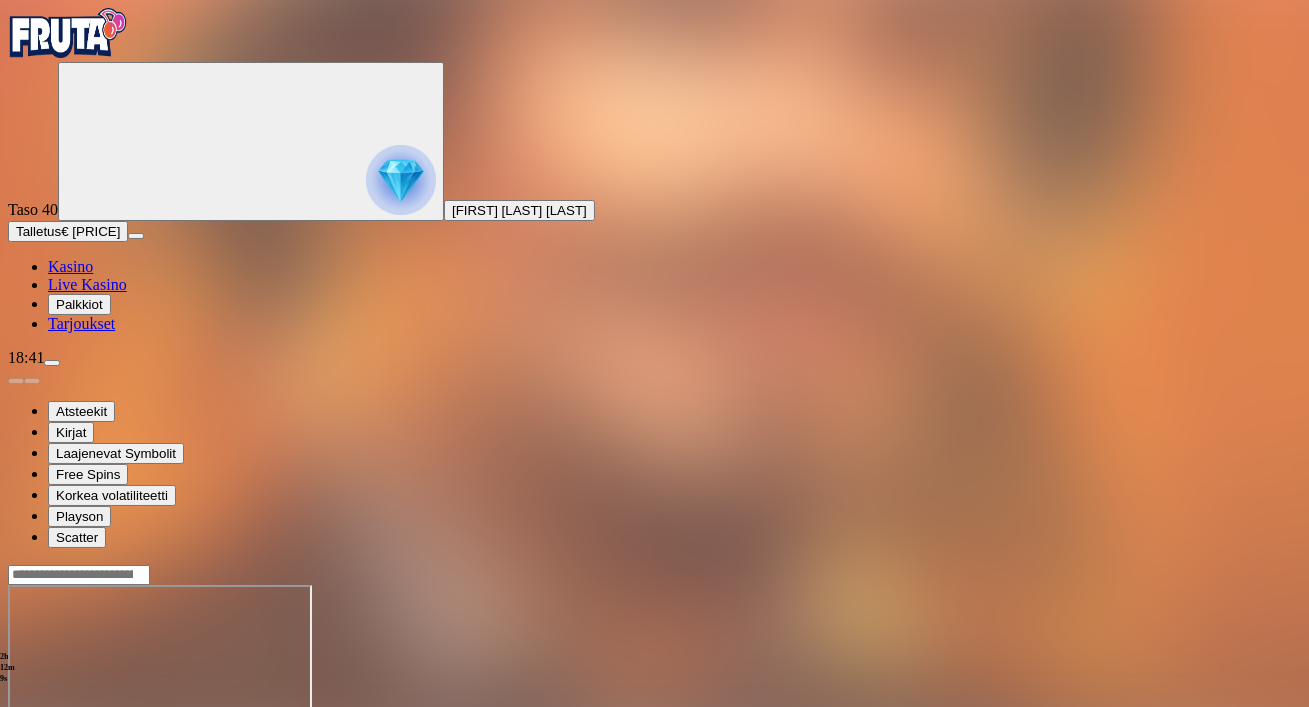 click on "Talletus" at bounding box center (38, 231) 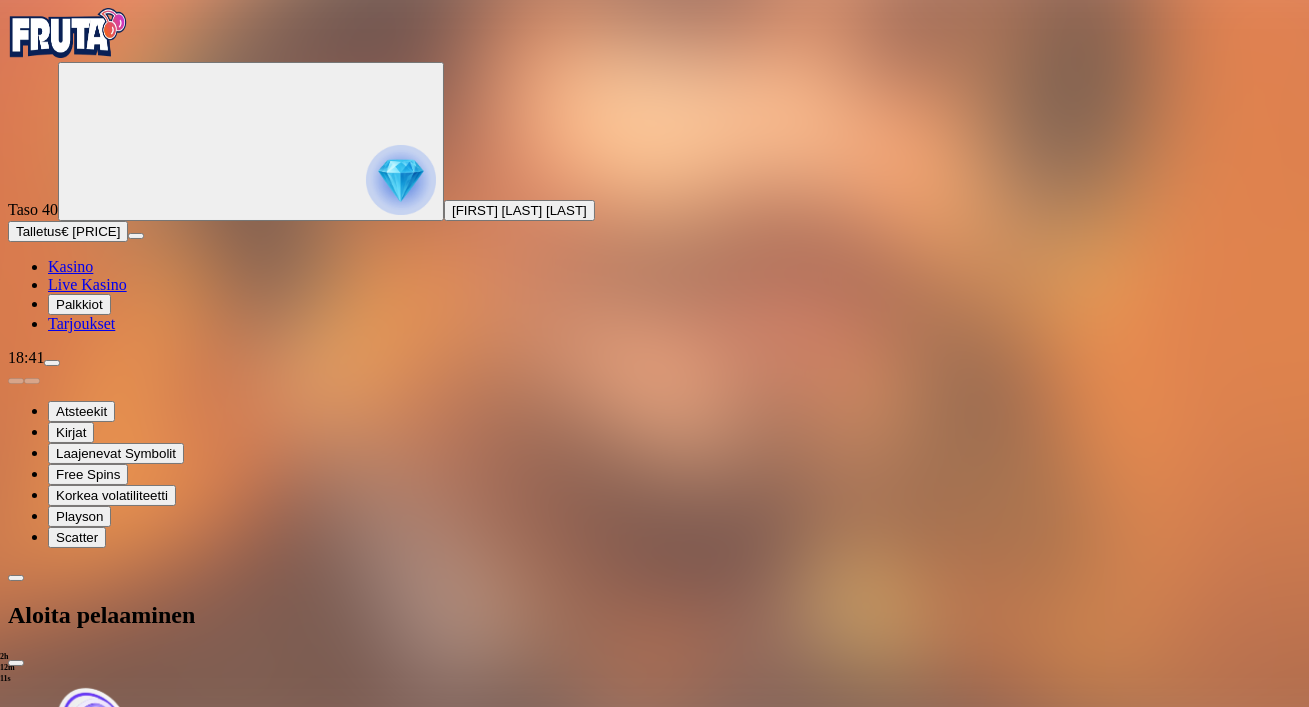 click on "***" at bounding box center [79, 2336] 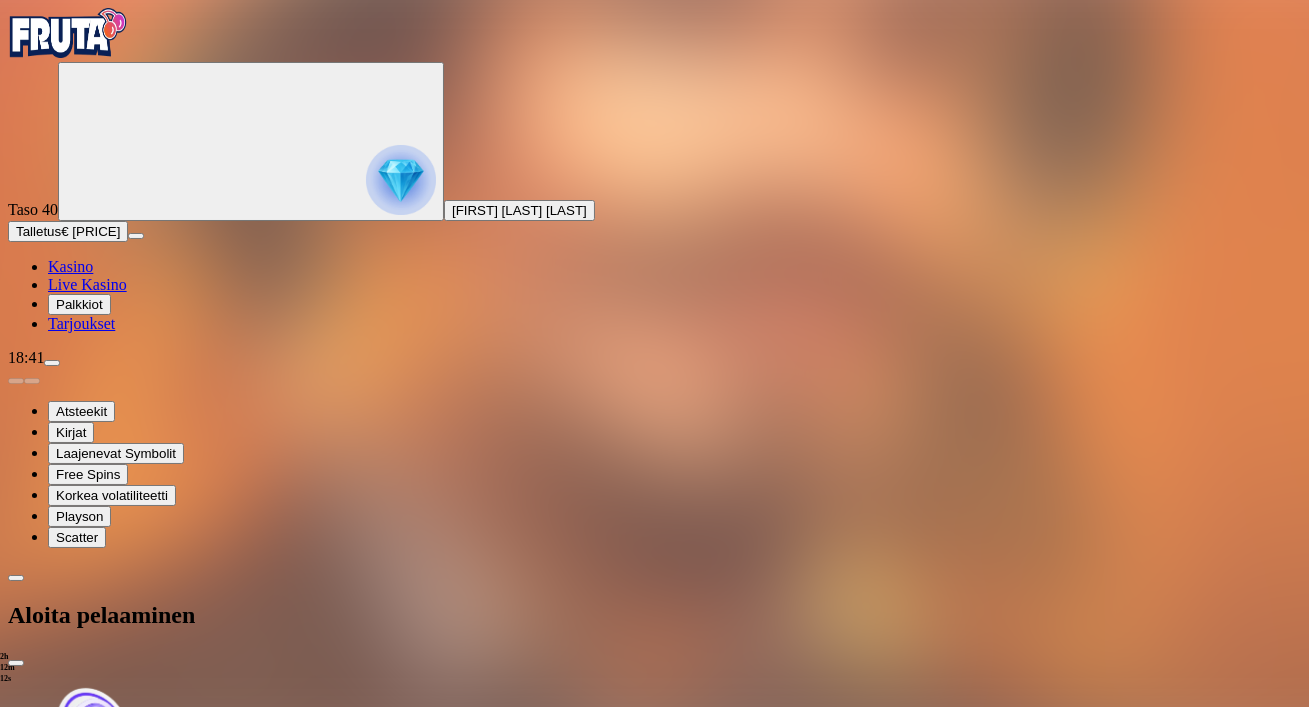 type on "*" 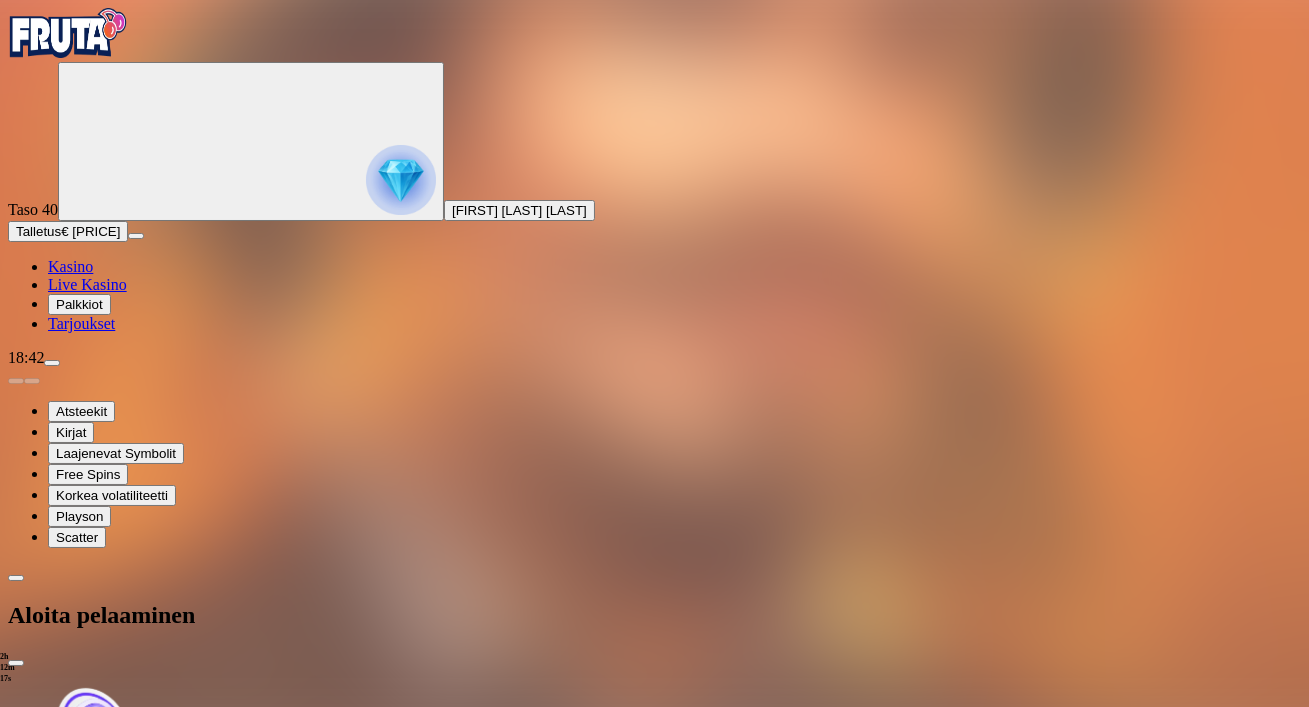 type on "**" 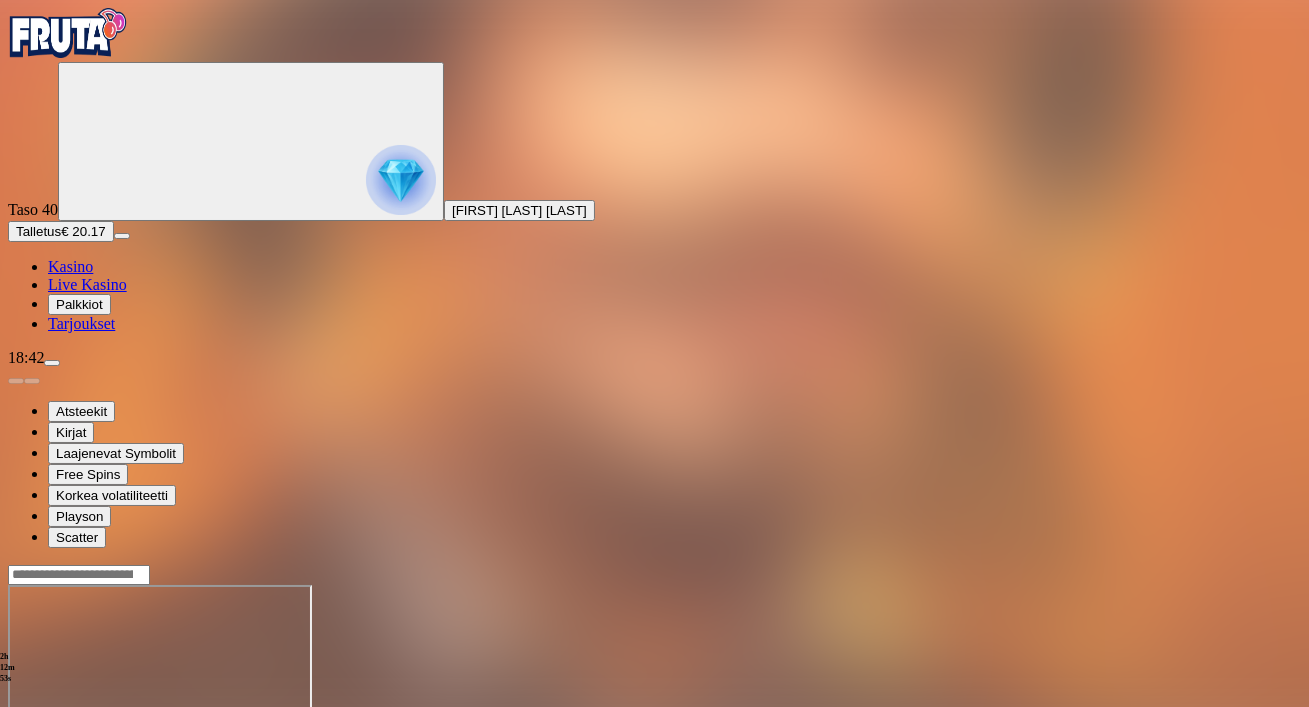 click at bounding box center [48, 757] 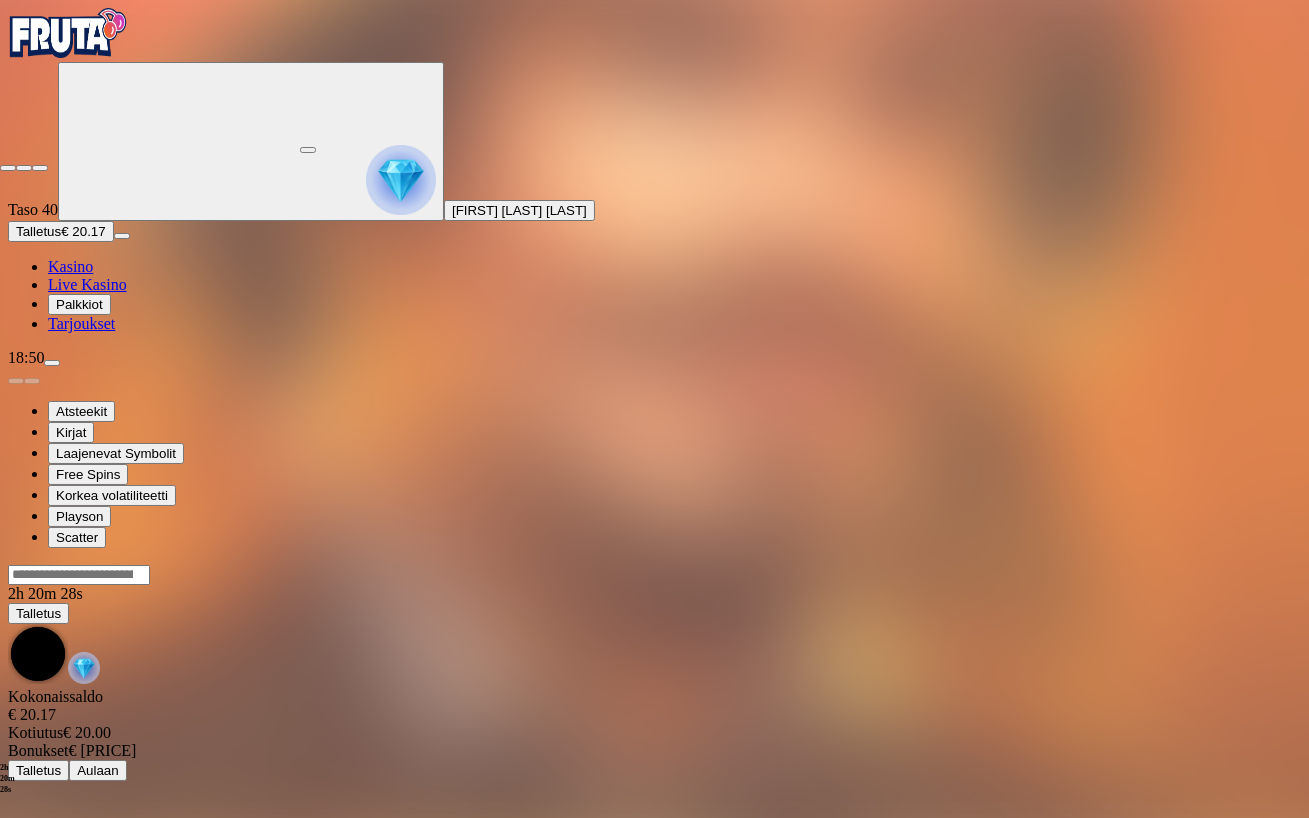click at bounding box center (40, 168) 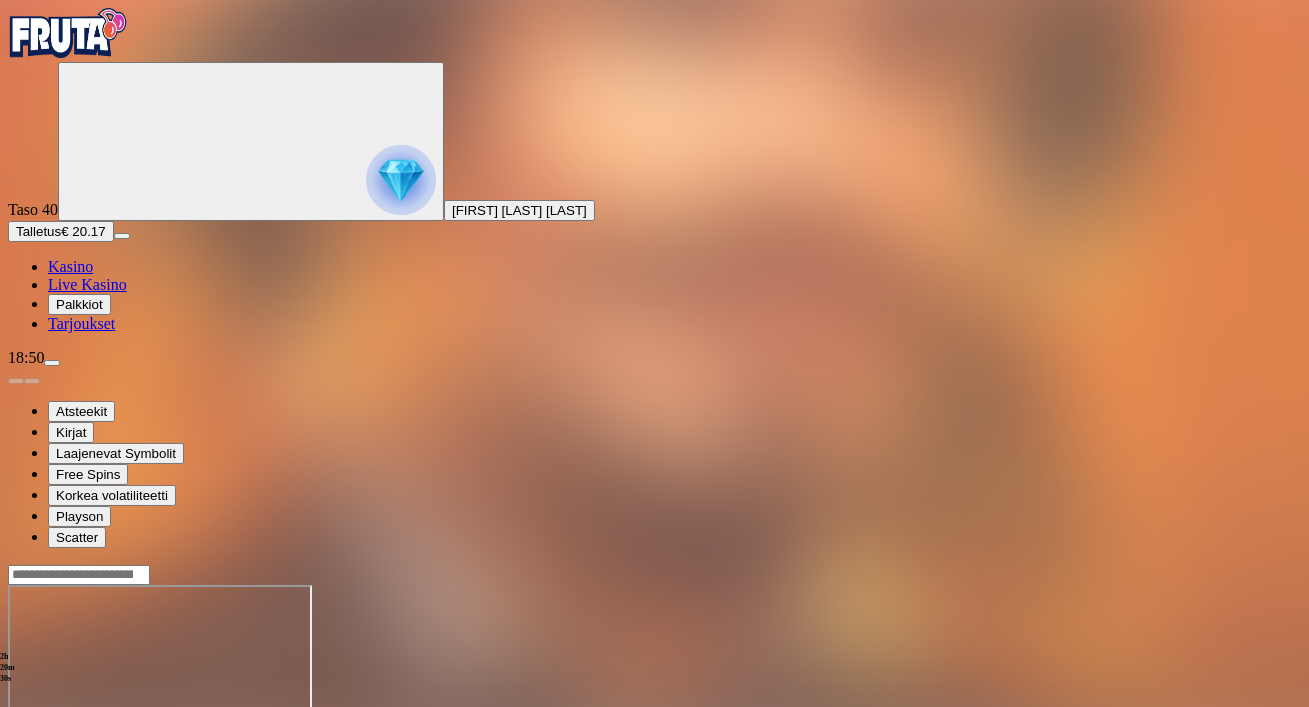 click on "Talletus € [PRICE]" at bounding box center (61, 231) 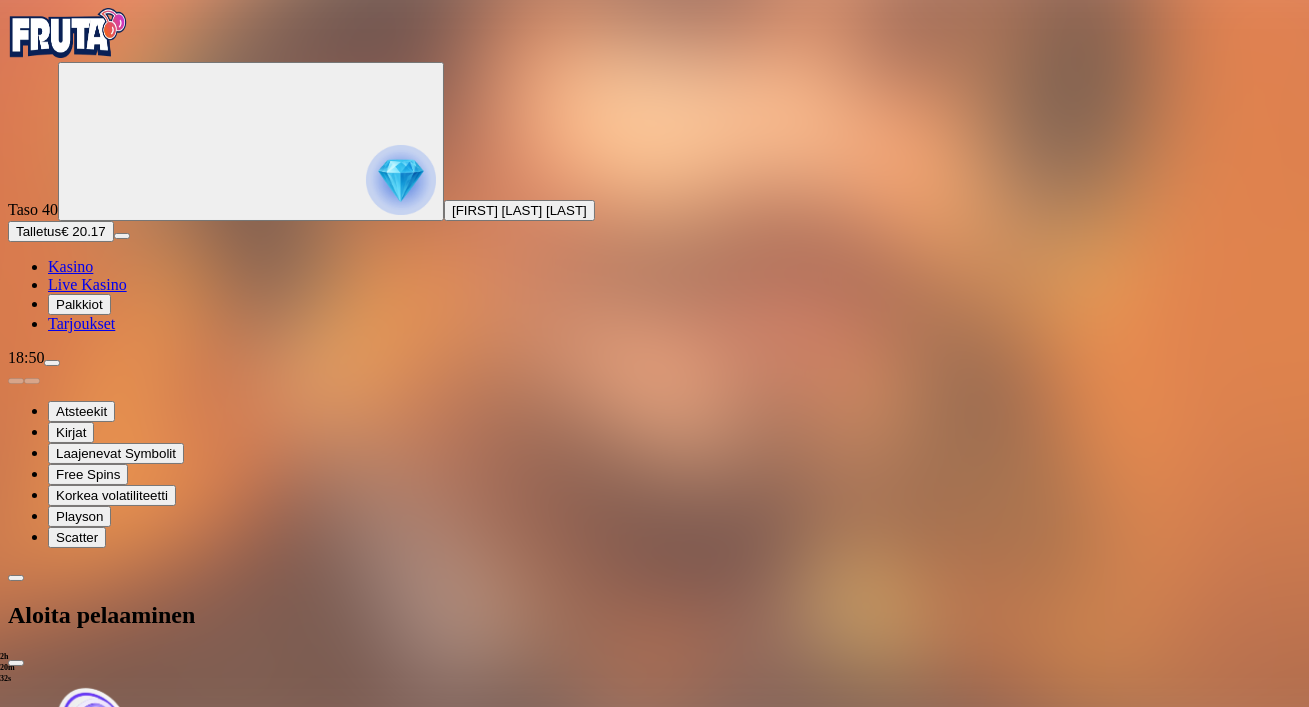 click on "***" at bounding box center [79, 2336] 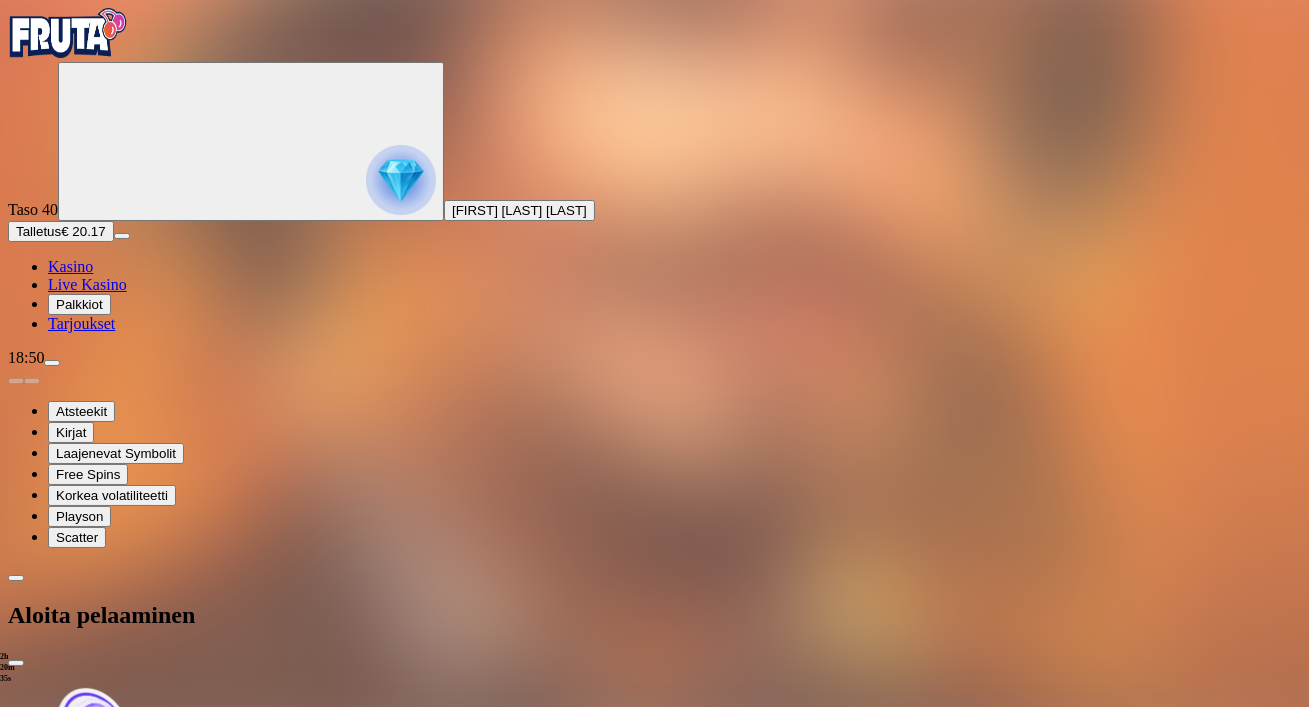 click on "***" at bounding box center [79, 2336] 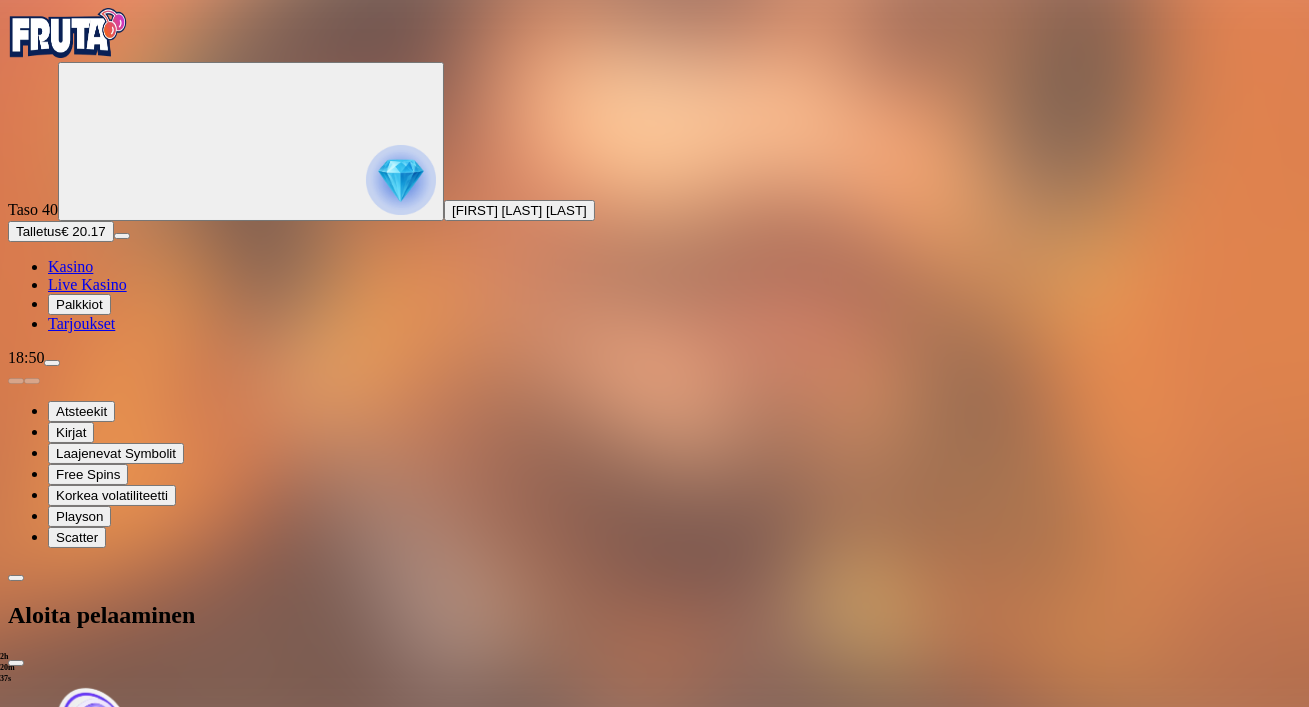 click on "***" at bounding box center (79, 2336) 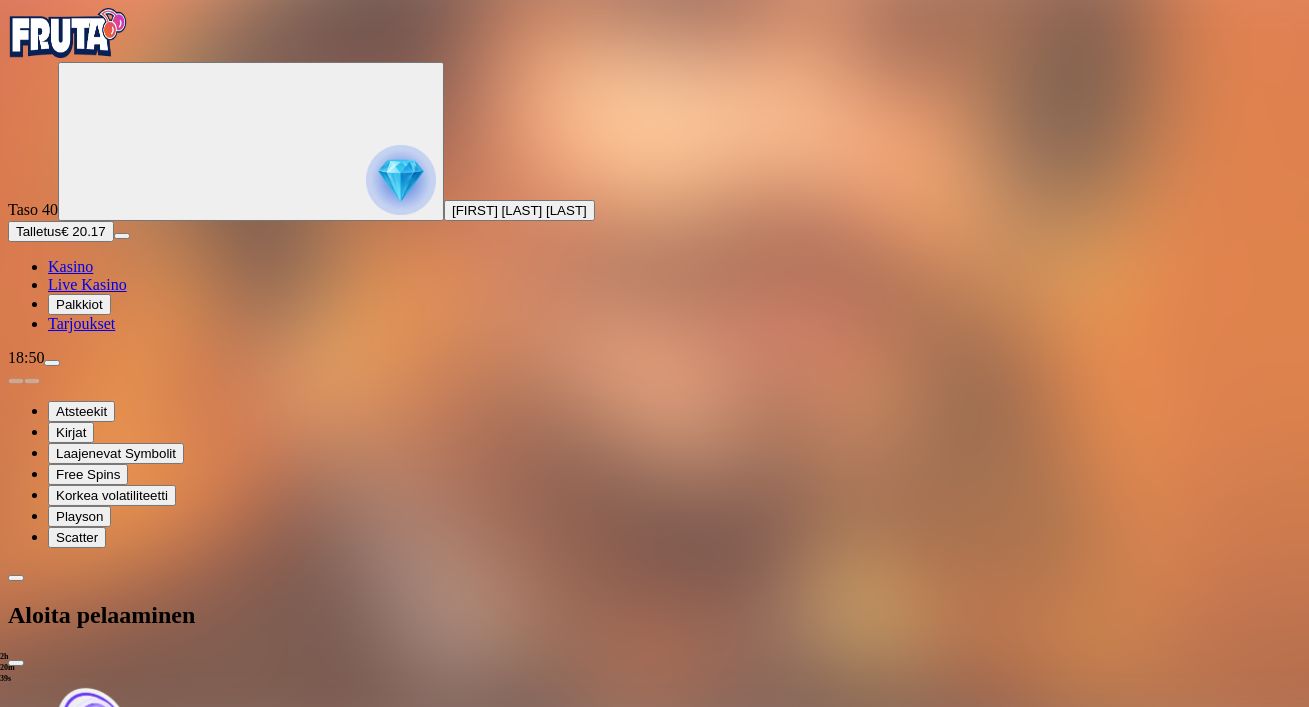 type on "*" 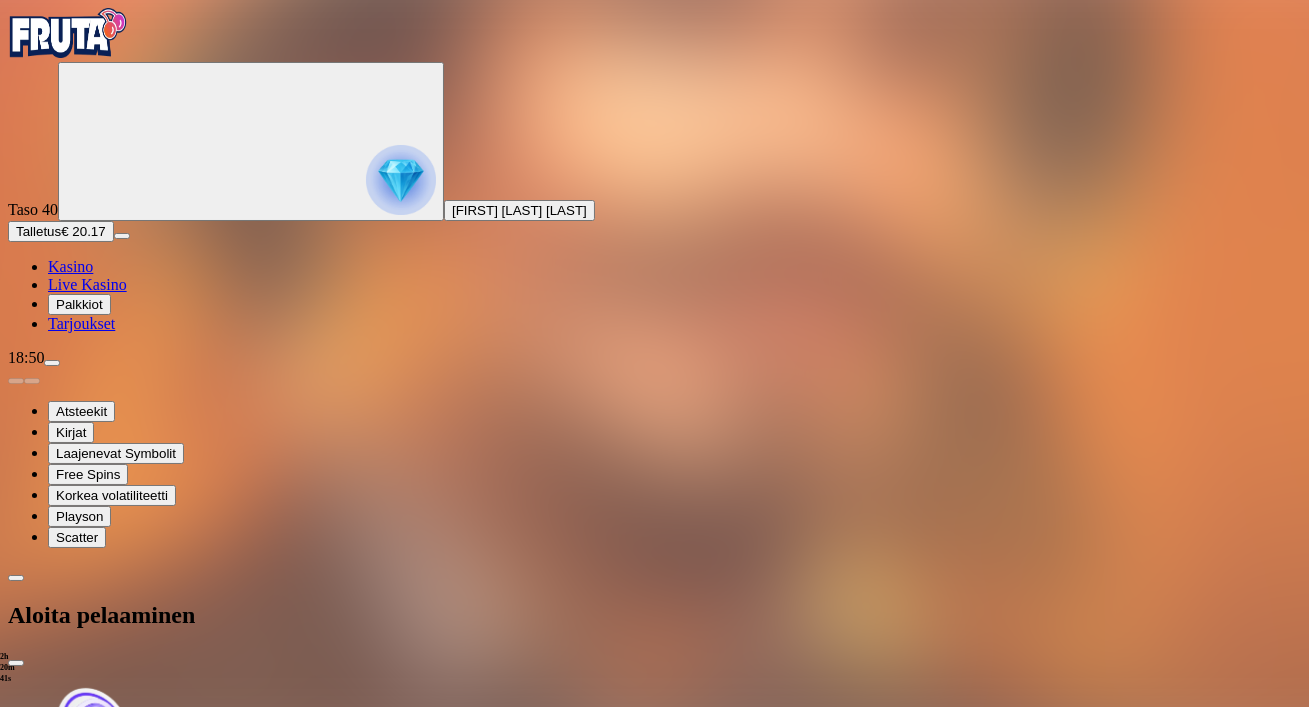 type on "**" 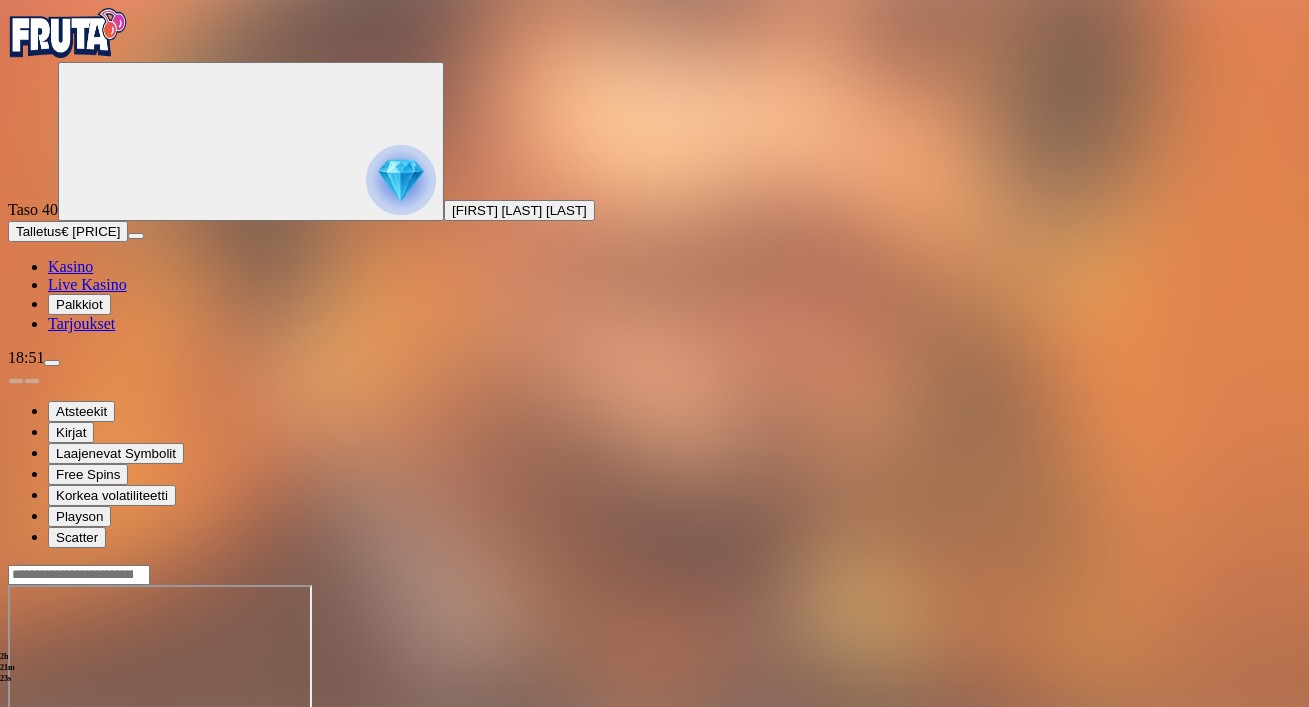 click at bounding box center [48, 757] 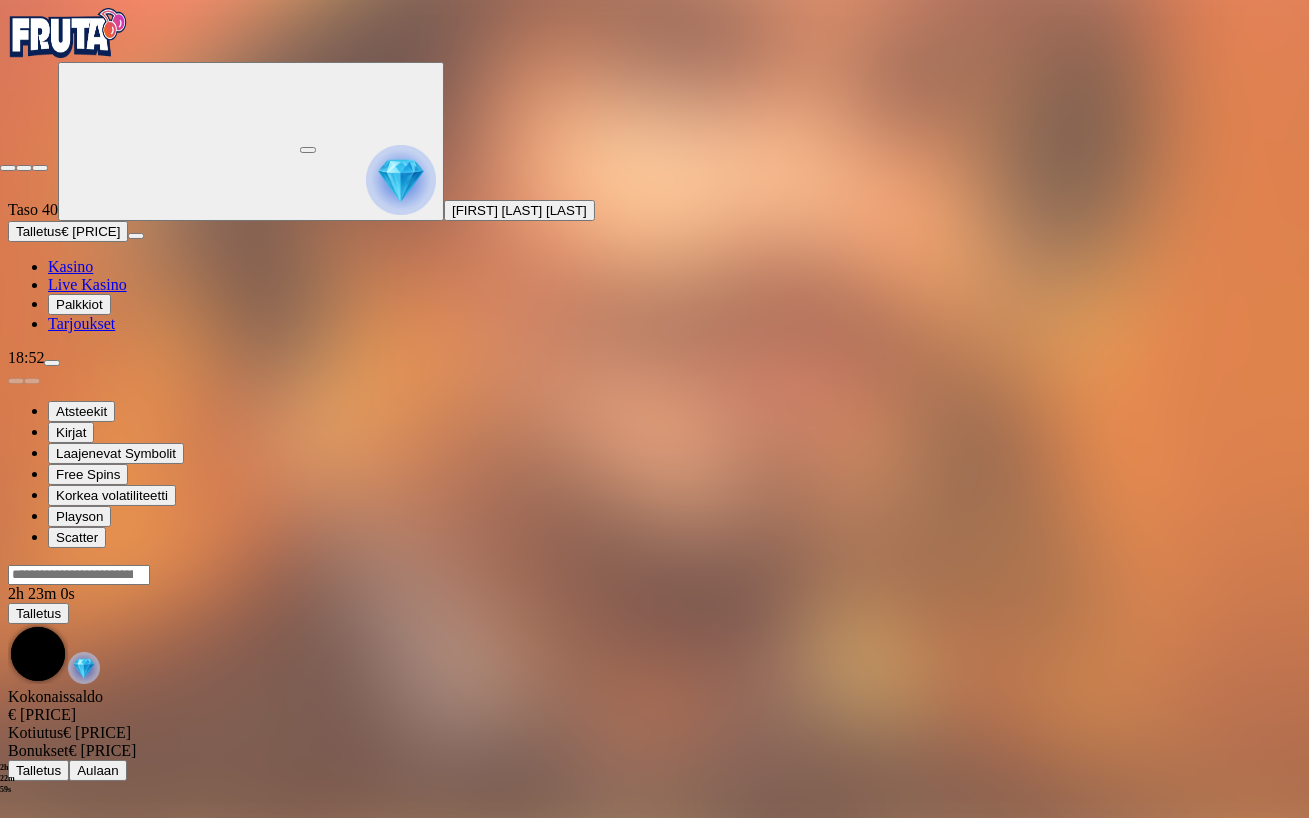 click at bounding box center (40, 168) 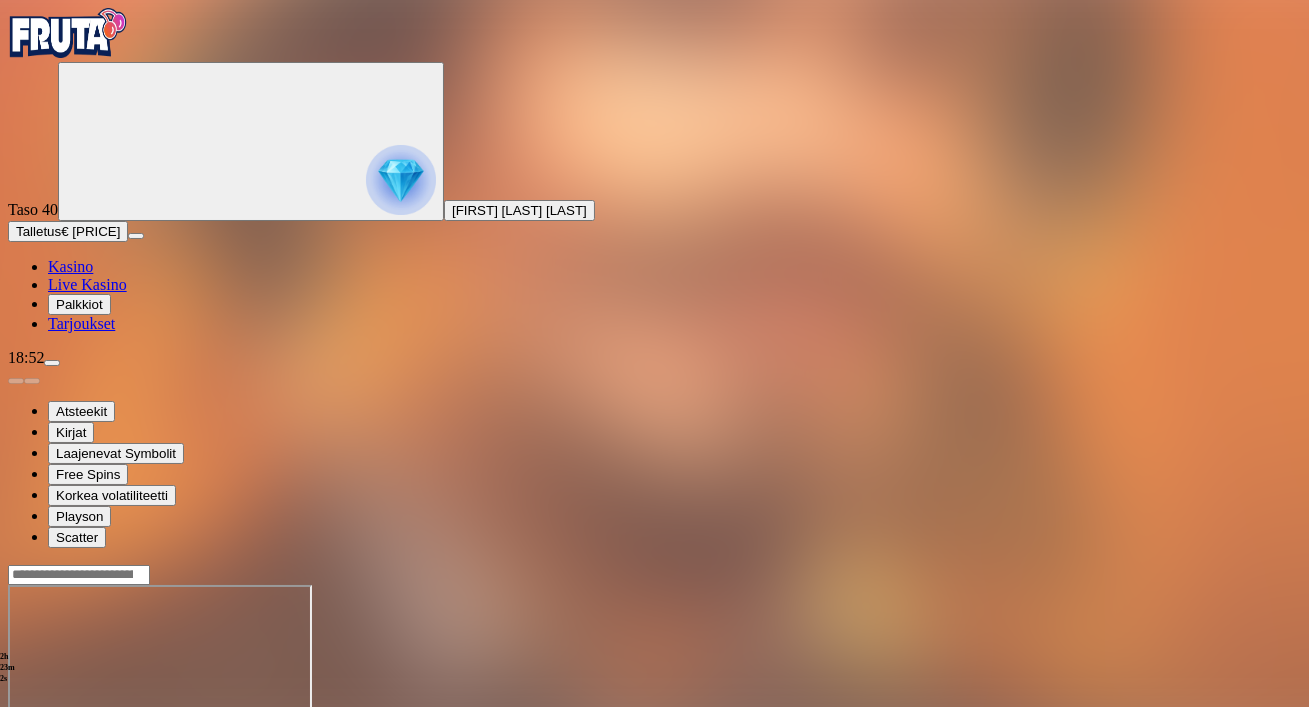 click on "Talletus € [PRICE]" at bounding box center (68, 231) 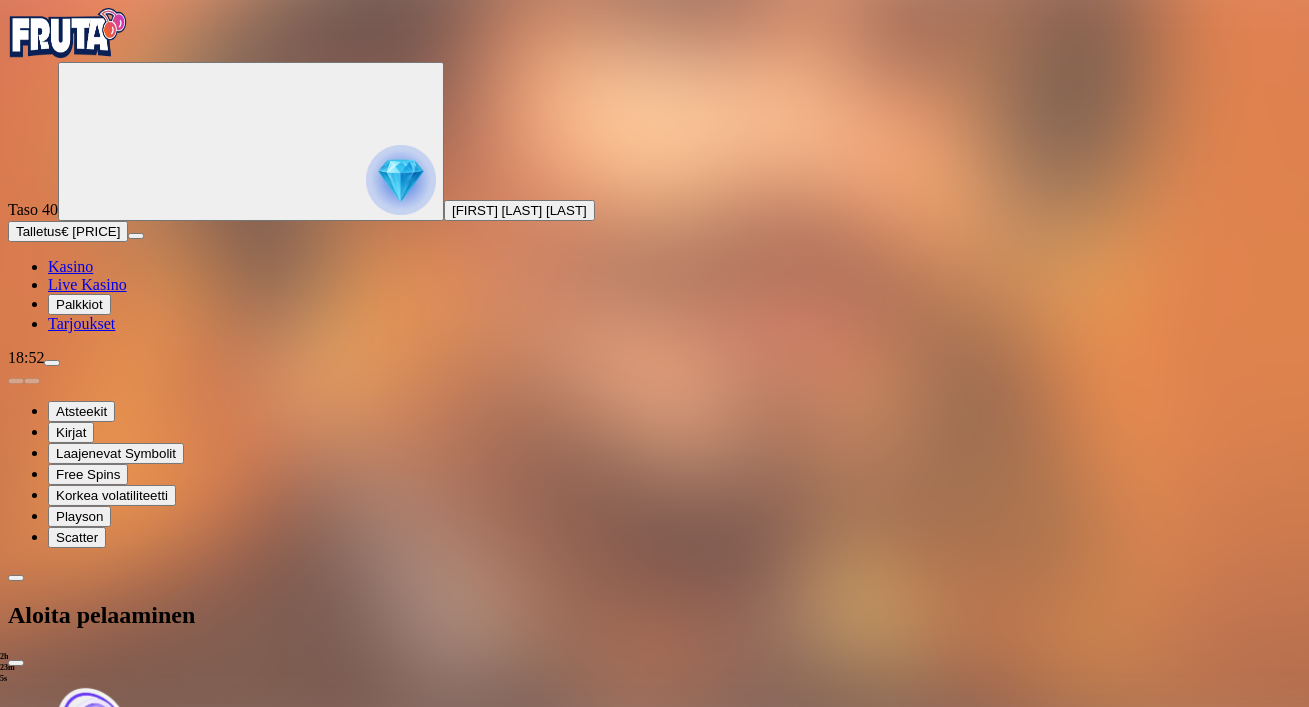 click on "***" at bounding box center [79, 2336] 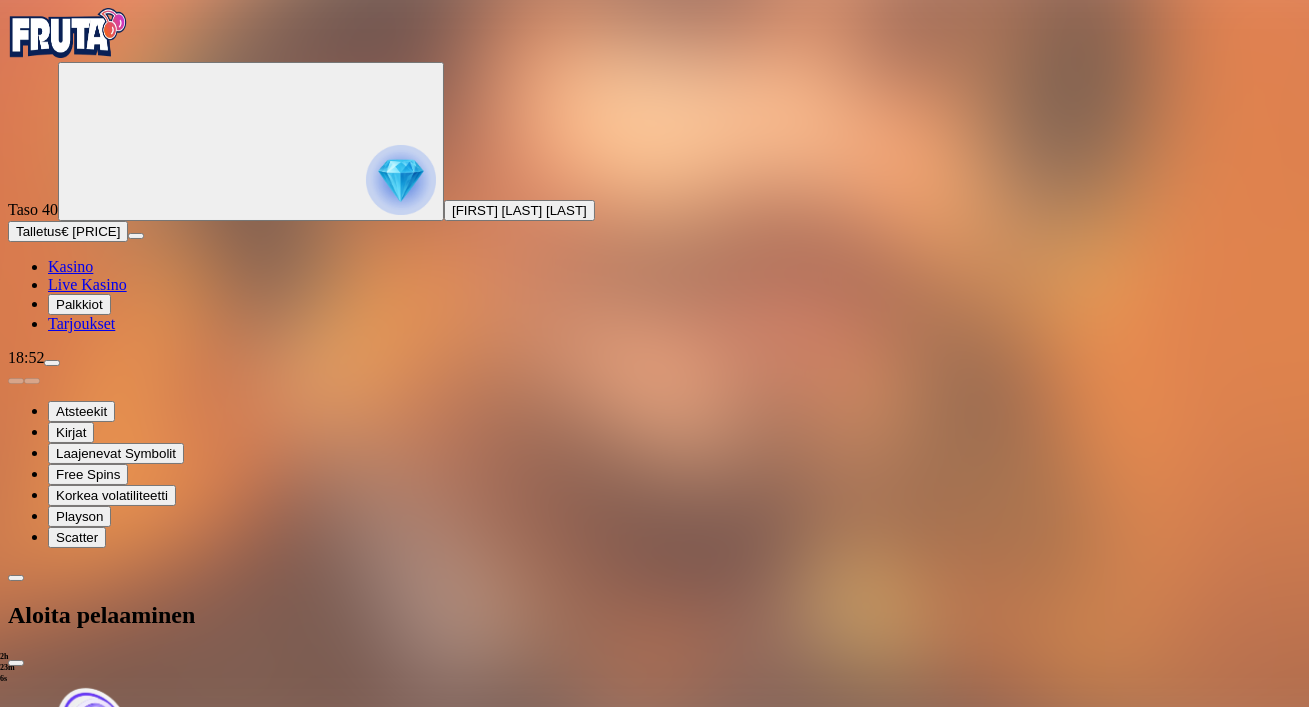 type on "*" 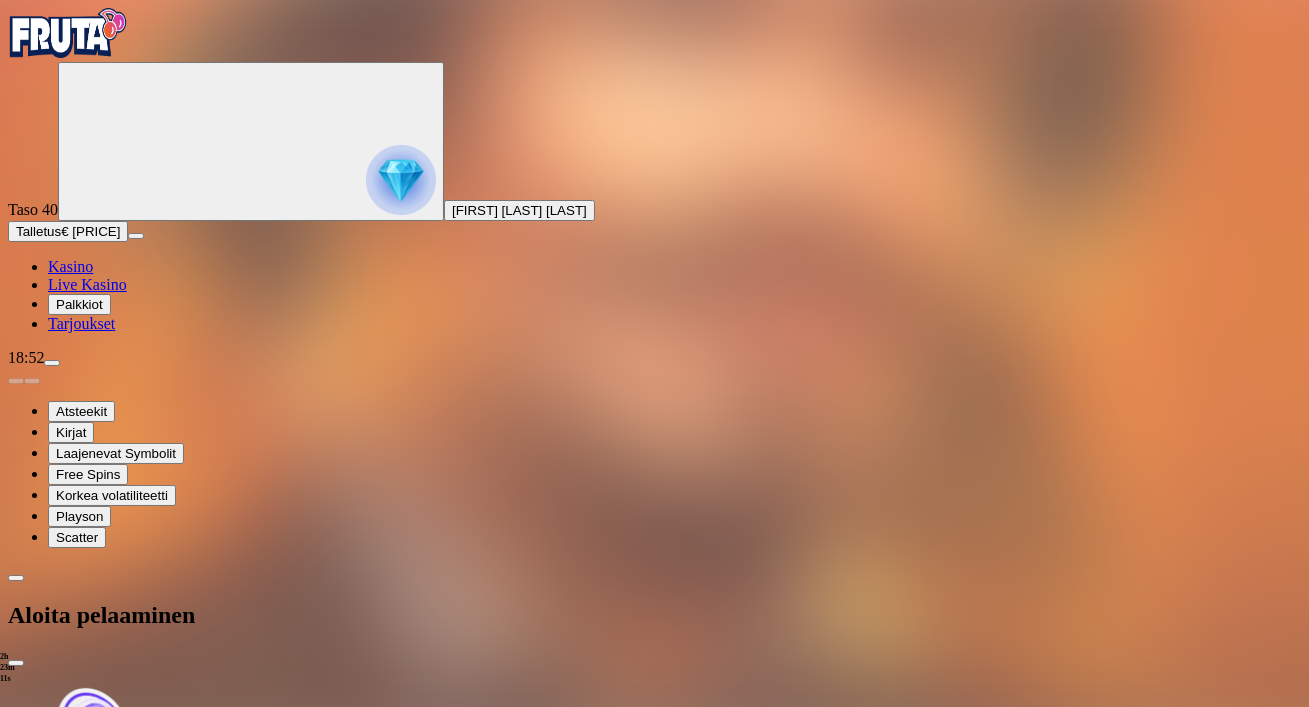 type on "**" 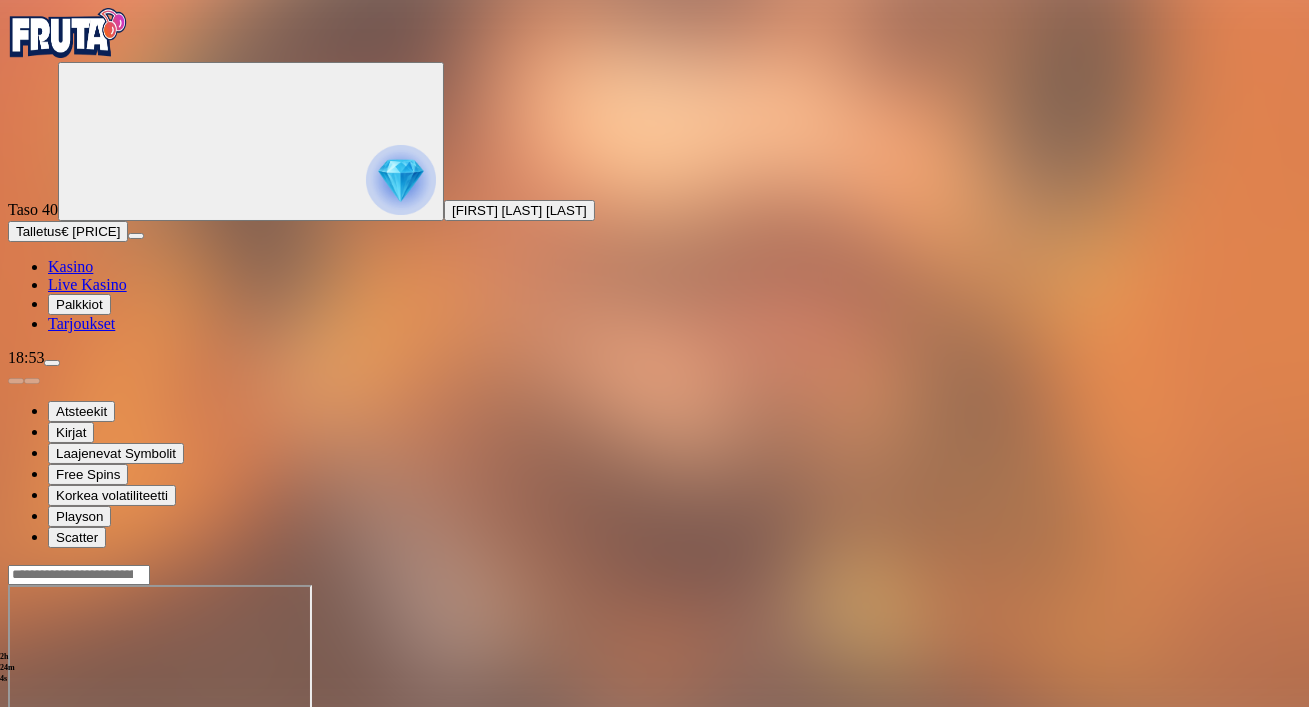 click at bounding box center [48, 757] 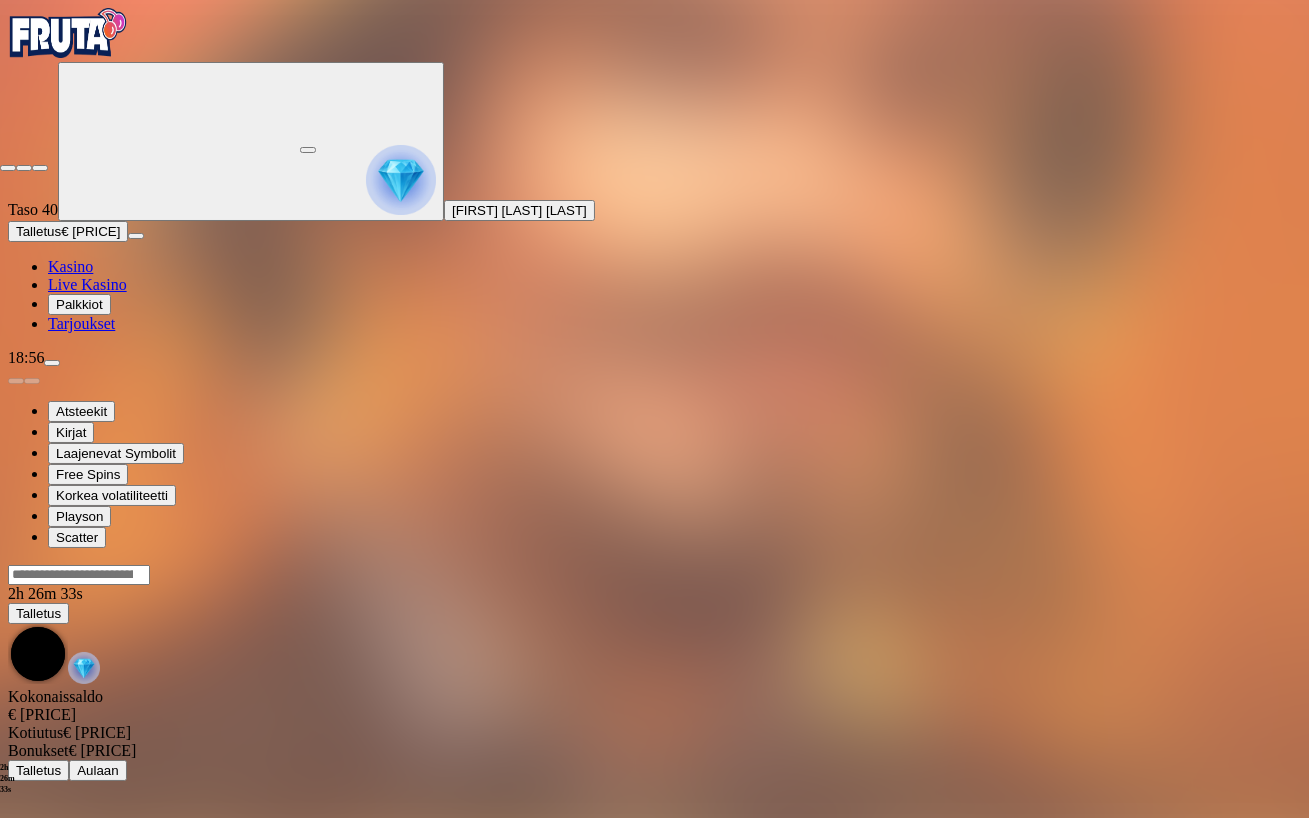click at bounding box center [40, 168] 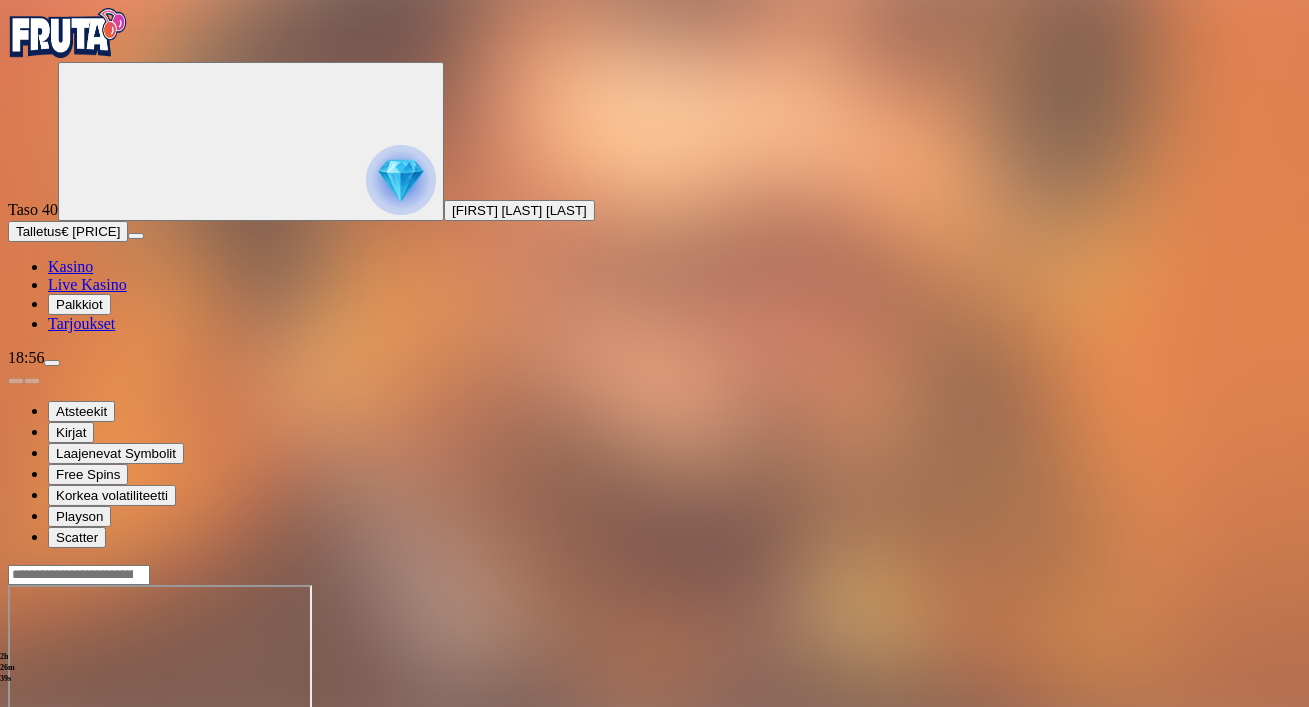 click on "Talletus € [PRICE]" at bounding box center (68, 231) 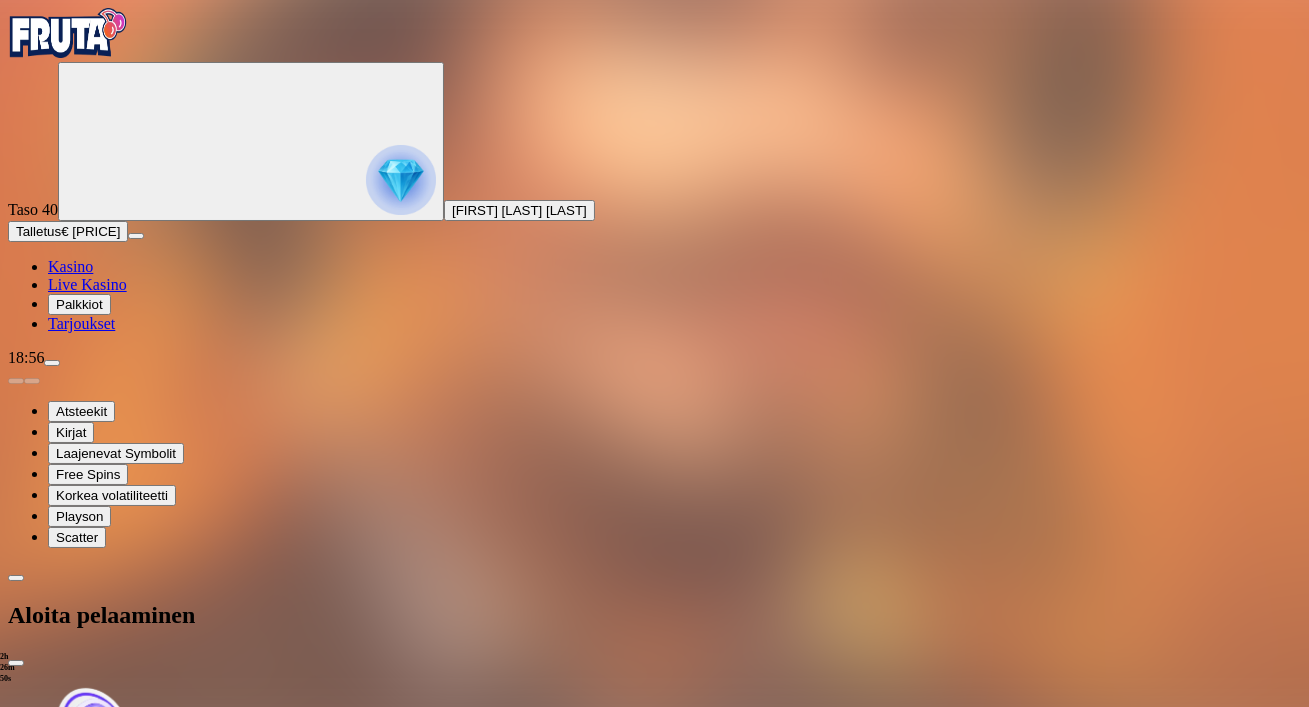 click on "***" at bounding box center [79, 2336] 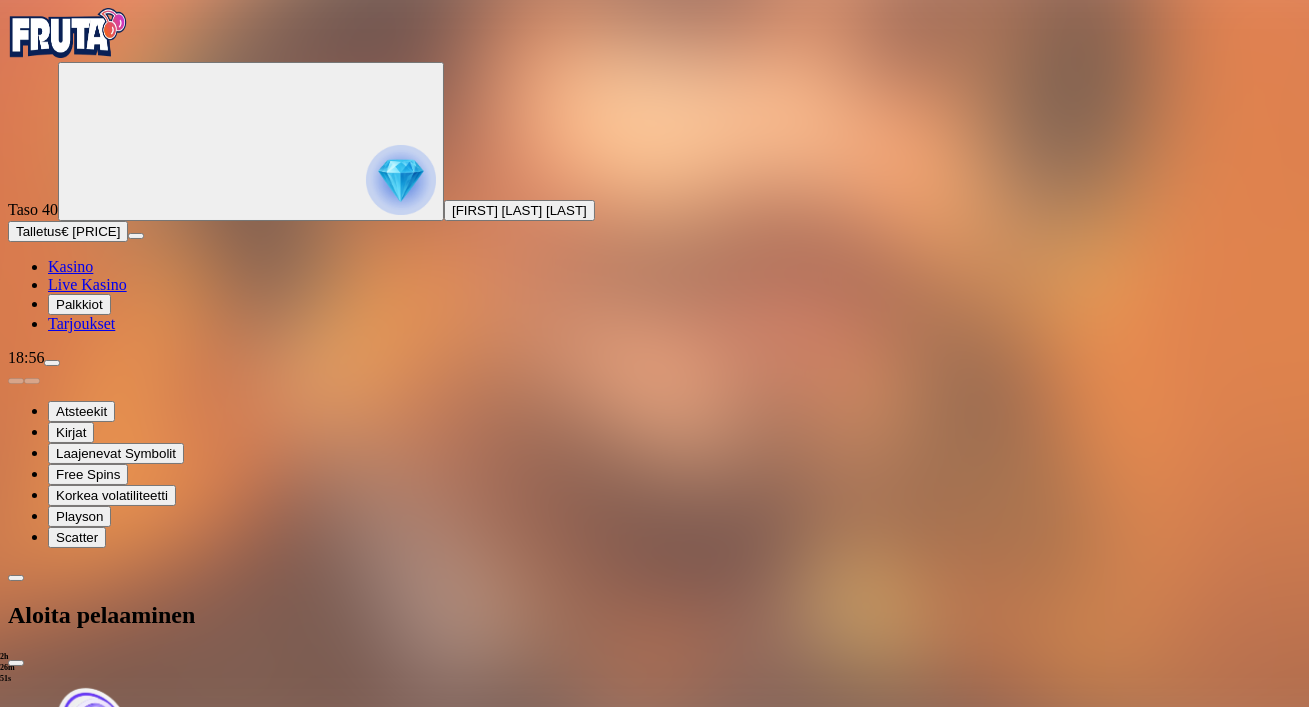 type on "*" 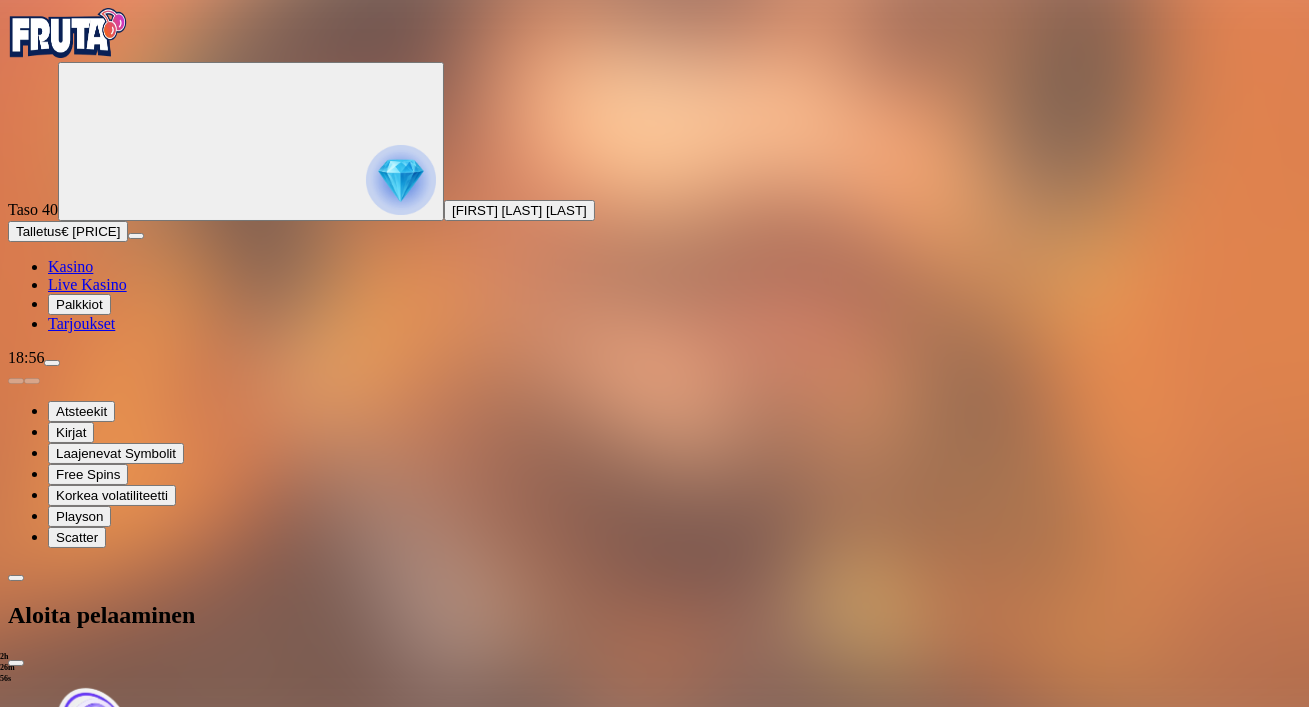 type on "**" 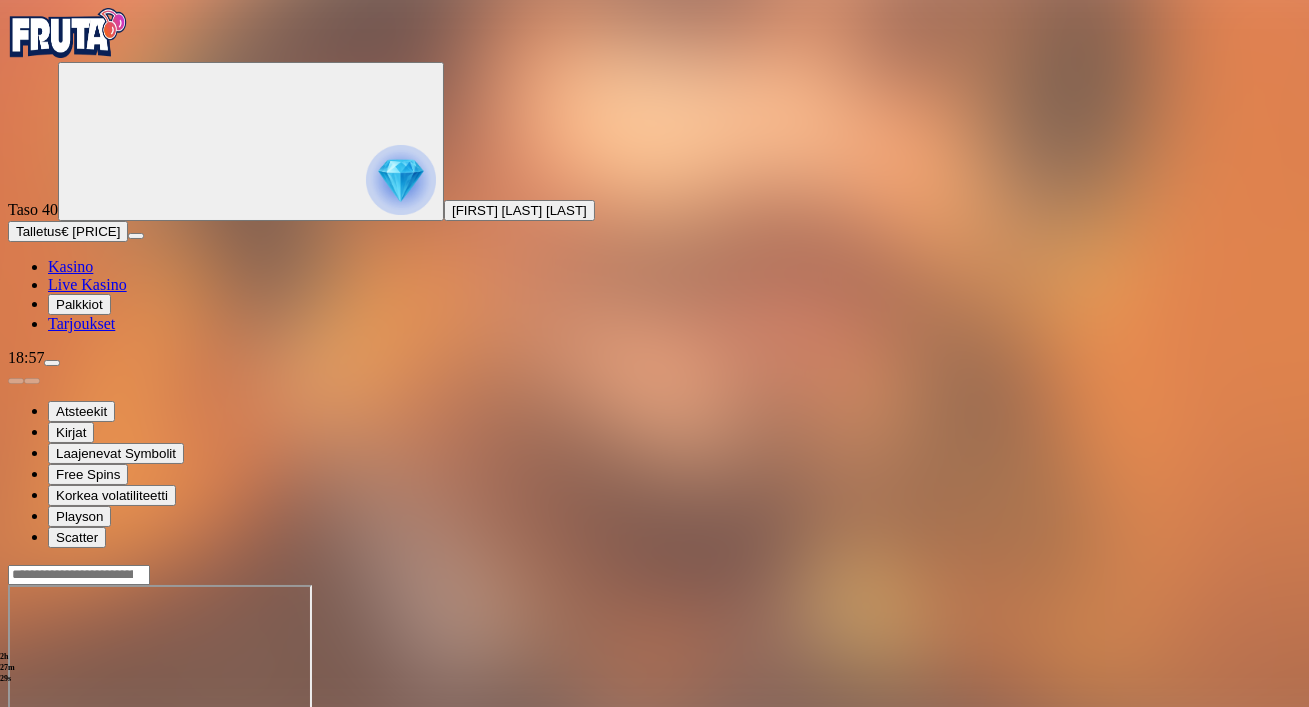 click at bounding box center [48, 757] 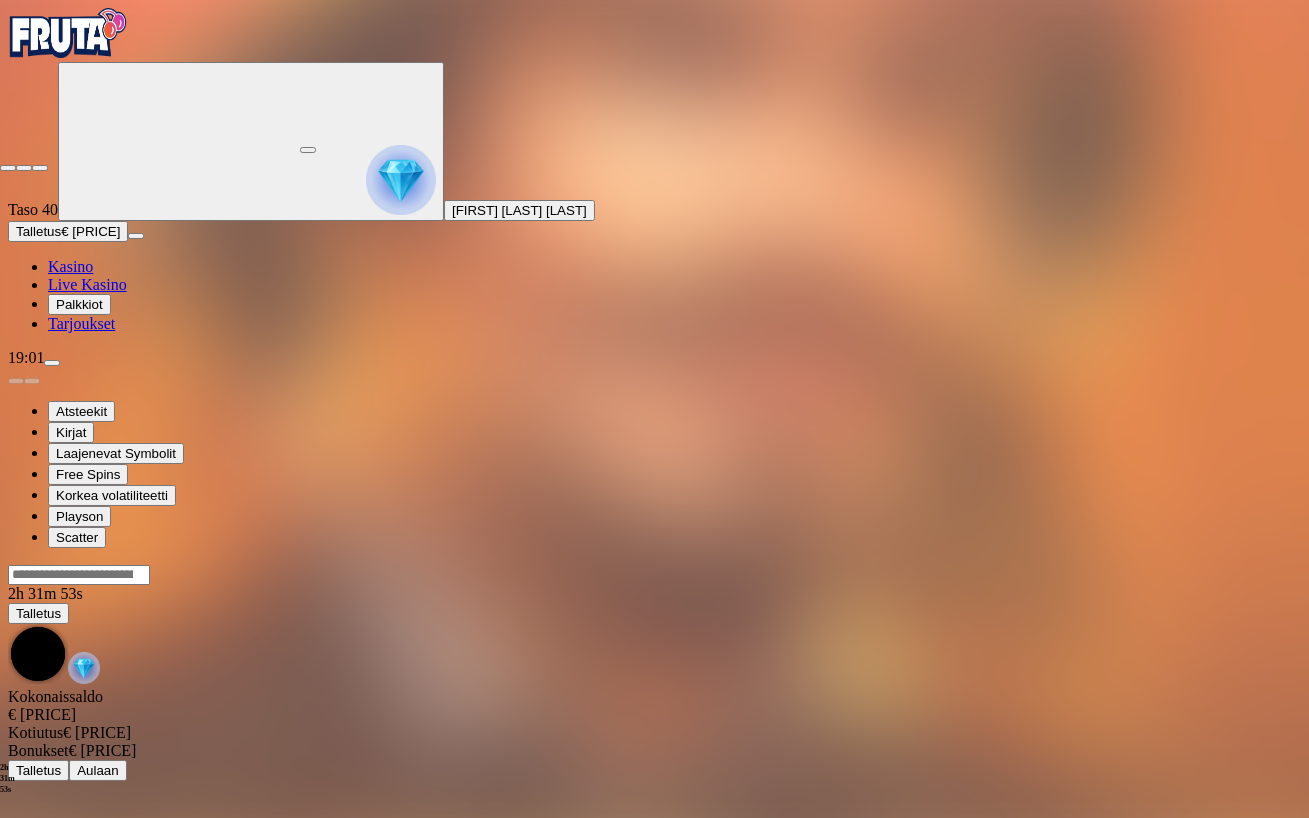 click at bounding box center [40, 168] 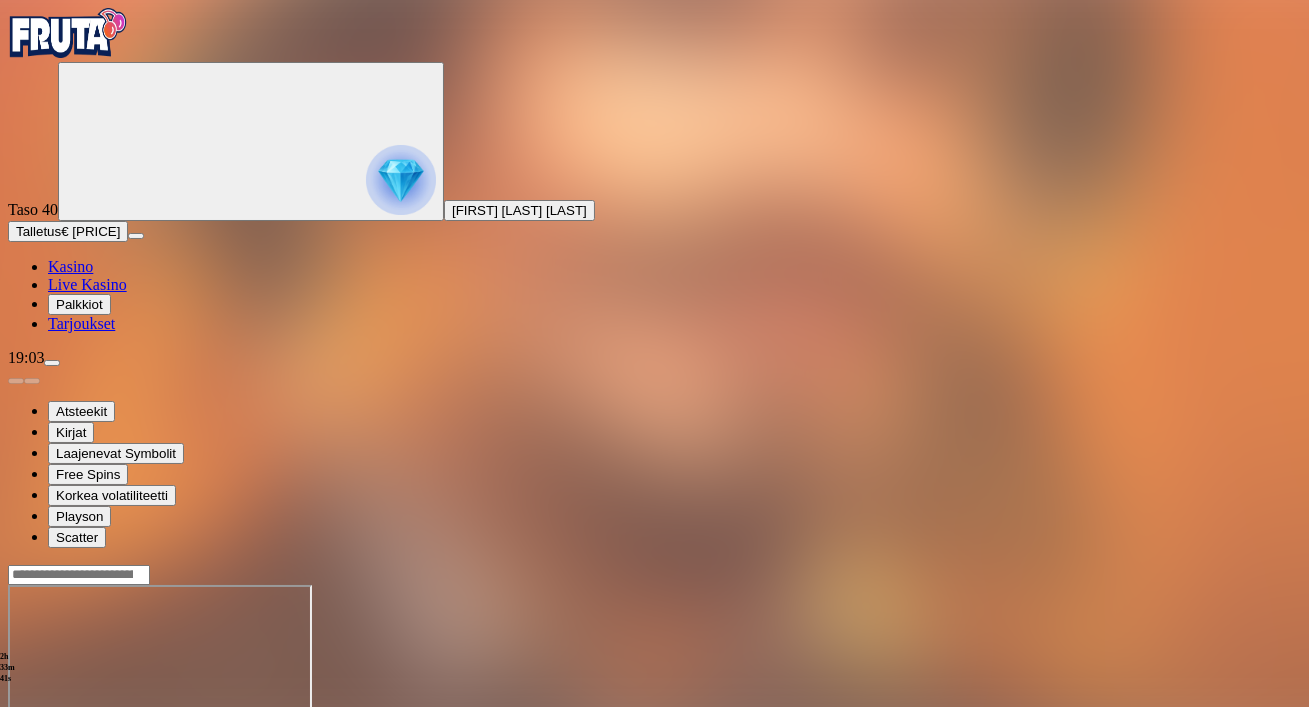 click at bounding box center [48, 757] 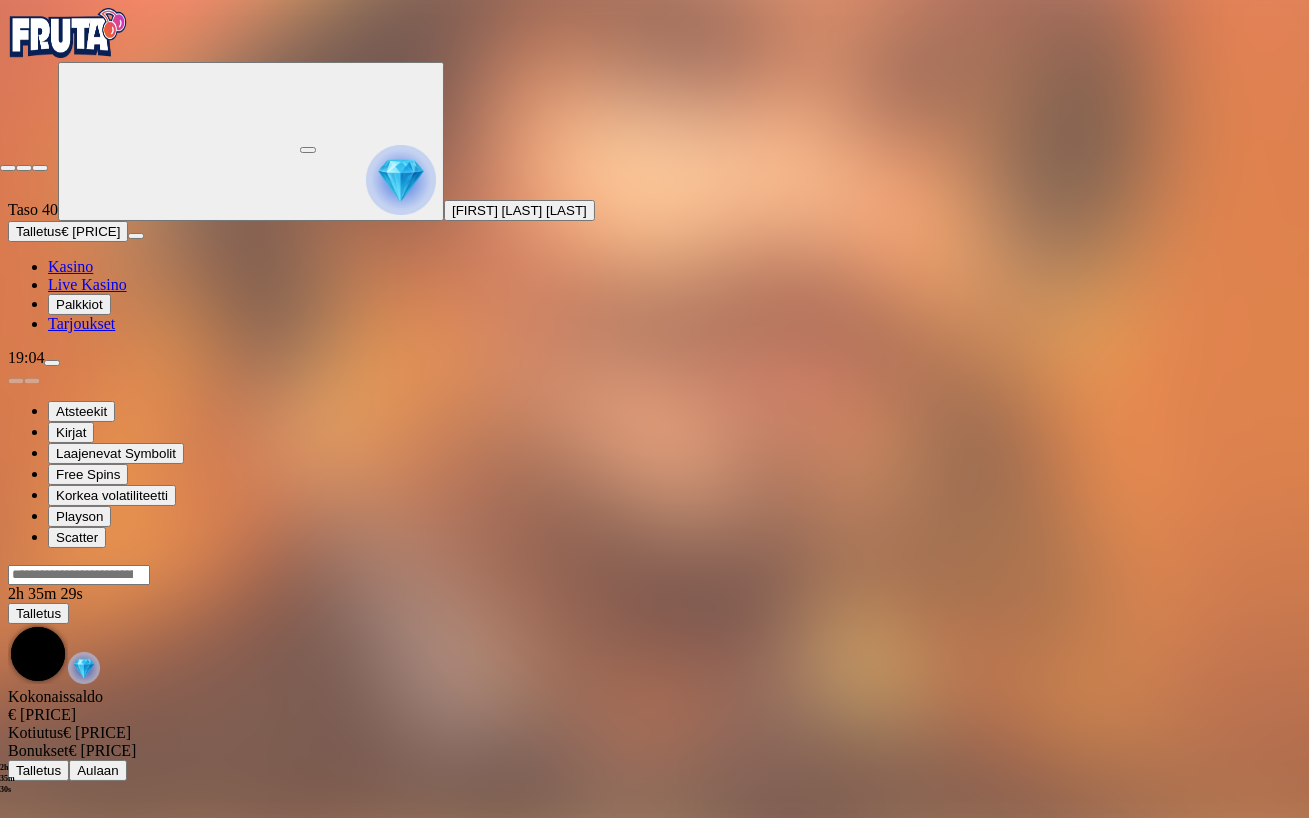 click at bounding box center [40, 168] 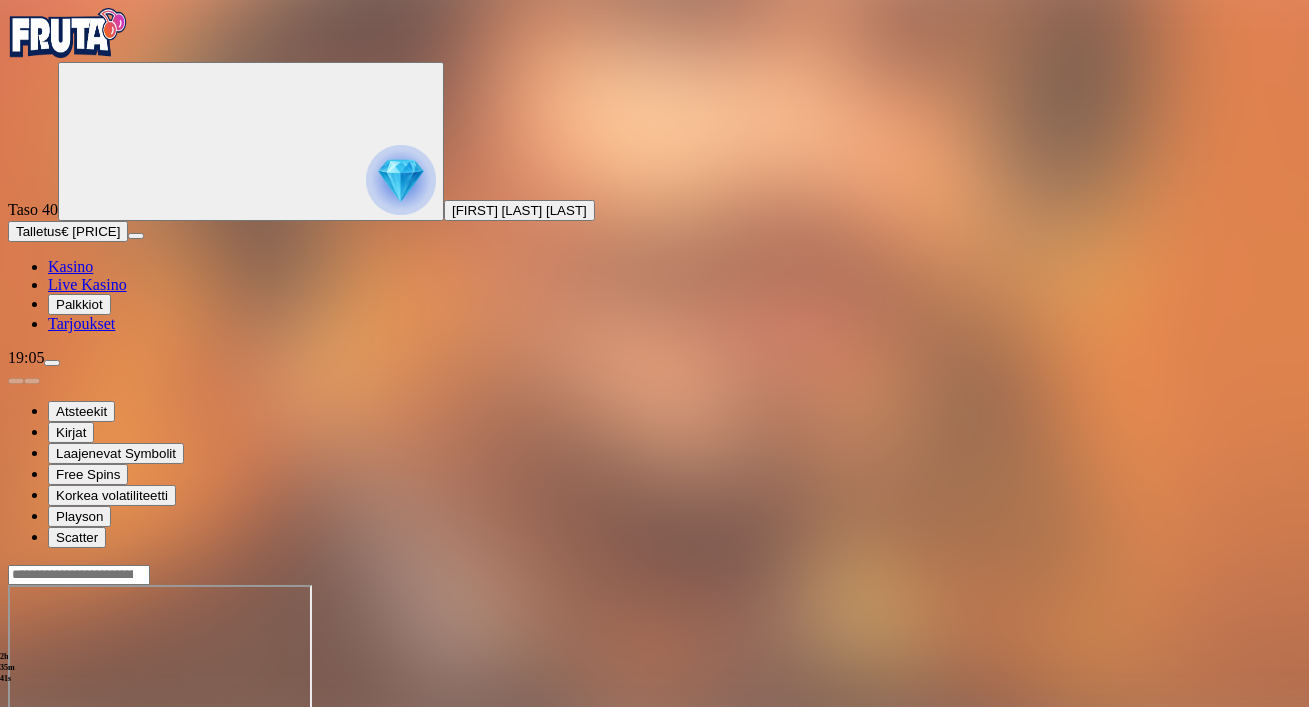 click at bounding box center [48, 757] 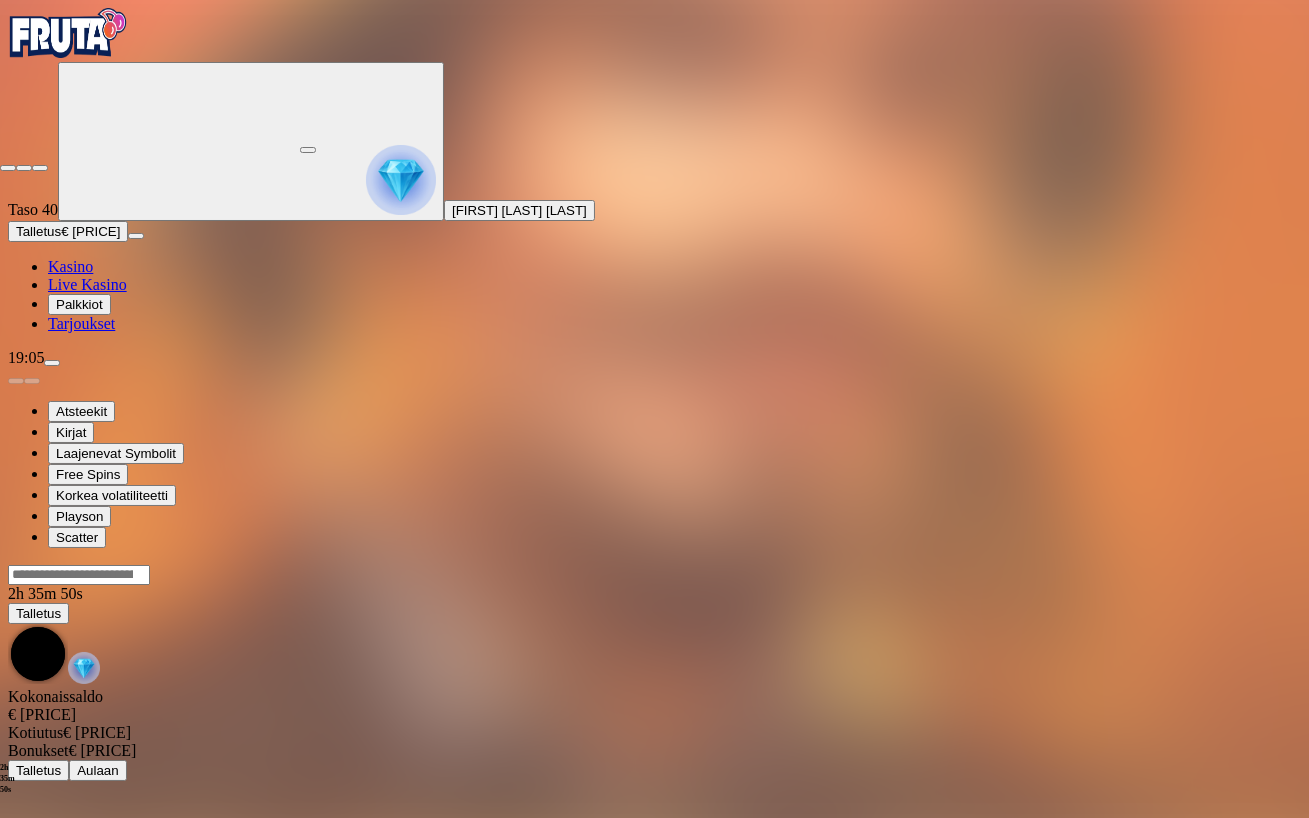 click at bounding box center (40, 168) 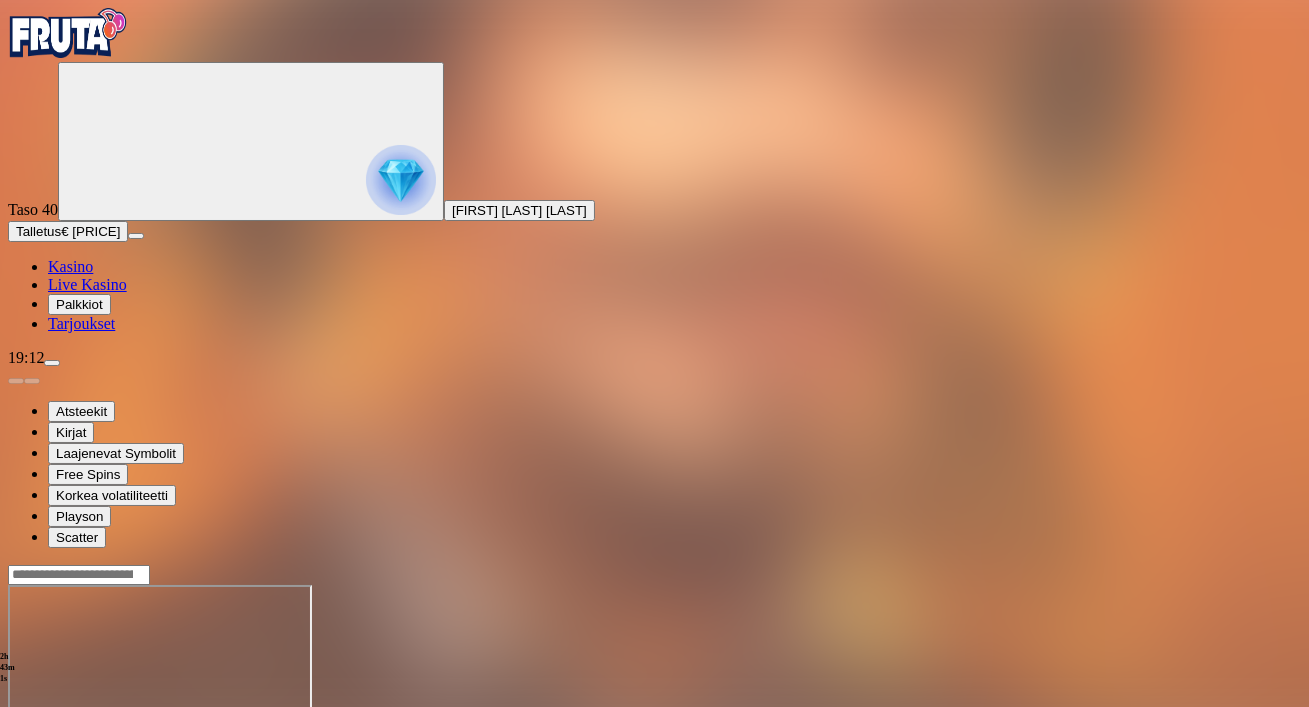 click at bounding box center [16, 757] 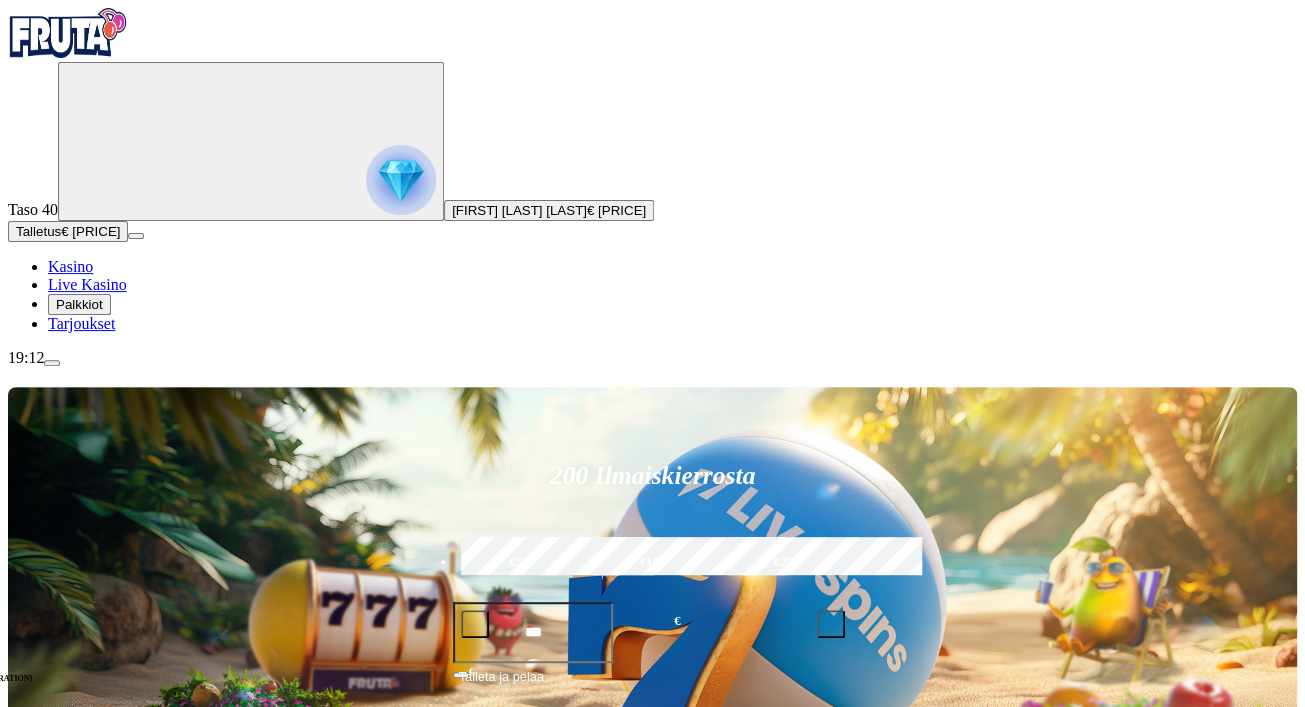 click at bounding box center [401, 180] 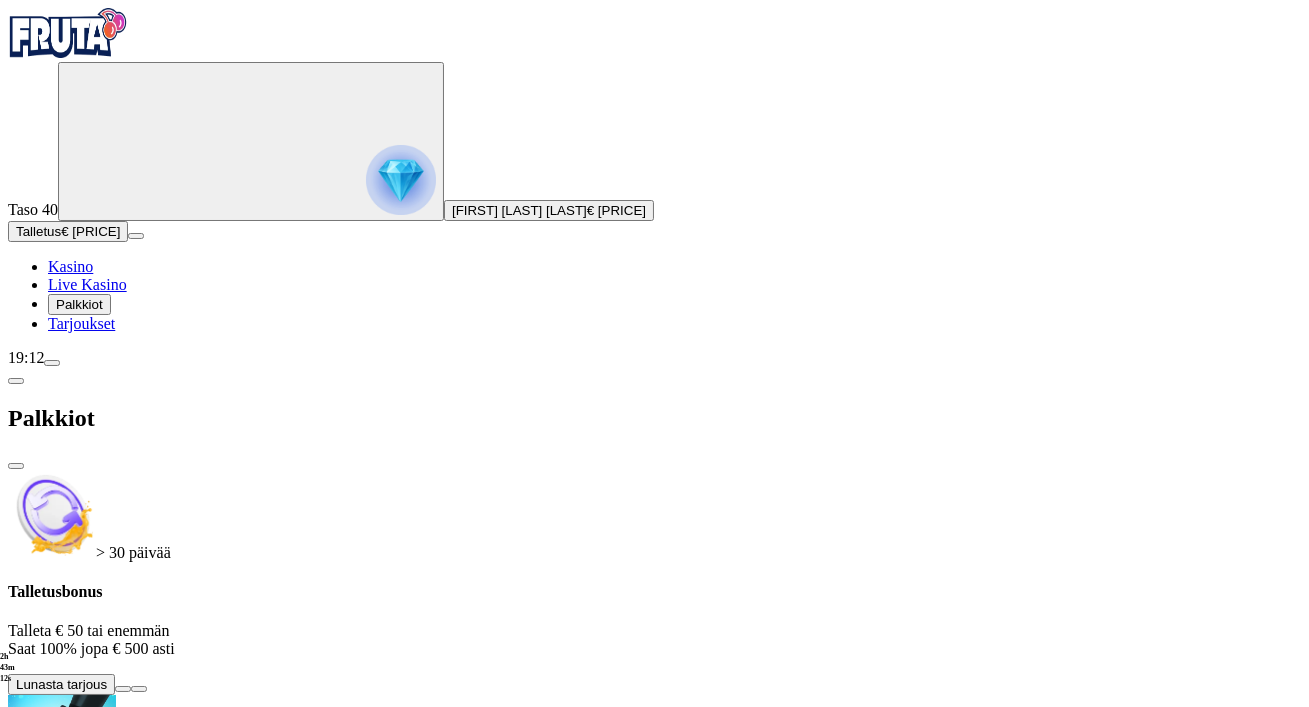 type 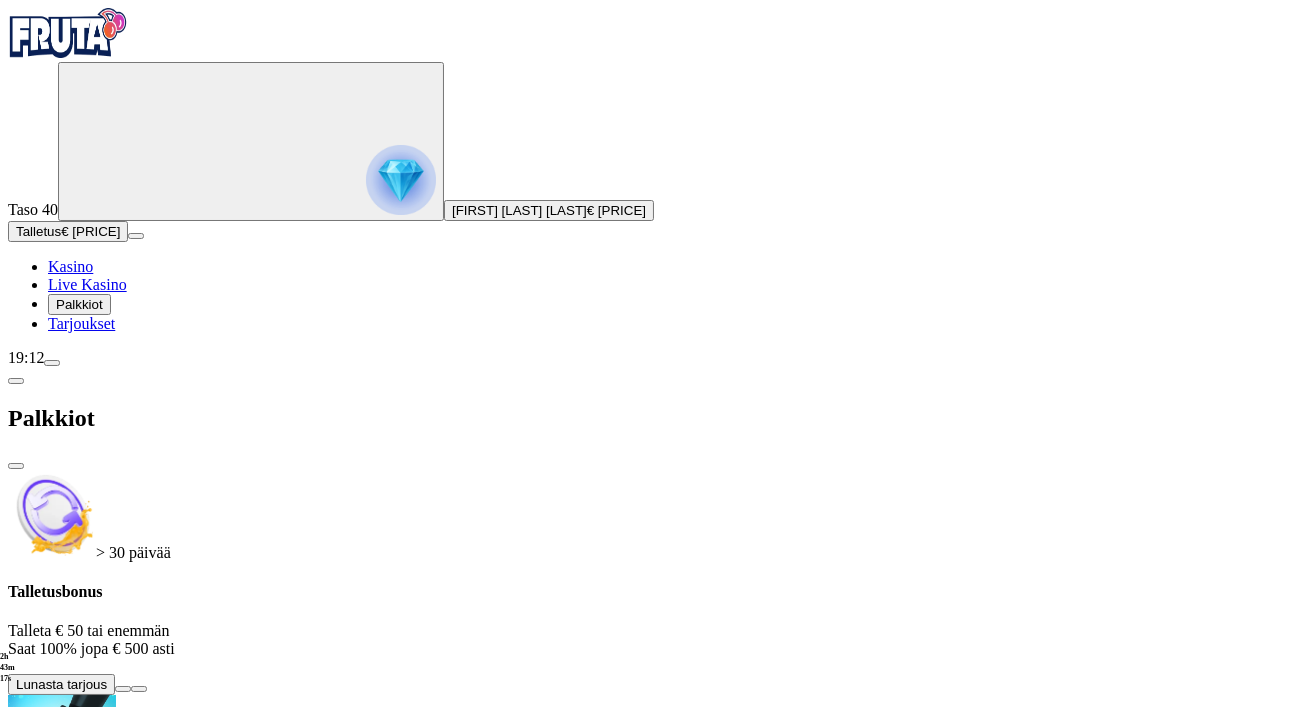 click at bounding box center (654, 1954) 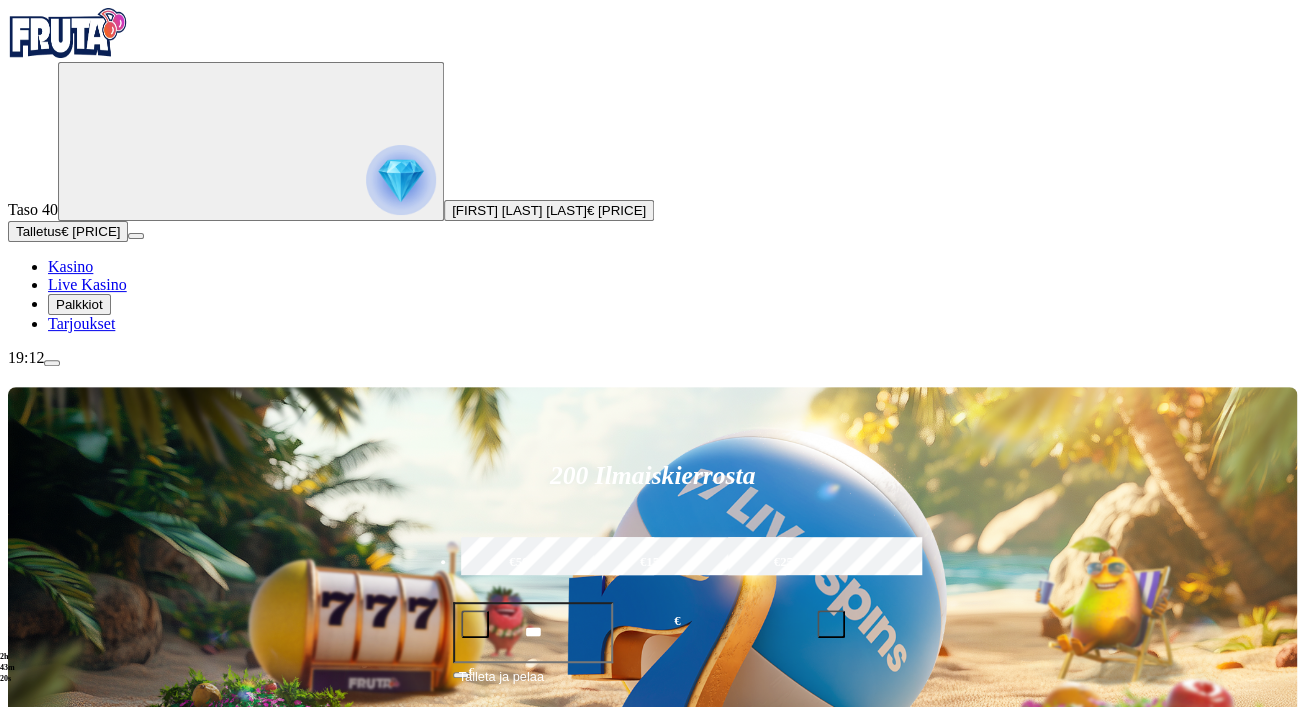 click at bounding box center [401, 180] 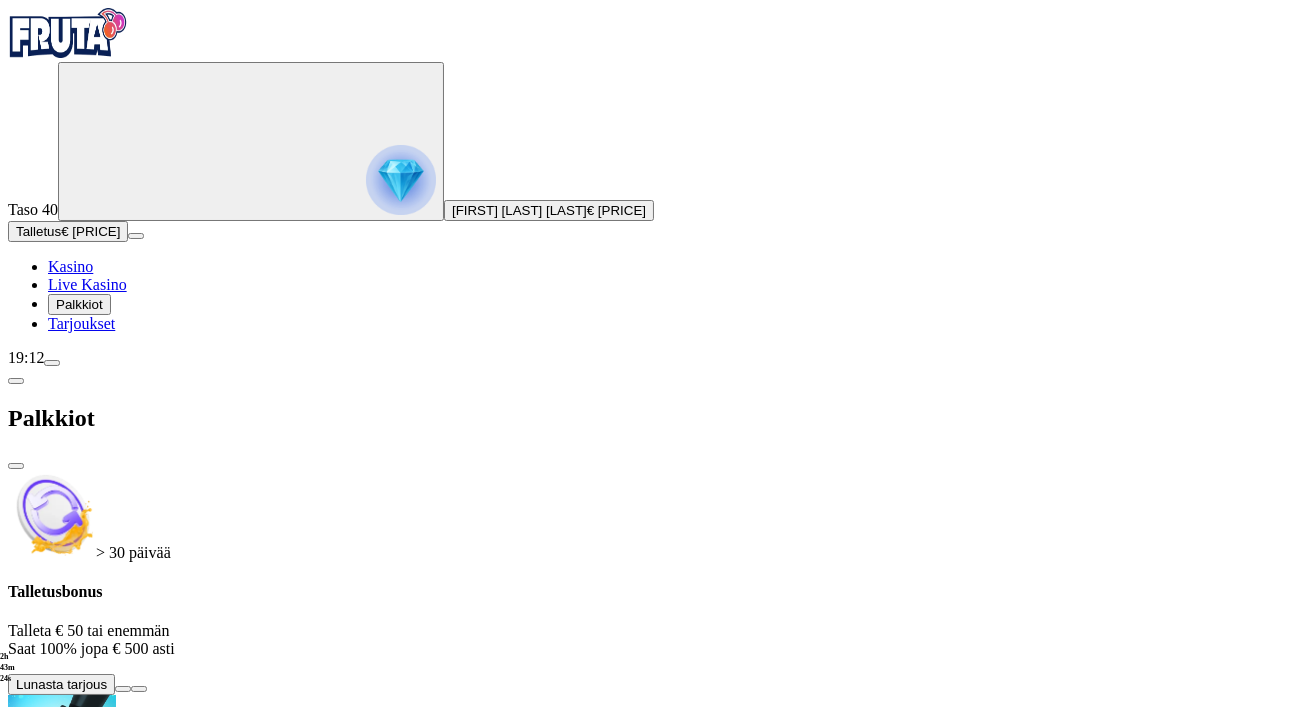 click at bounding box center [123, 689] 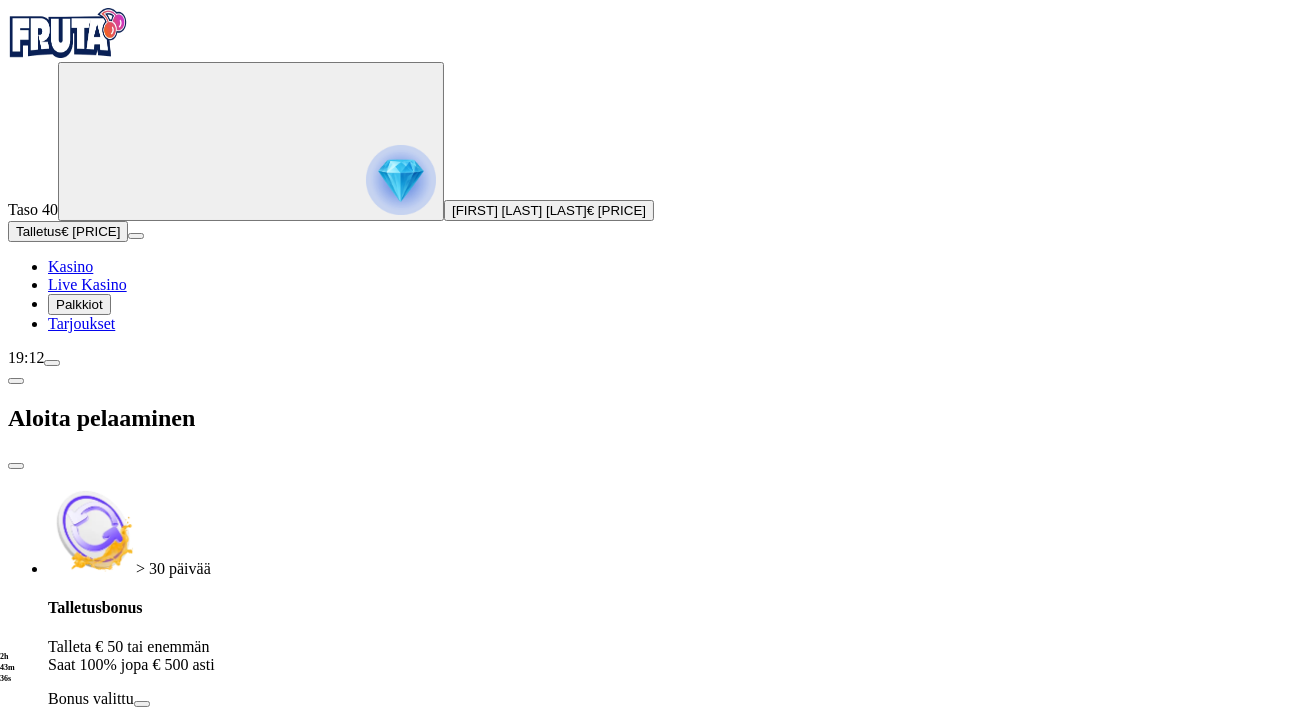 click on "> 30 päivää Talletusbonus Talleta € 50 tai enemmän
Saat 100% jopa € 500 asti  Bonus valittu [DURATION] Talletuksella etuja Talleta € 250 tai enemmän
Saat 40 ilmaiskierrosta (€ 1)  Ota bonus [DURATION] Talletuksella etuja Talleta € 150 tai enemmän
Saat 20 ilmaiskierrosta (€ 1)  Ota bonus [DURATION] Talletuksella etuja Talleta € 50 tai enemmän
Saat 15 ilmaiskierrosta (€ 0.5)  Ota bonus [DURATION] Talletuksella etuja Talleta € 20 tai enemmän
Saat 10 ilmaiskierrosta (€ 0.2)  Ota bonus Go to slide group  1 Go to slide group  2 Go to slide group  3 Go to slide group  4 Go to slide group  5 €50 €150 €250 *** € TALLETA JA PELAA 200 kierrätysvapaata ilmaiskierrosta ensitalletuksen yhteydessä. 50 kierrosta per päivä, 4 päivän ajan." at bounding box center (654, 1366) 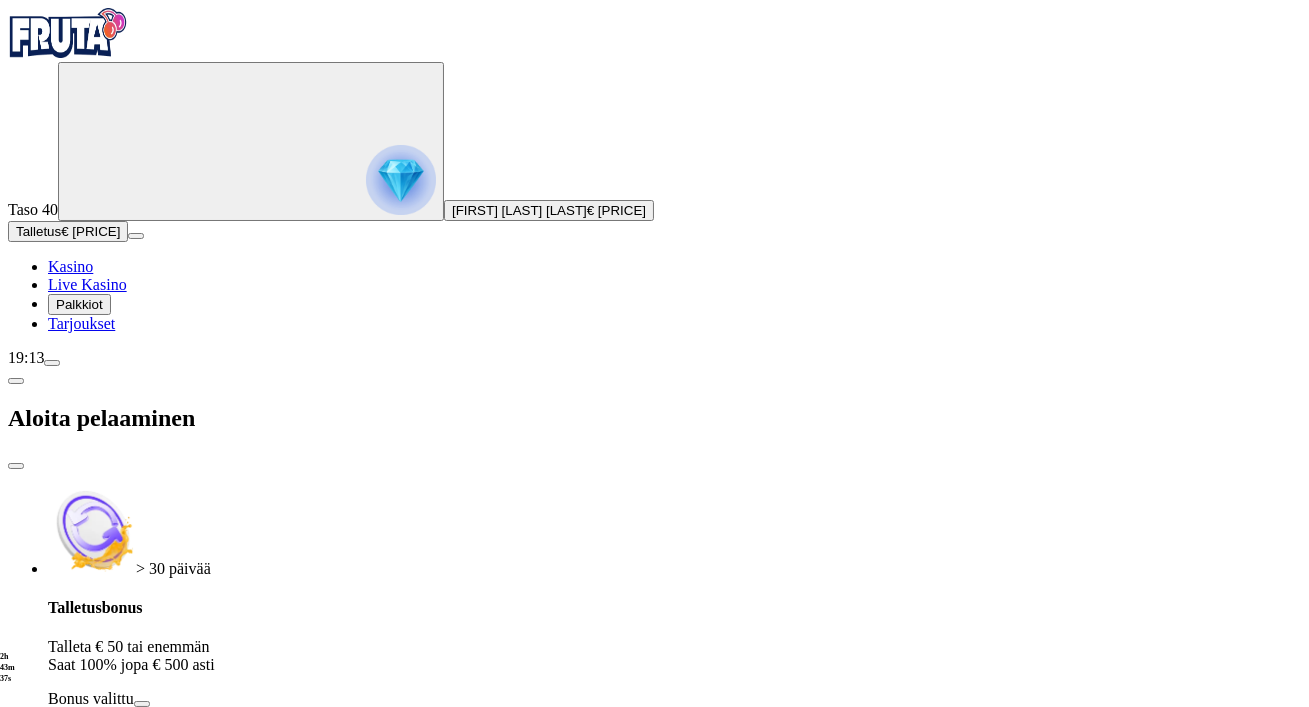 scroll, scrollTop: 34, scrollLeft: 0, axis: vertical 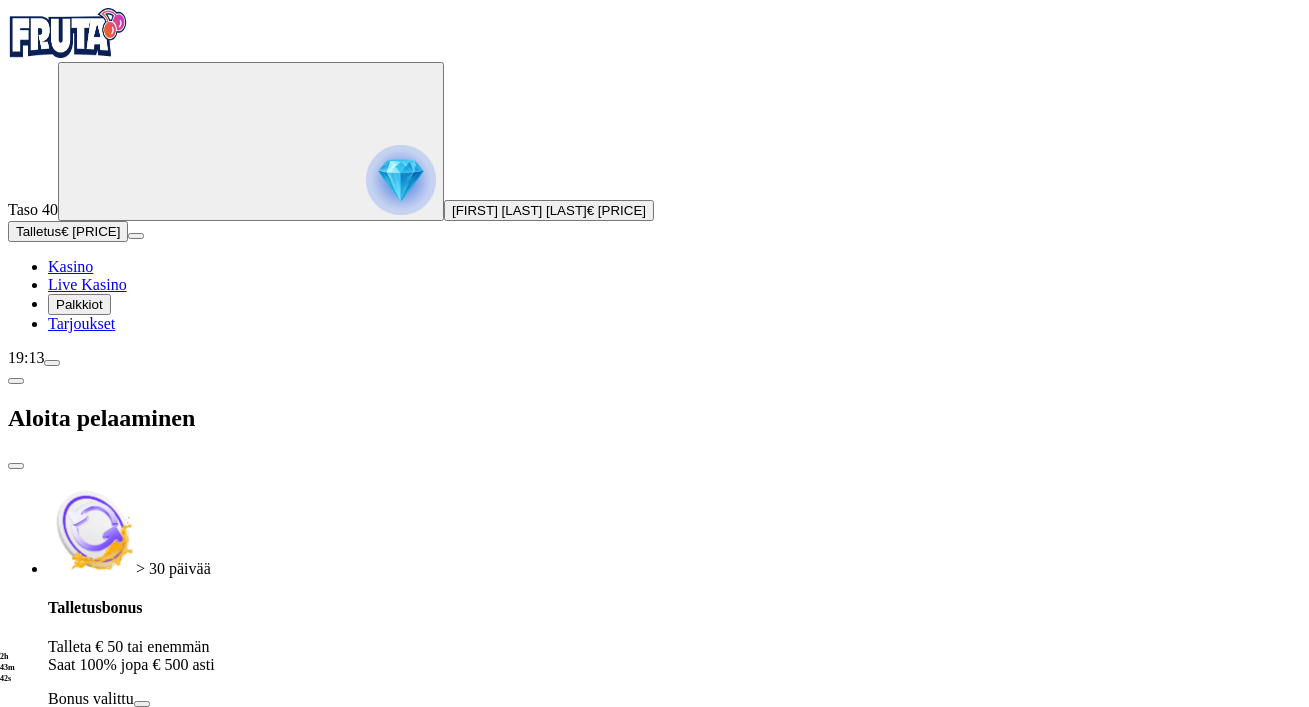 click on "Kasino" at bounding box center (70, 266) 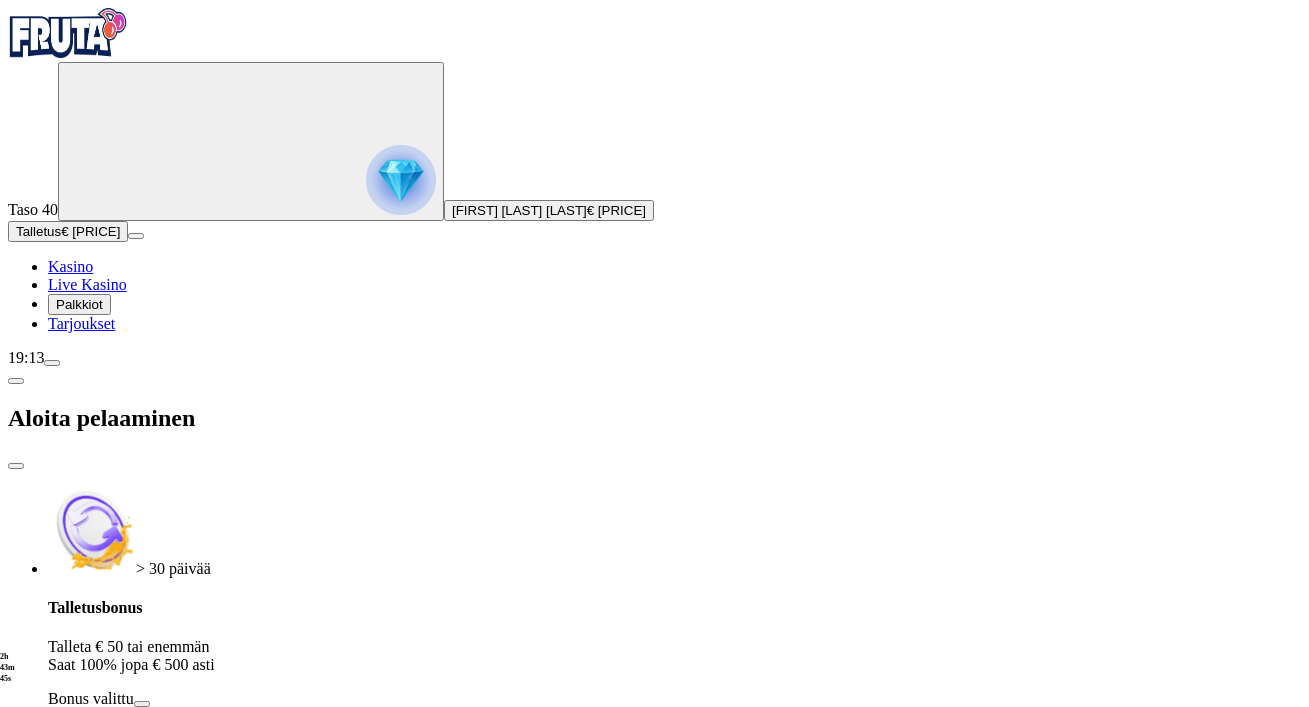 click on "Kasino" at bounding box center (70, 266) 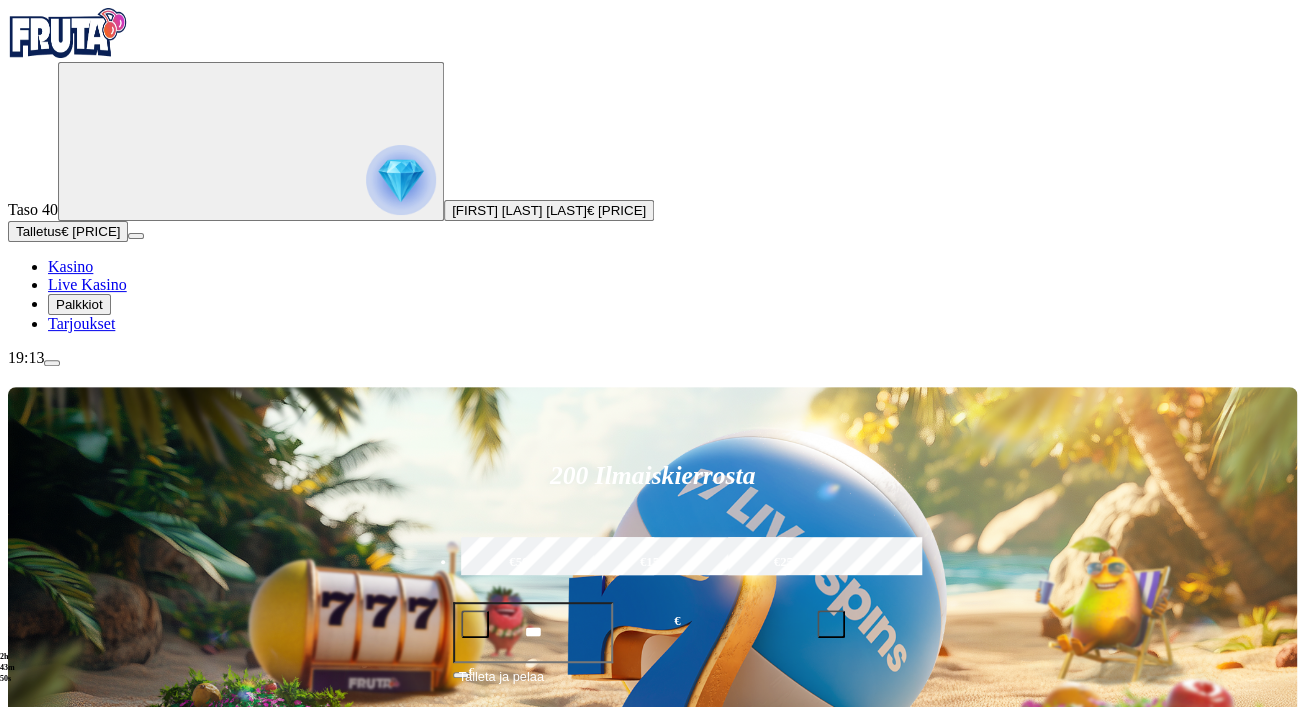 click on "200 Ilmaiskierrosta €50 €150 €250 *** € € Talleta ja pelaa 200 kierrätysvapaata ilmaiskierrosta ensitalletuksen yhteydessä. 50 kierrosta per päivä, 4 päivän ajan. Suositut Kolikkopelit Live Kasino Jackpotit Pöytäpelit Kaikki pelit Viimeksi pelattu Pelaa nyt Book del Sol Pelaa nyt 8 Tigers Gold Megaways Pelaa nyt Zeus vs Hades - Gods of War Pelaa nyt Wild Wild Riches Megaways Pelaa nyt Bill & Coin	 Pelaa nyt Gates of Olympus Super Scatter  Suosituinta alueellasi Näytä kaikki Pelaa nyt Gates of Olympus Super Scatter  Pelaa nyt Rad Maxx Pelaa nyt Cherry Pop Pelaa nyt Thor’s Rage Pelaa nyt Wanted Dead or a Wild Pelaa nyt Esqueleto Explosivo 2 Pelaa nyt Barbarossa Pelaa nyt Moon Princess 100 Pelaa nyt Sweet Bonanza Pelaa nyt Le Bandit Pelaa nyt Reactoonz Uusia pelejä Näytä kaikki Pelaa nyt Seamen Pelaa nyt Conquer Babylon Pelaa nyt Pirate Bonanza 2 Pelaa nyt Zeus Hyper Frames Pelaa nyt Bigger Piggy Bank Pelaa nyt Starlight Wins Pelaa nyt Galactic Jaws Power Combo Pelaa nyt Pelaa nyt Ehdot" at bounding box center [652, 8188] 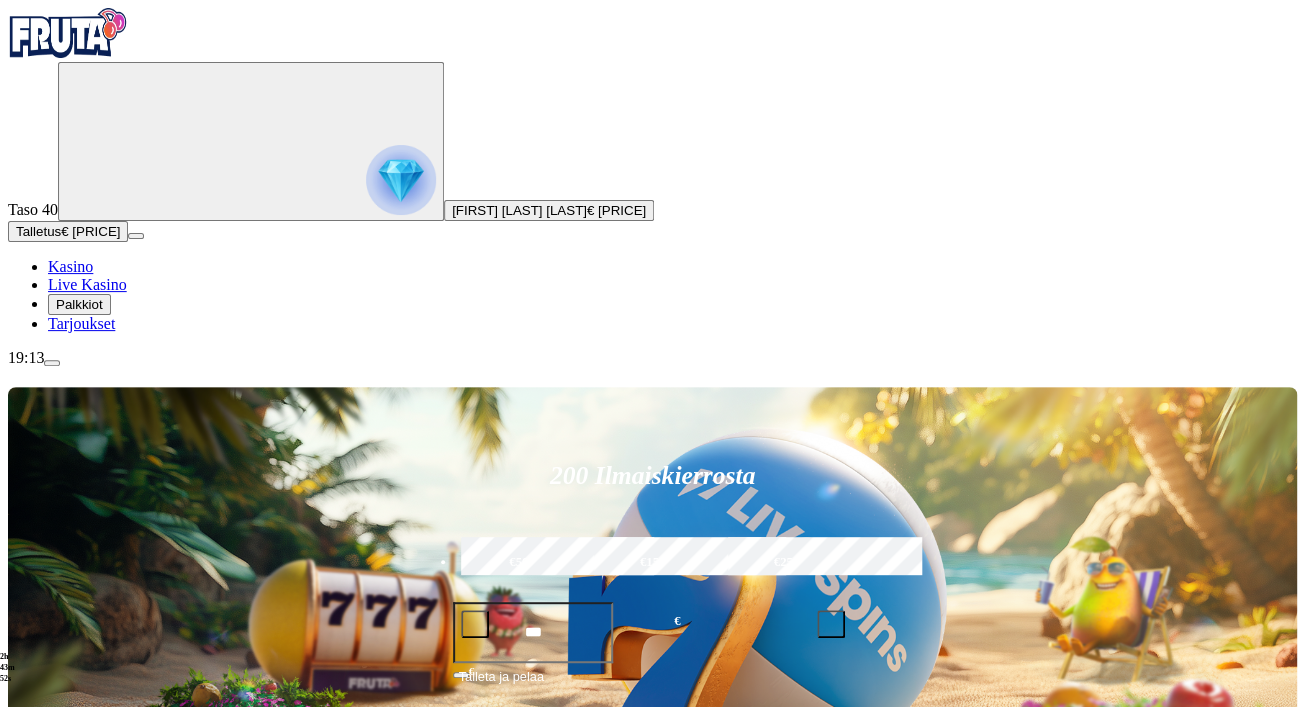 click at bounding box center (401, 180) 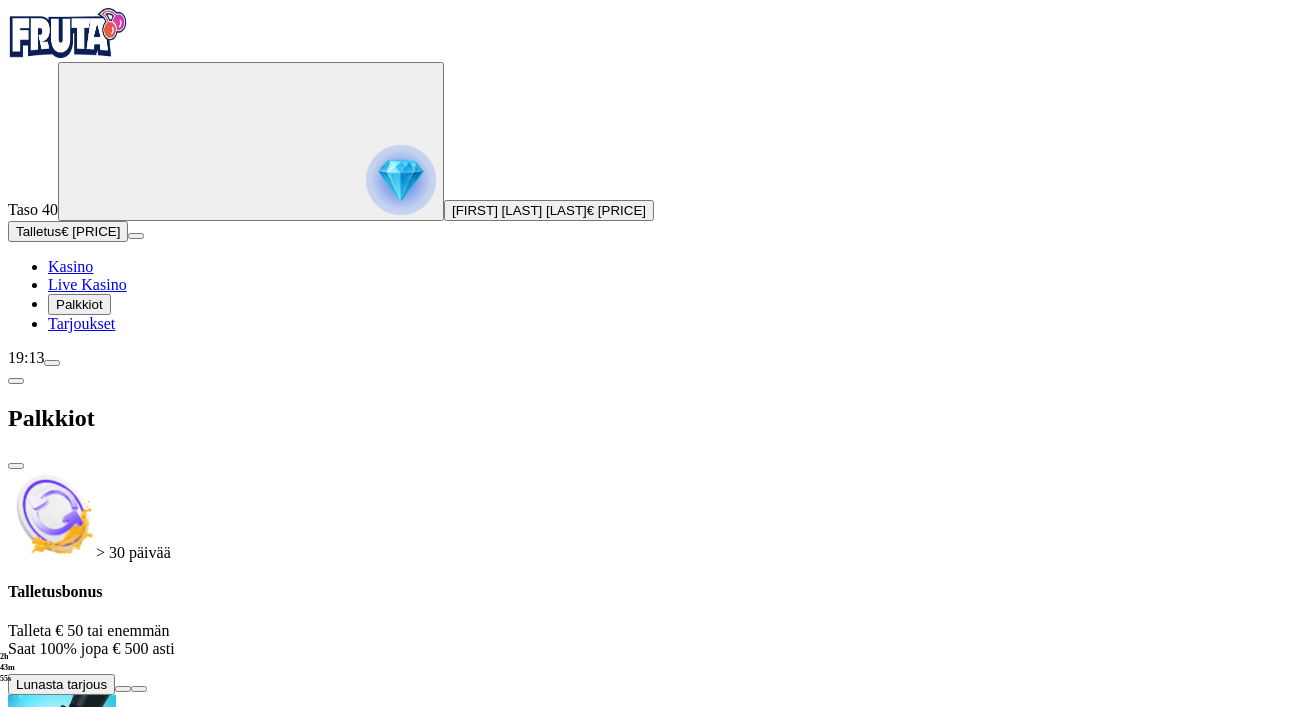 click on "> 30 päivää Talletusbonus Talleta € 50 tai enemmän
Saat 100% jopa € 500 asti Lunasta tarjous [DURATION] Talletuksella etuja Talleta € 250 tai enemmän
Saat 40 ilmaiskierrosta (€ 1) Lunasta tarjous [DURATION] Talletuksella etuja Talleta € 150 tai enemmän
Saat 20 ilmaiskierrosta (€ 1) Lunasta tarjous [DURATION] Talletuksella etuja Talleta € 50 tai enemmän
Saat 15 ilmaiskierrosta (€ 0.5) Lunasta tarjous [DURATION] Talletuksella etuja Talleta € 20 tai enemmän
Saat 10 ilmaiskierrosta (€ 0.2) Lunasta tarjous Taso 41 Fruit Up   ja nappaat seuraavan palkkion" at bounding box center (654, 1204) 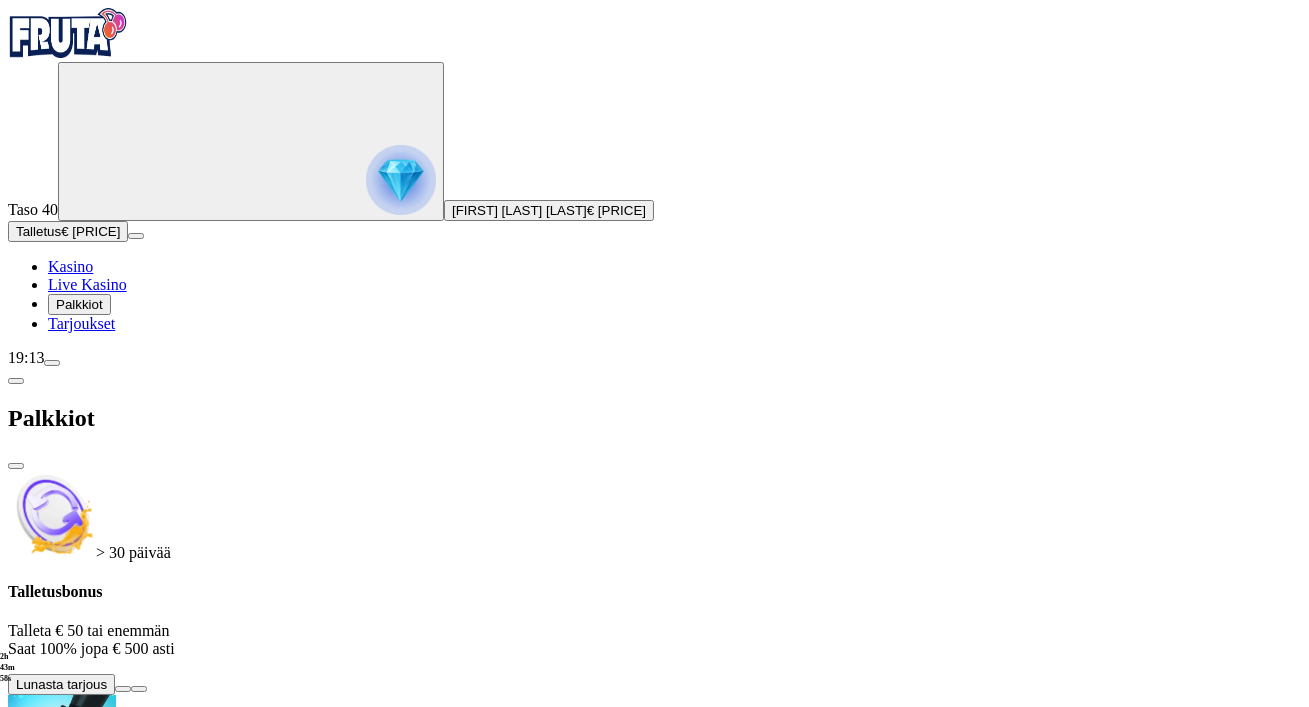 scroll, scrollTop: 602, scrollLeft: 0, axis: vertical 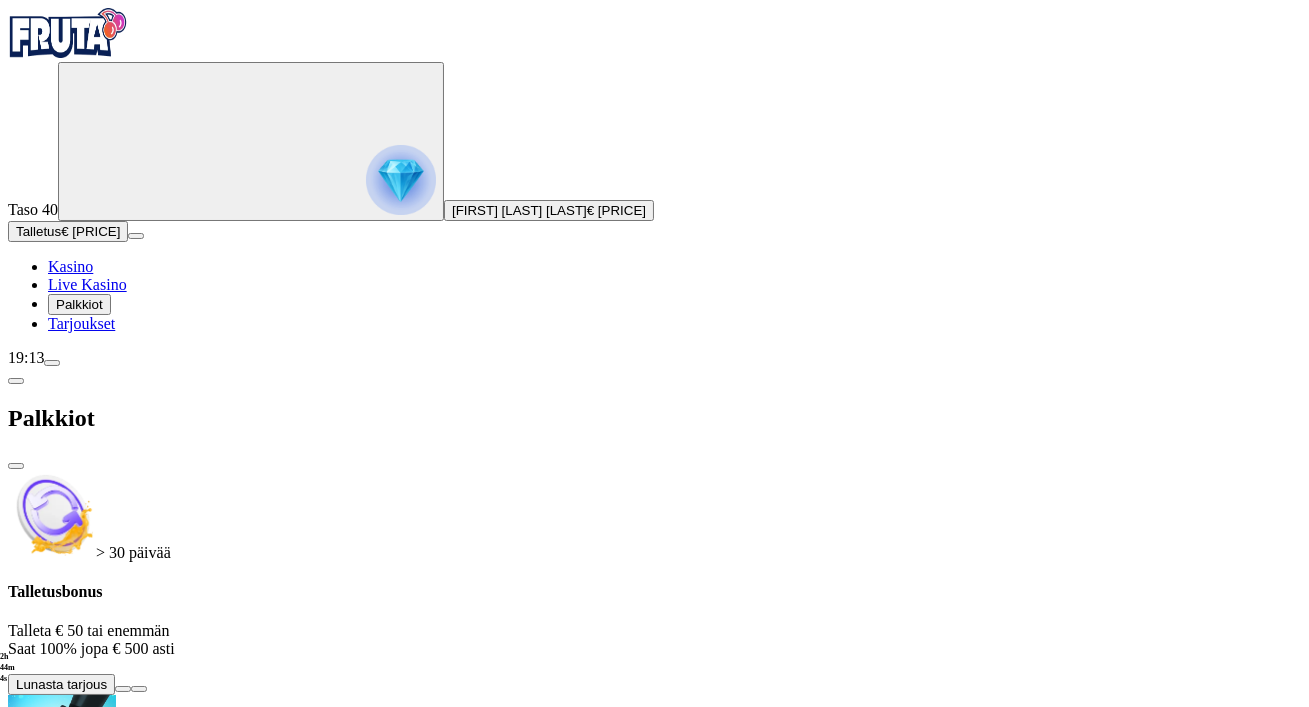 click on "> 30 päivää Talletusbonus Talleta € 50 tai enemmän
Saat 100% jopa € 500 asti Lunasta tarjous [DURATION] Talletuksella etuja Talleta € 250 tai enemmän
Saat 40 ilmaiskierrosta (€ 1) Lunasta tarjous [DURATION] Talletuksella etuja Talleta € 150 tai enemmän
Saat 20 ilmaiskierrosta (€ 1) Lunasta tarjous [DURATION] Talletuksella etuja Talleta € 50 tai enemmän
Saat 15 ilmaiskierrosta (€ 0.5) Lunasta tarjous [DURATION] Talletuksella etuja Talleta € 20 tai enemmän
Saat 10 ilmaiskierrosta (€ 0.2) Lunasta tarjous Taso 41 Fruit Up   ja nappaat seuraavan palkkion" at bounding box center (654, 1204) 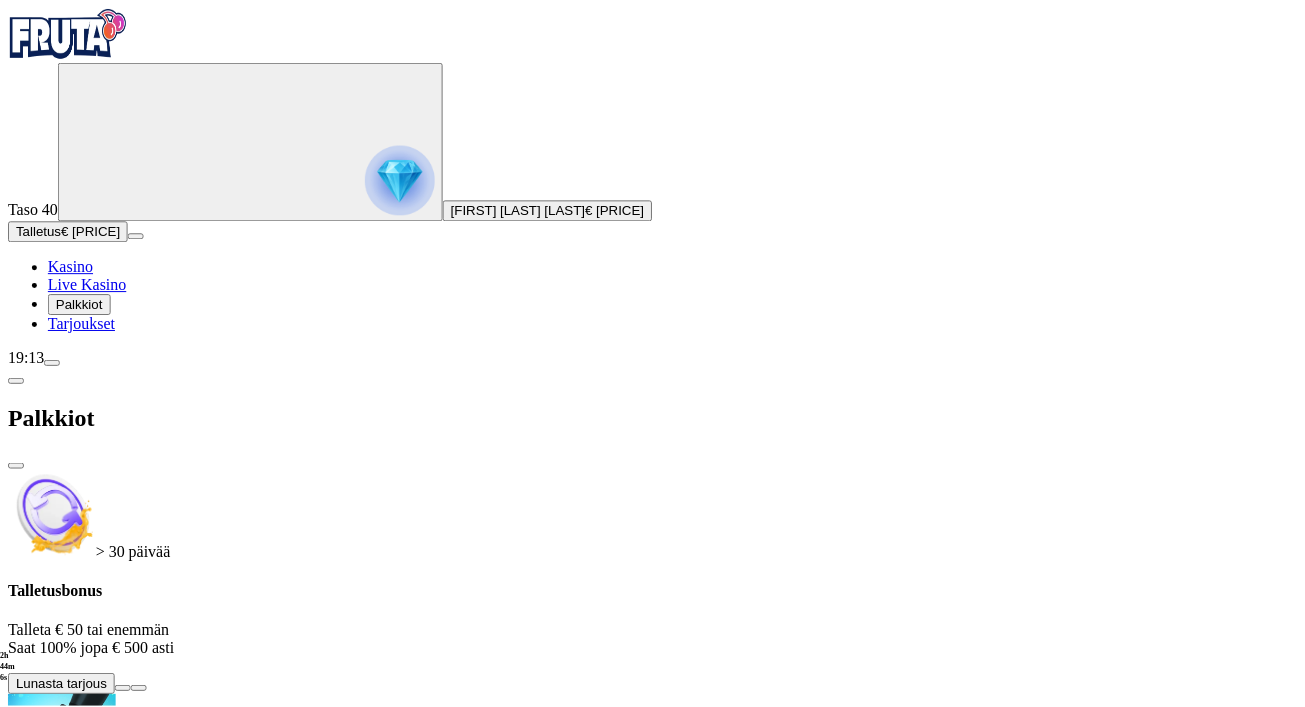 scroll, scrollTop: 0, scrollLeft: 0, axis: both 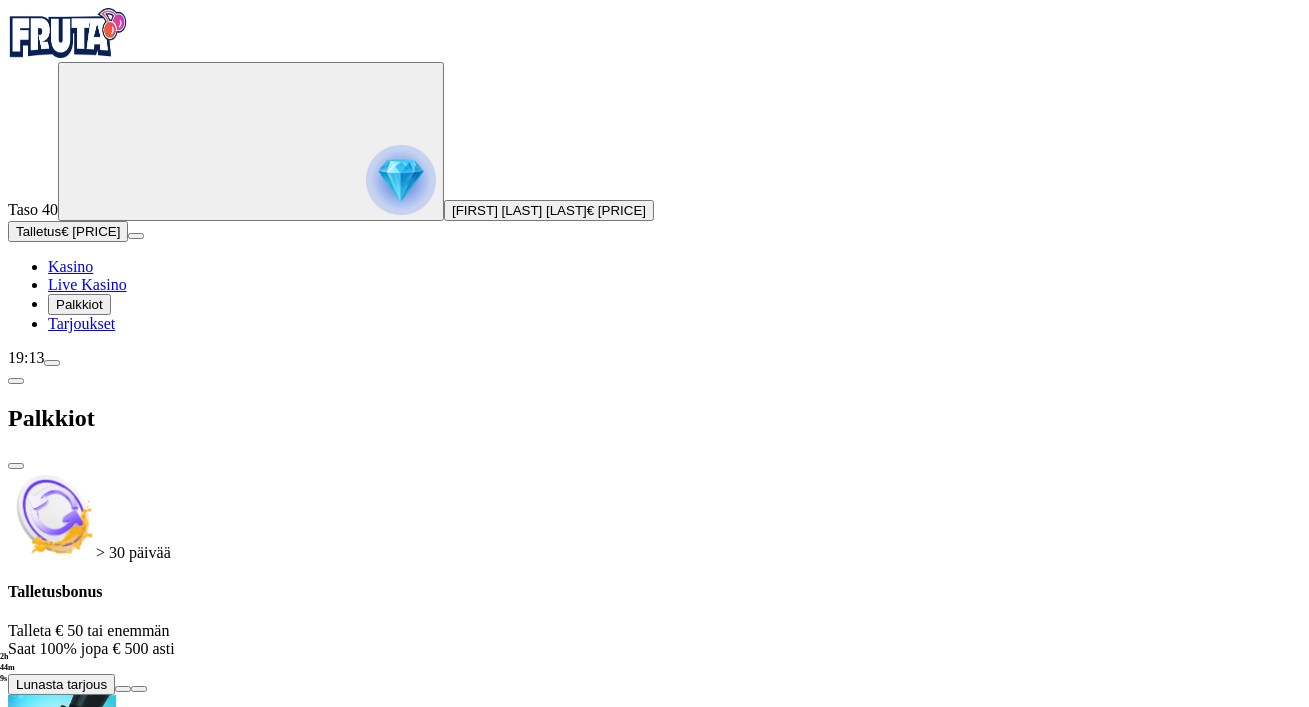 click at bounding box center [16, 466] 